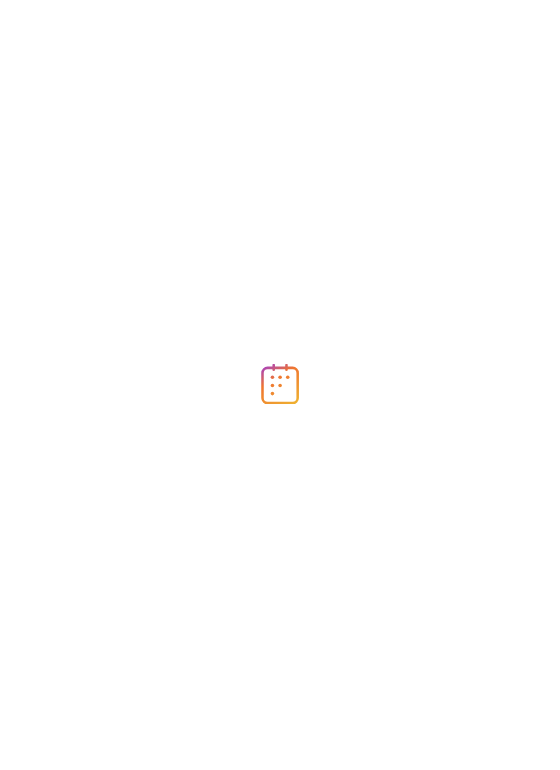 scroll, scrollTop: 0, scrollLeft: 0, axis: both 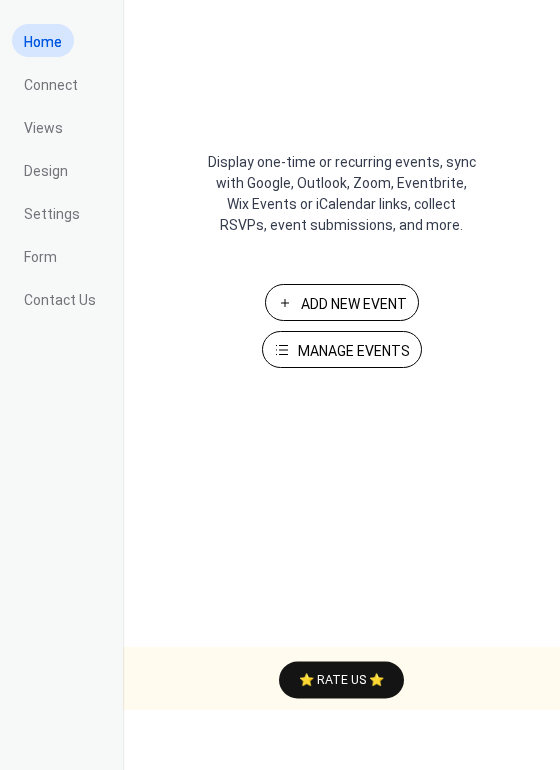 click on "Add New Event" at bounding box center (354, 304) 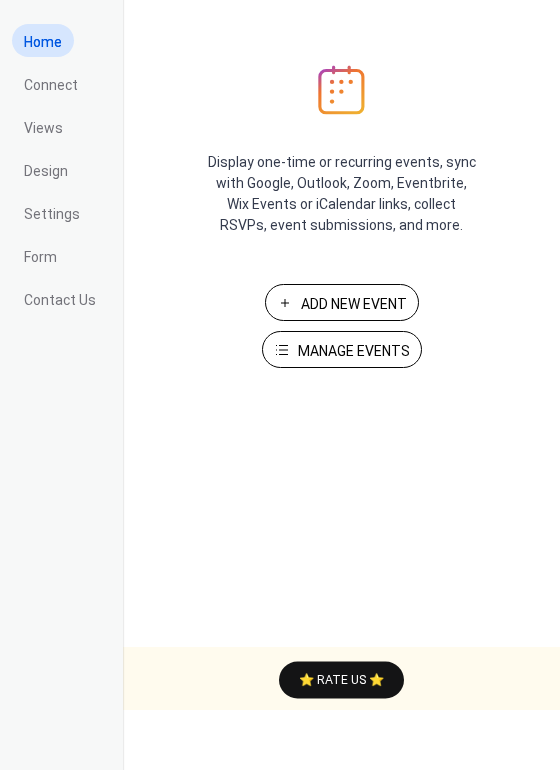 click on "Manage Events" at bounding box center (354, 351) 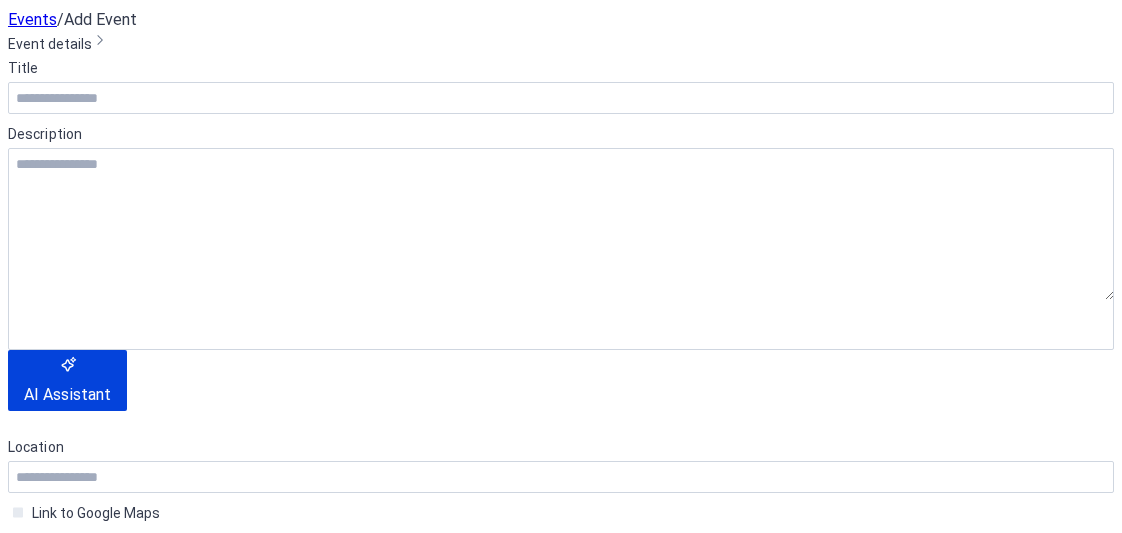 scroll, scrollTop: 0, scrollLeft: 0, axis: both 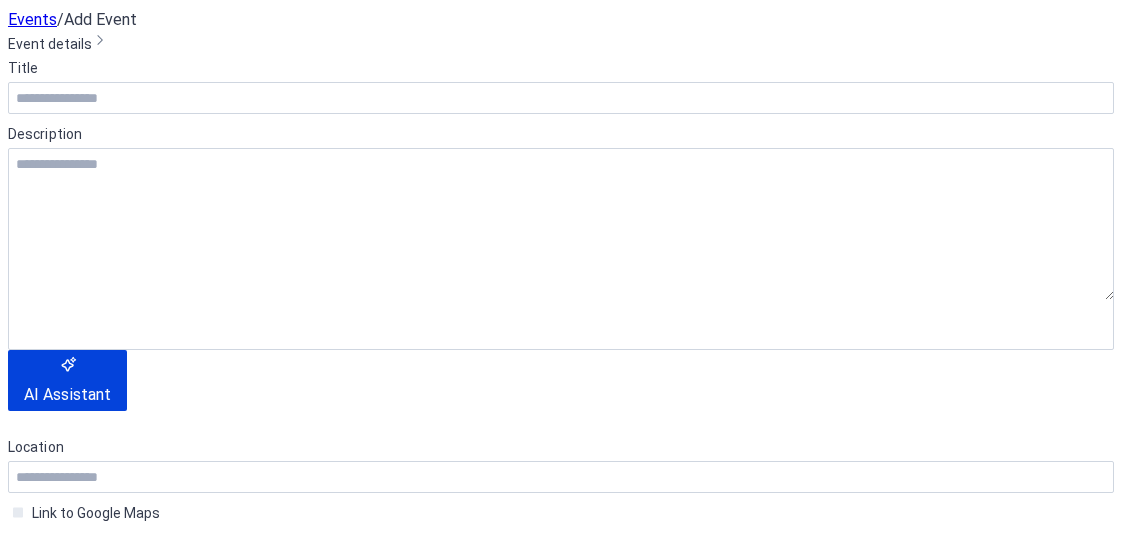 click 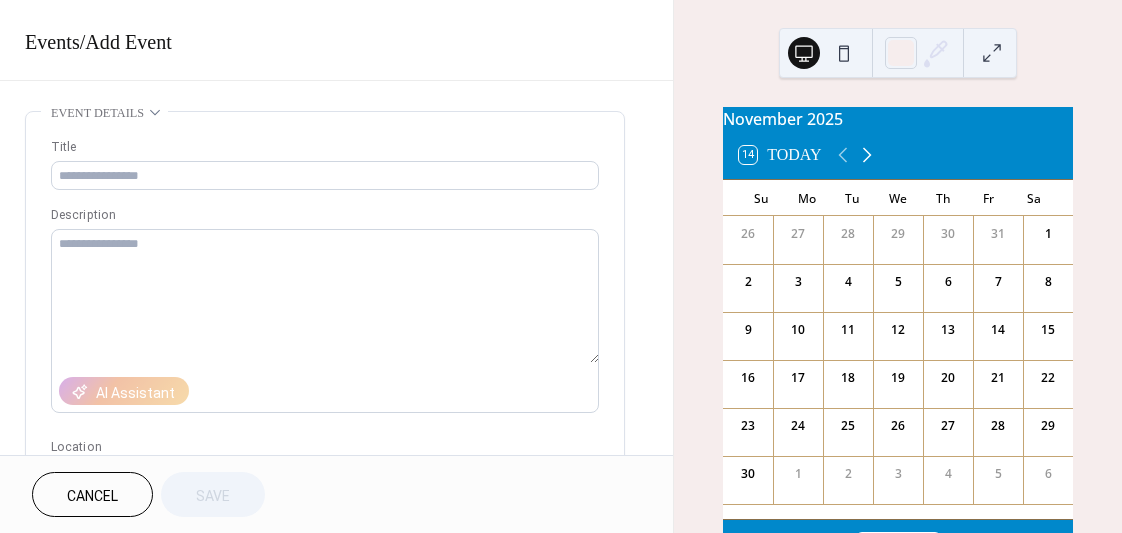 click 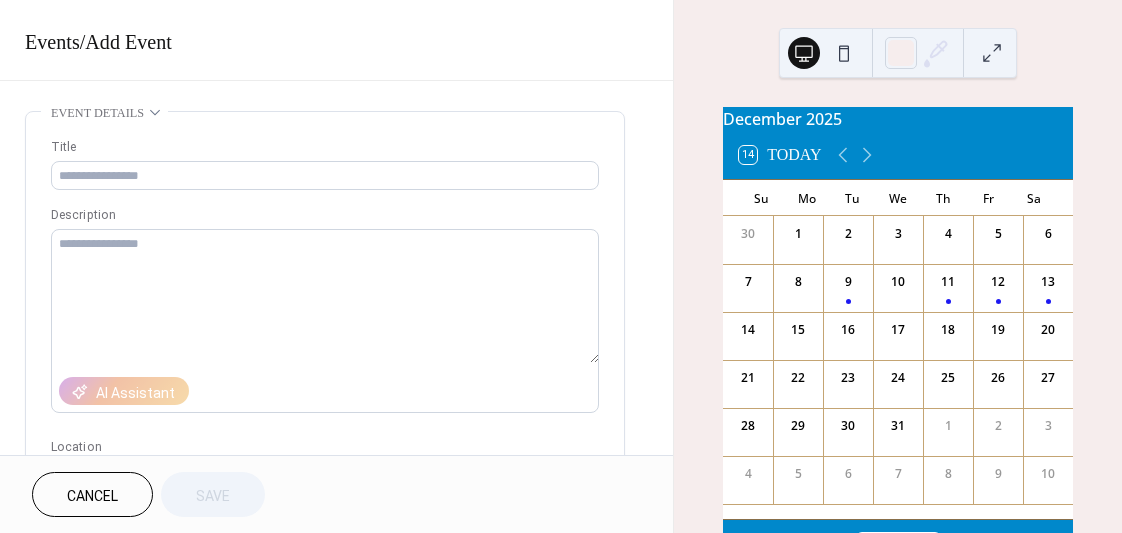 click on "1" at bounding box center (798, 234) 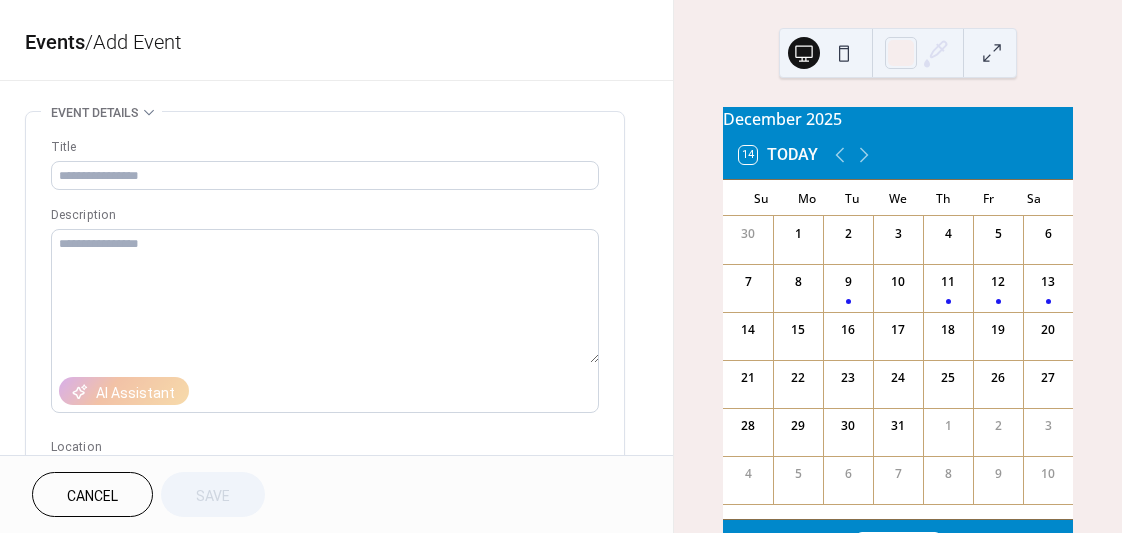 click on "1" at bounding box center (798, 234) 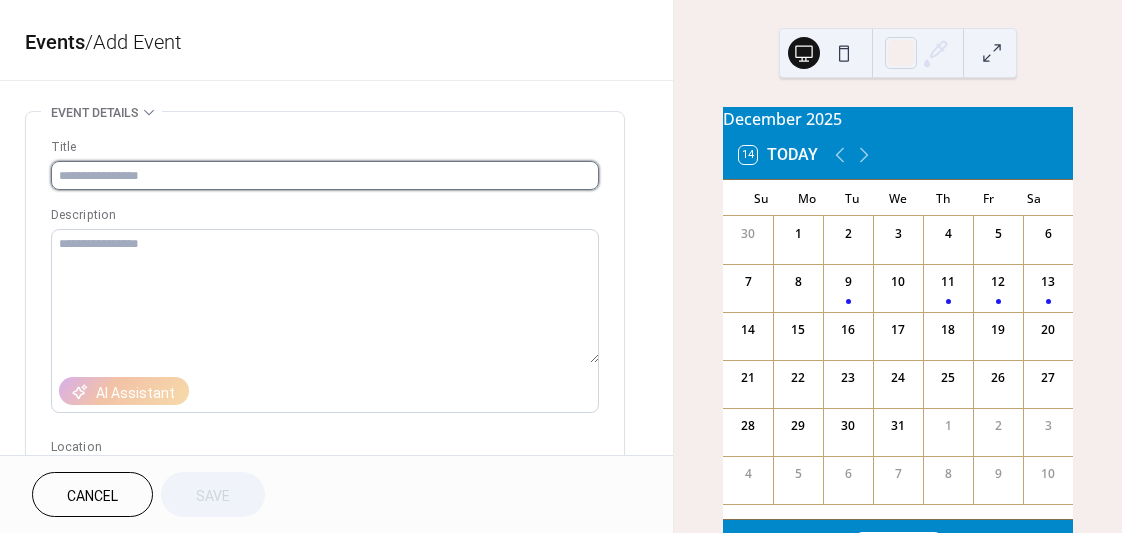 click at bounding box center (325, 175) 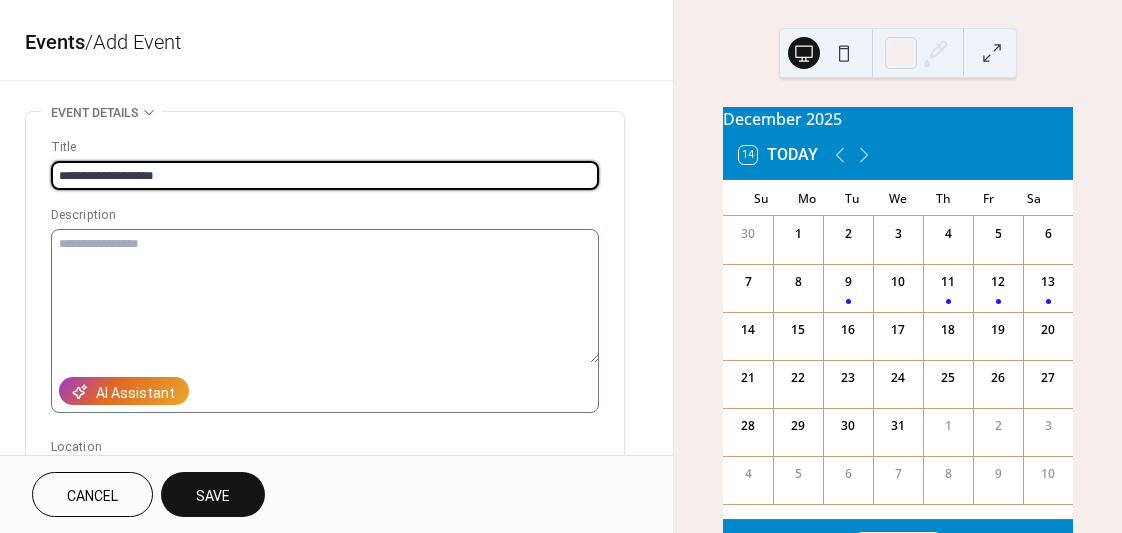 type on "**********" 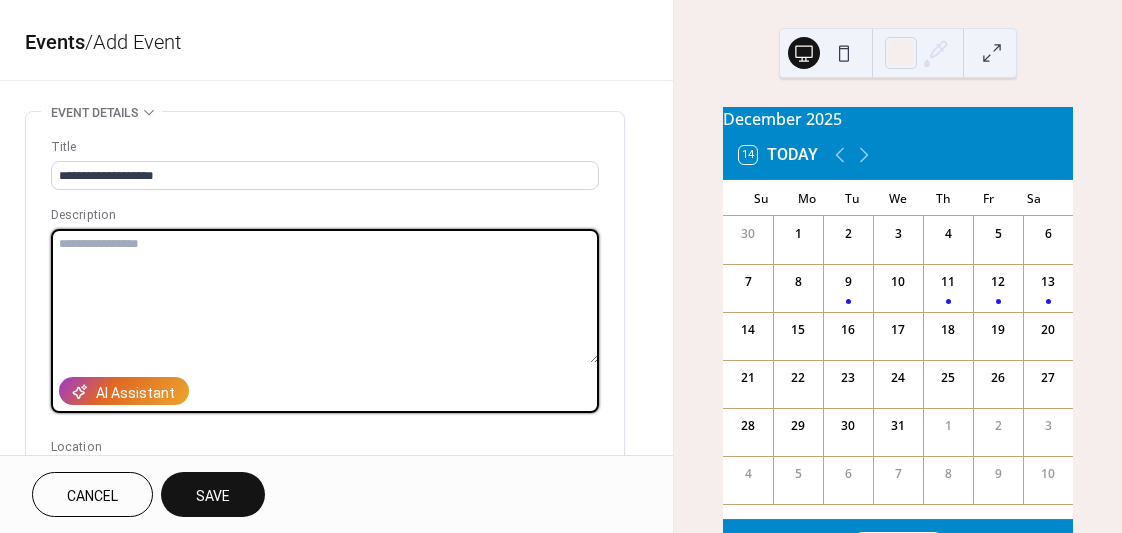 click at bounding box center [325, 296] 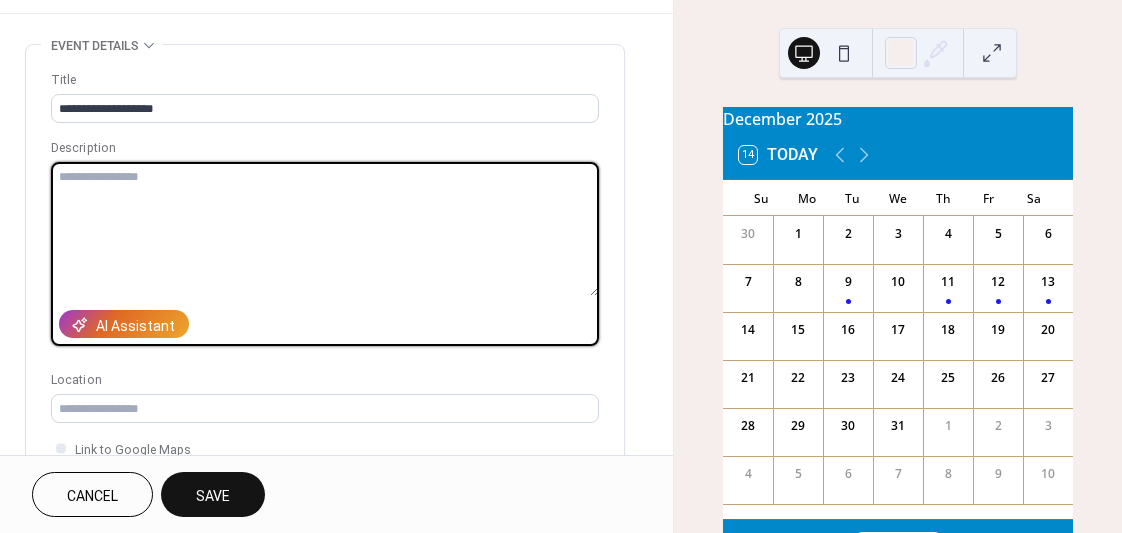 scroll, scrollTop: 68, scrollLeft: 0, axis: vertical 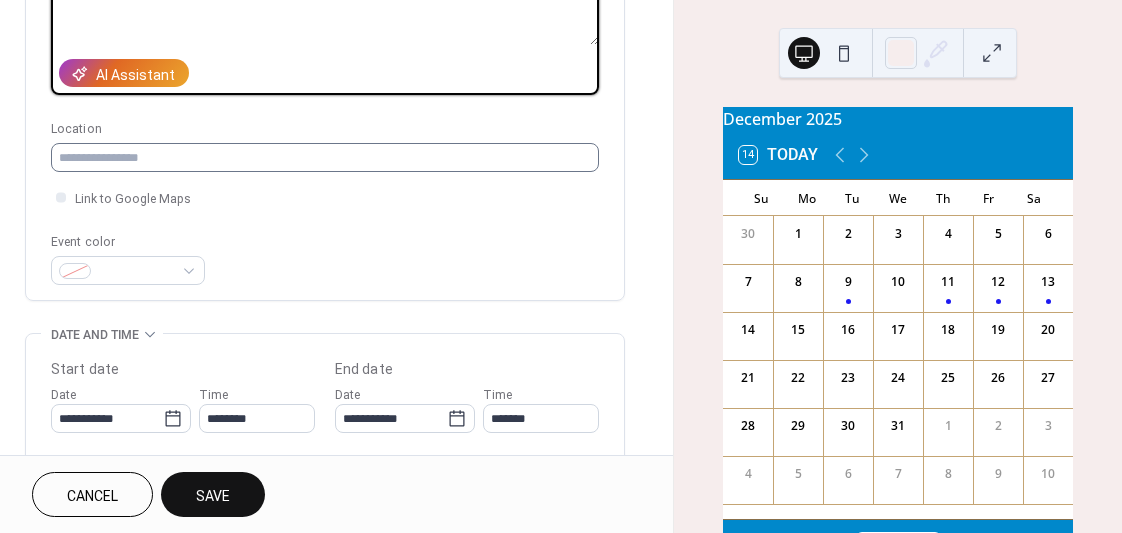 type on "**********" 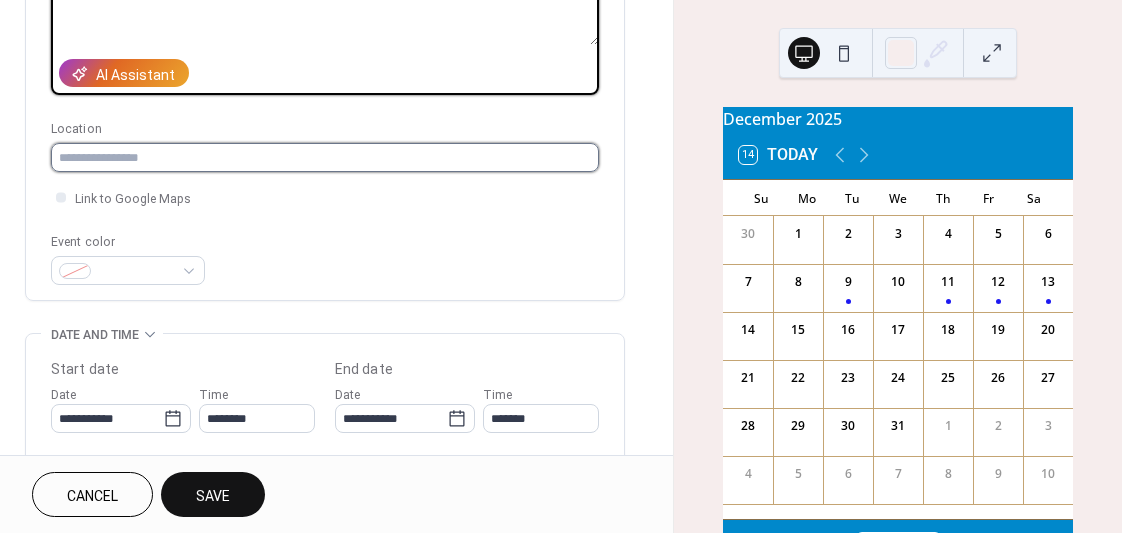 click at bounding box center (325, 157) 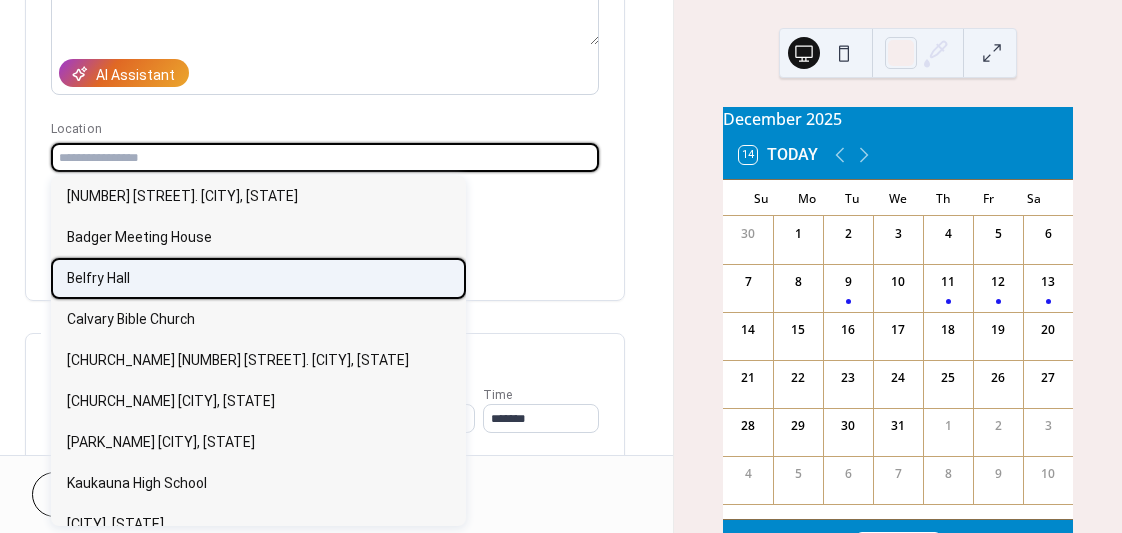 click on "Belfry Hall" at bounding box center [98, 278] 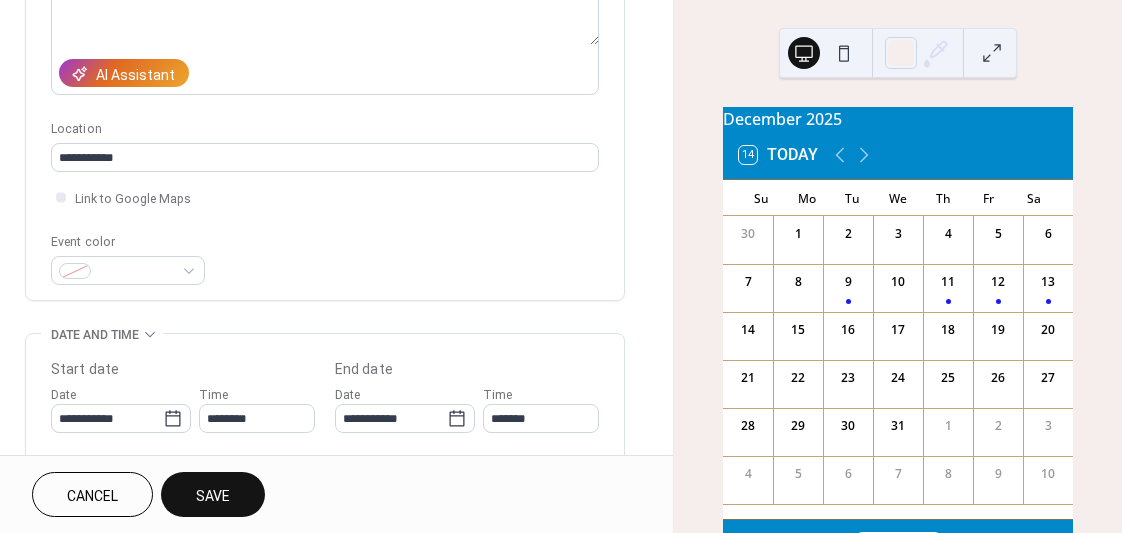 type on "**********" 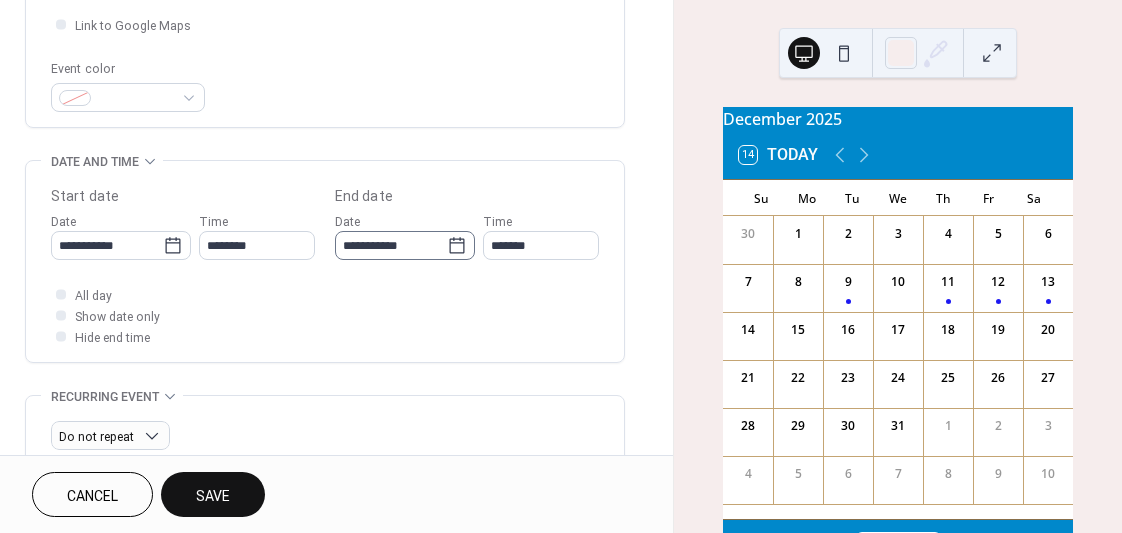 scroll, scrollTop: 495, scrollLeft: 0, axis: vertical 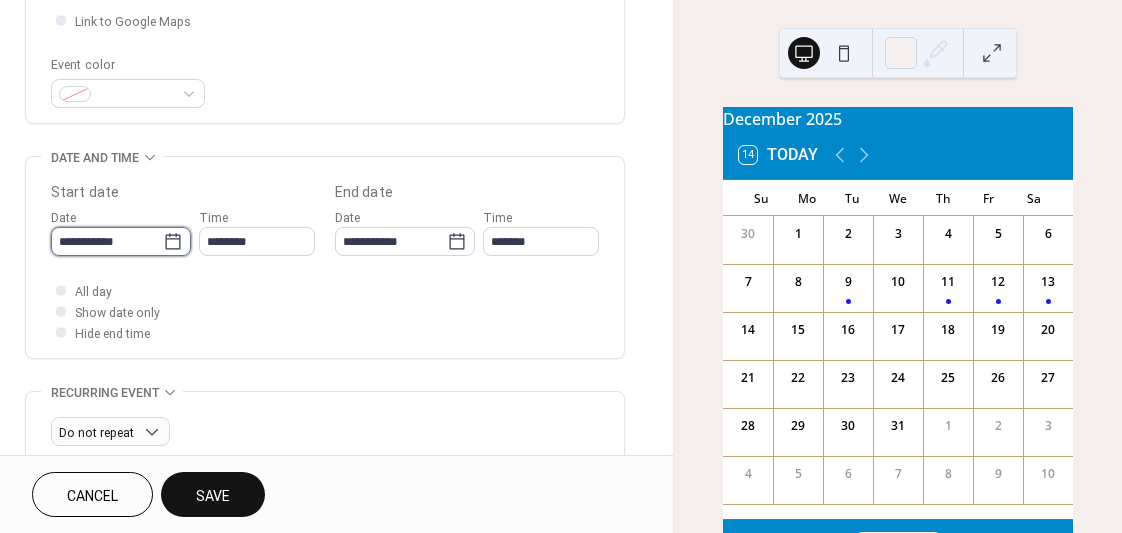 click on "**********" at bounding box center [107, 241] 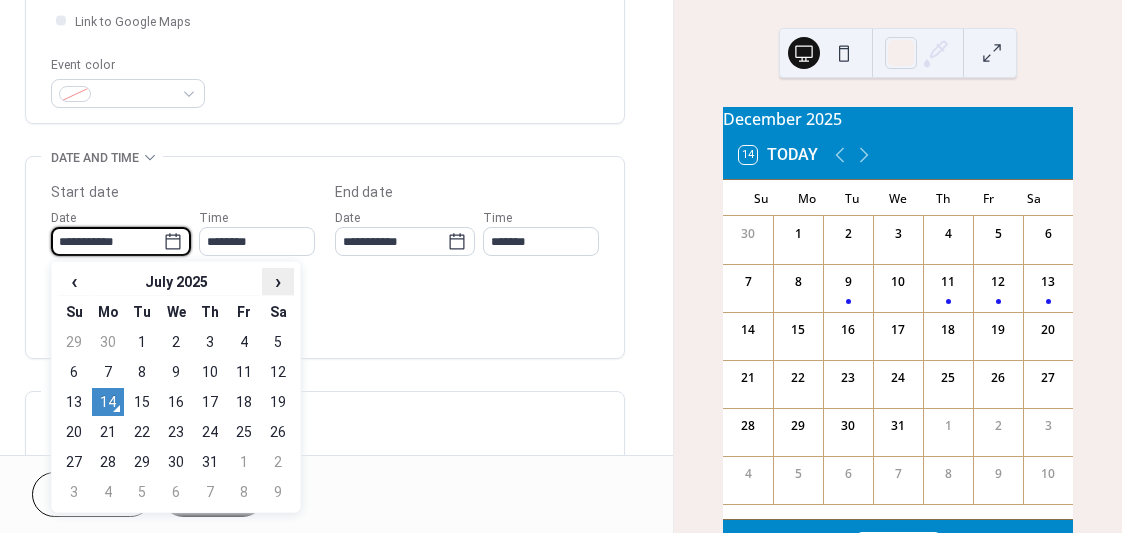 click on "›" at bounding box center (278, 281) 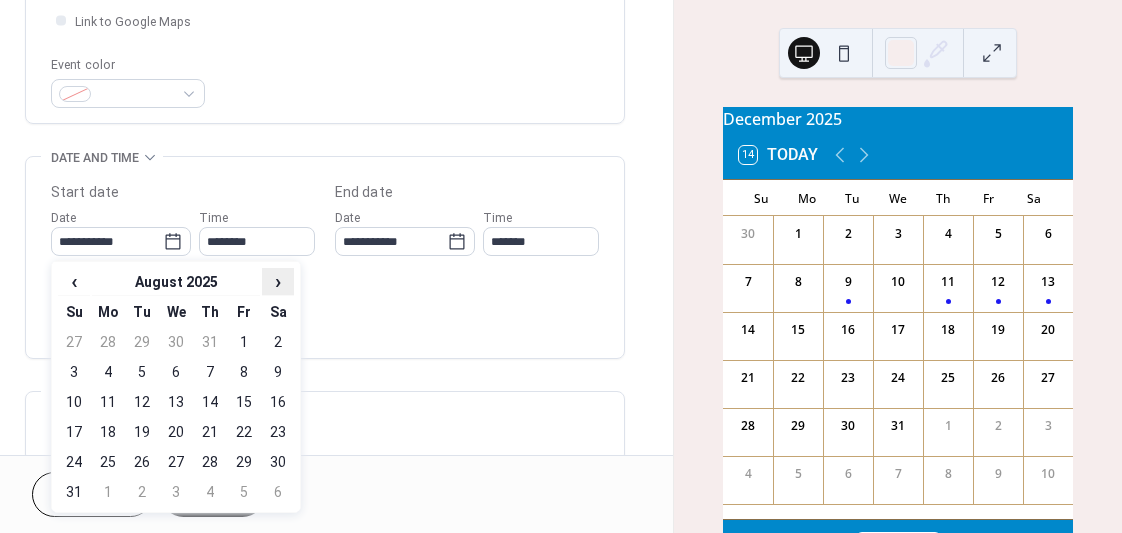click on "›" at bounding box center [278, 281] 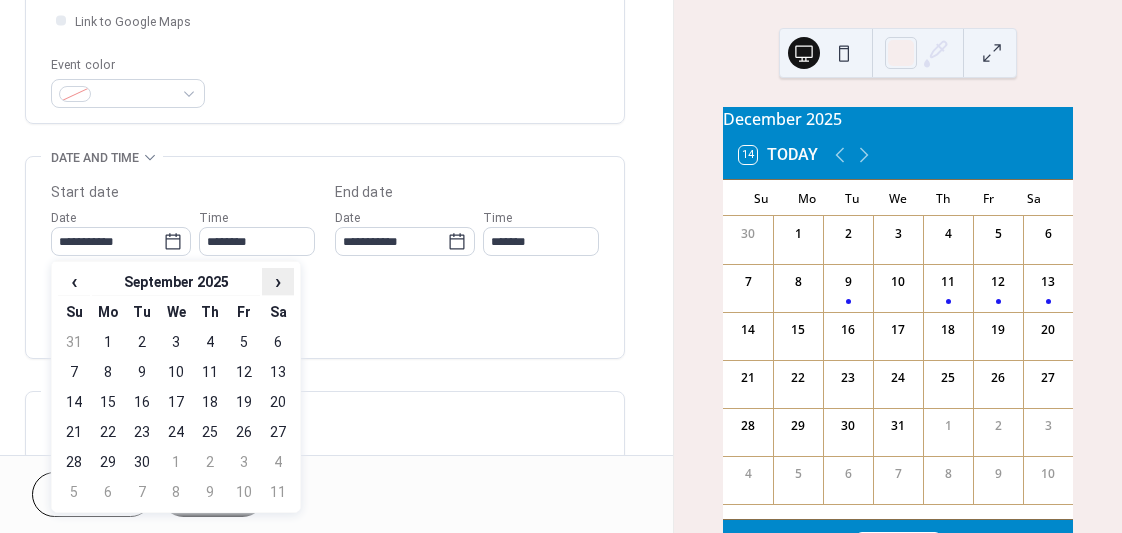 click on "›" at bounding box center (278, 281) 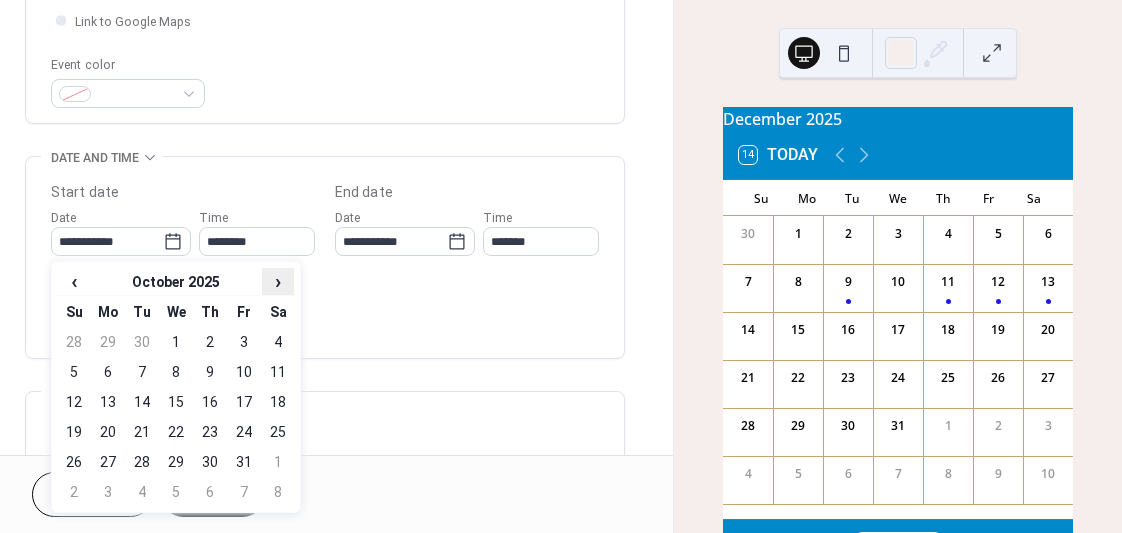 click on "›" at bounding box center [278, 281] 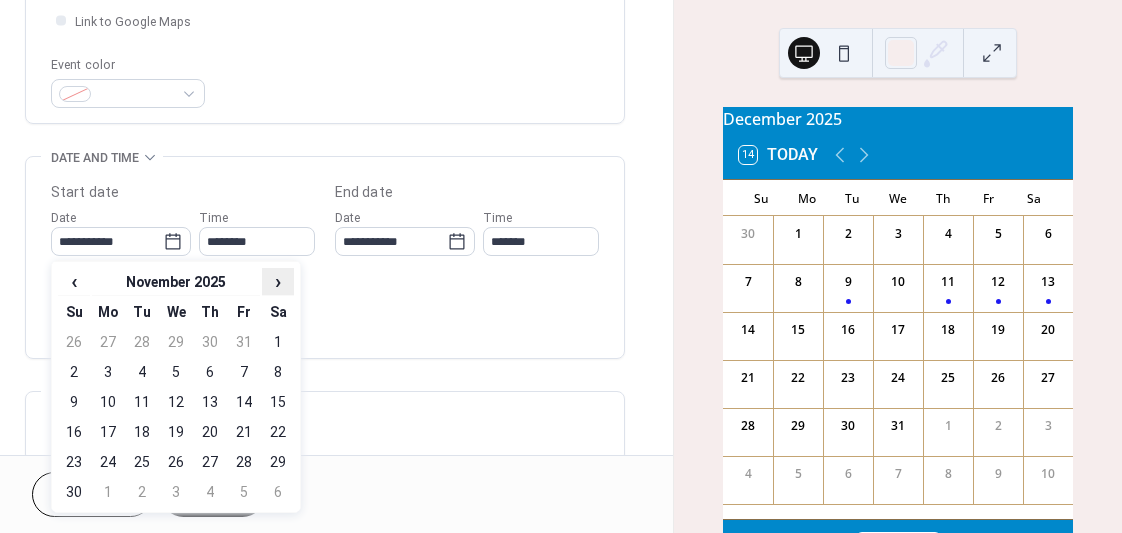click on "›" at bounding box center (278, 281) 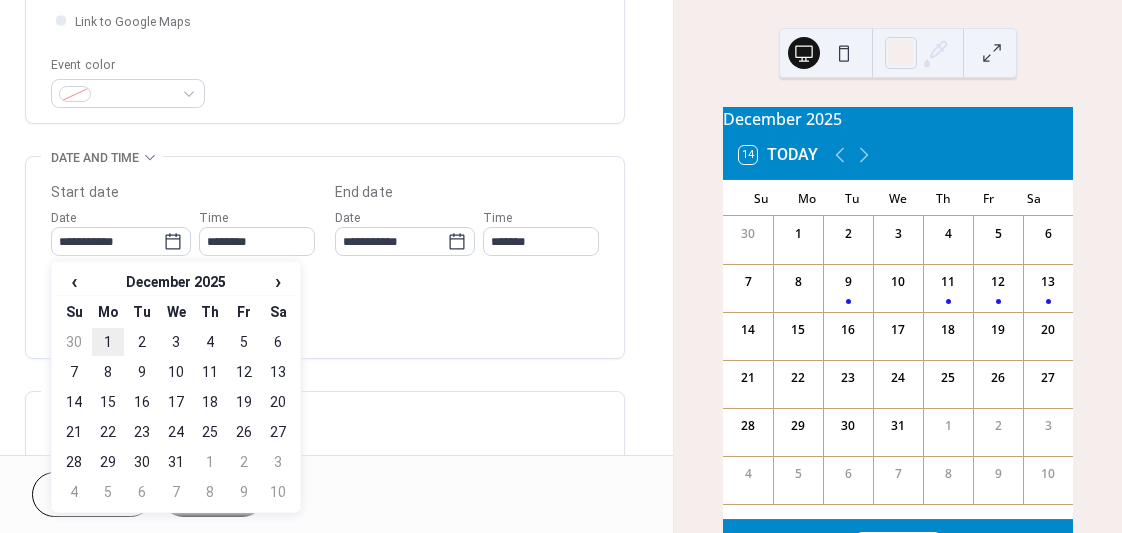 click on "1" at bounding box center [108, 342] 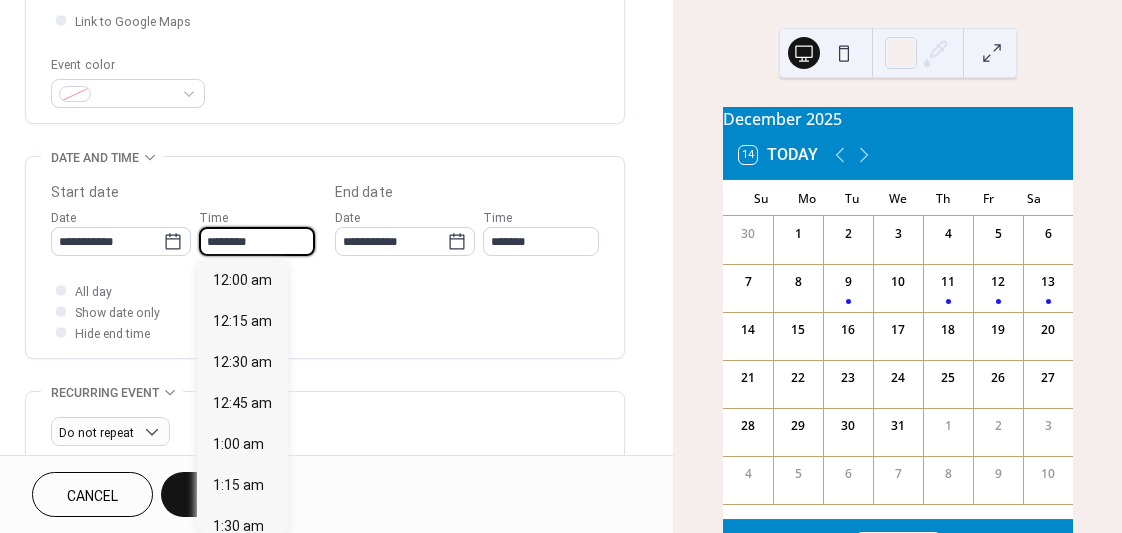 click on "********" at bounding box center (257, 241) 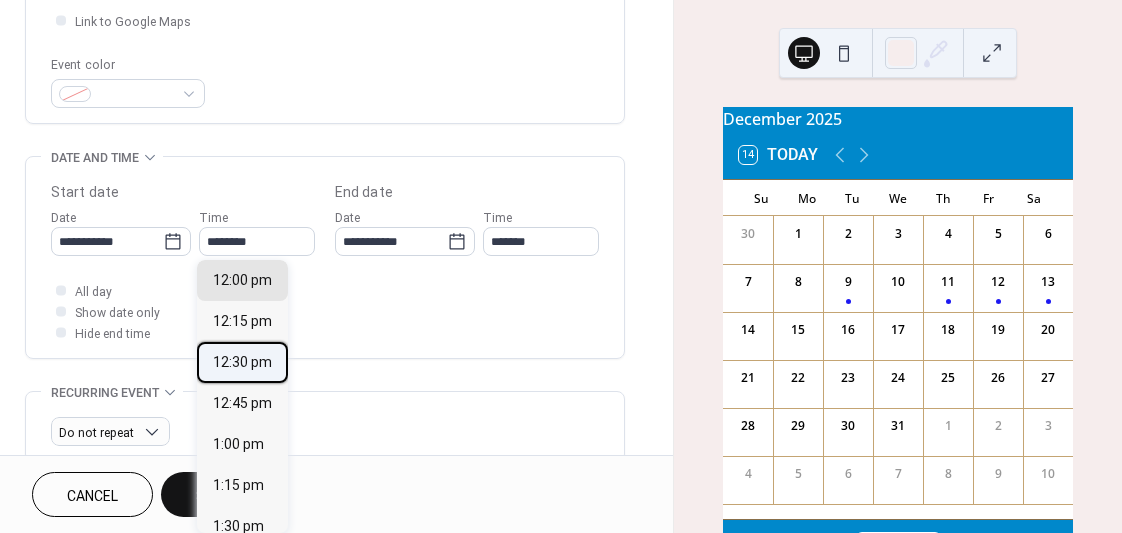 click on "12:30 pm" at bounding box center (242, 362) 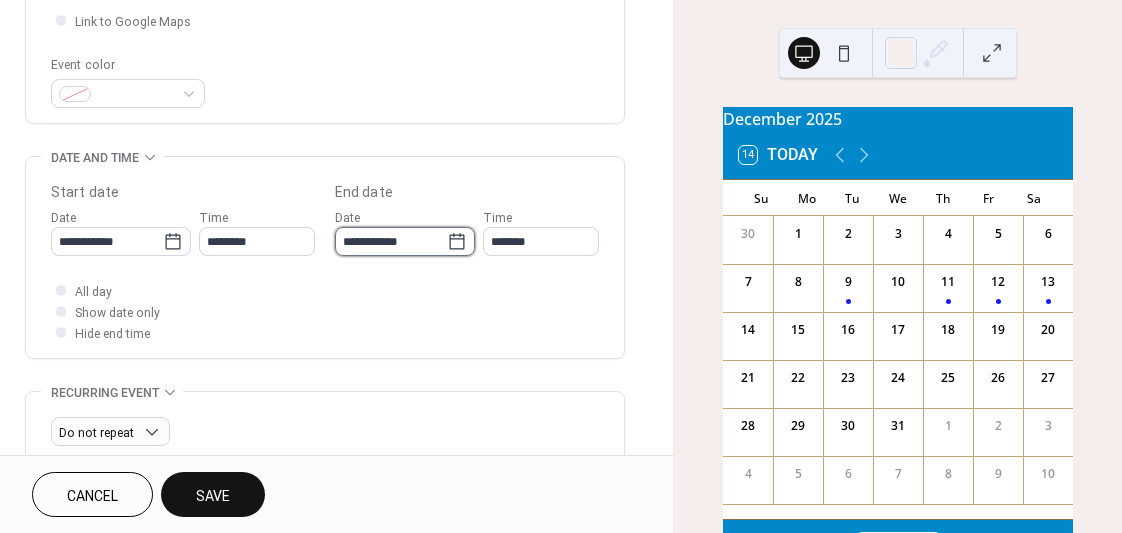 click on "**********" at bounding box center [391, 241] 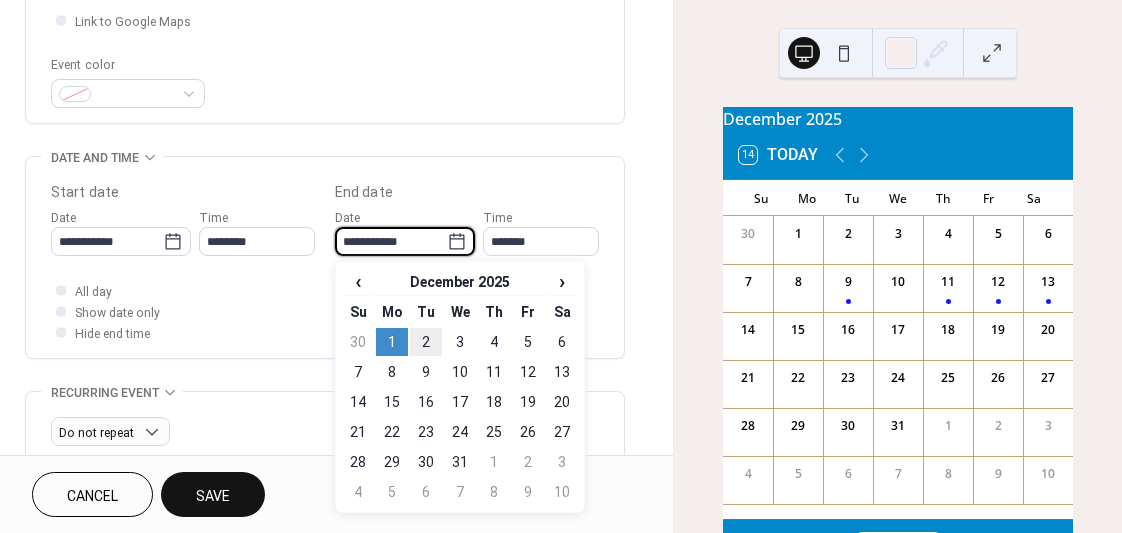 click on "2" at bounding box center [426, 342] 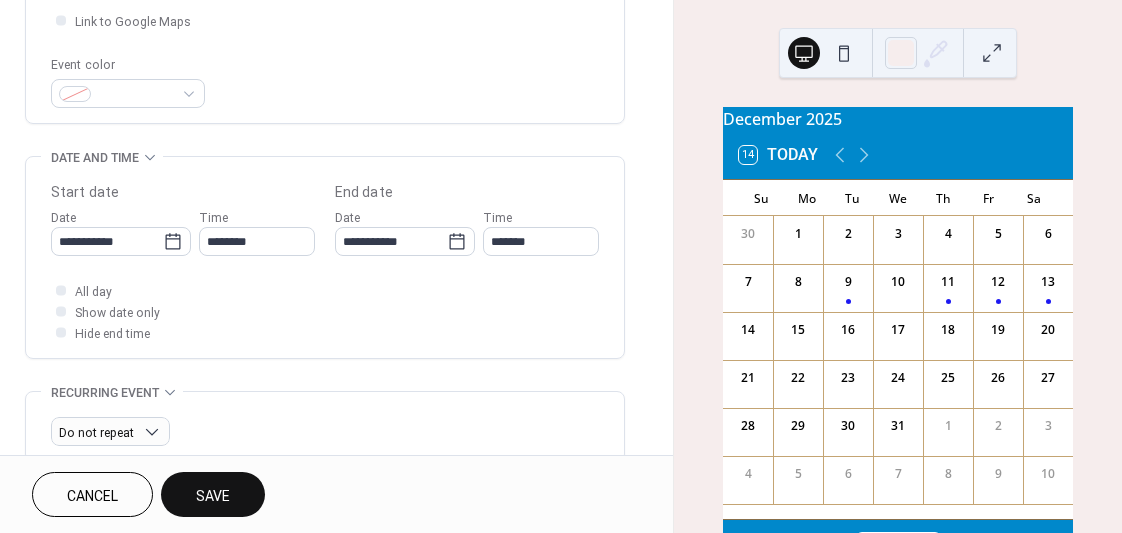 type on "**********" 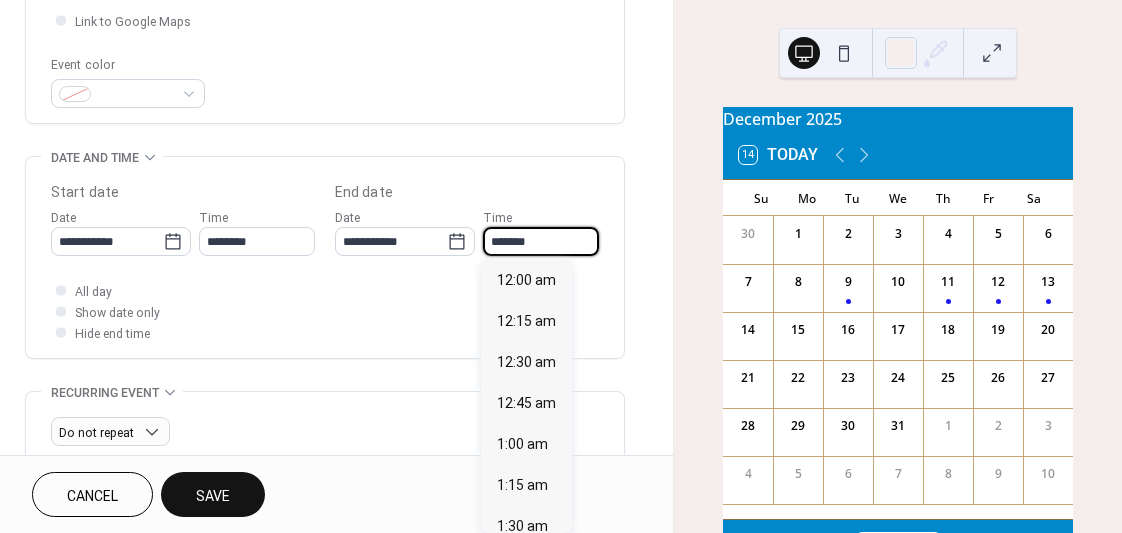 click on "*******" at bounding box center [541, 241] 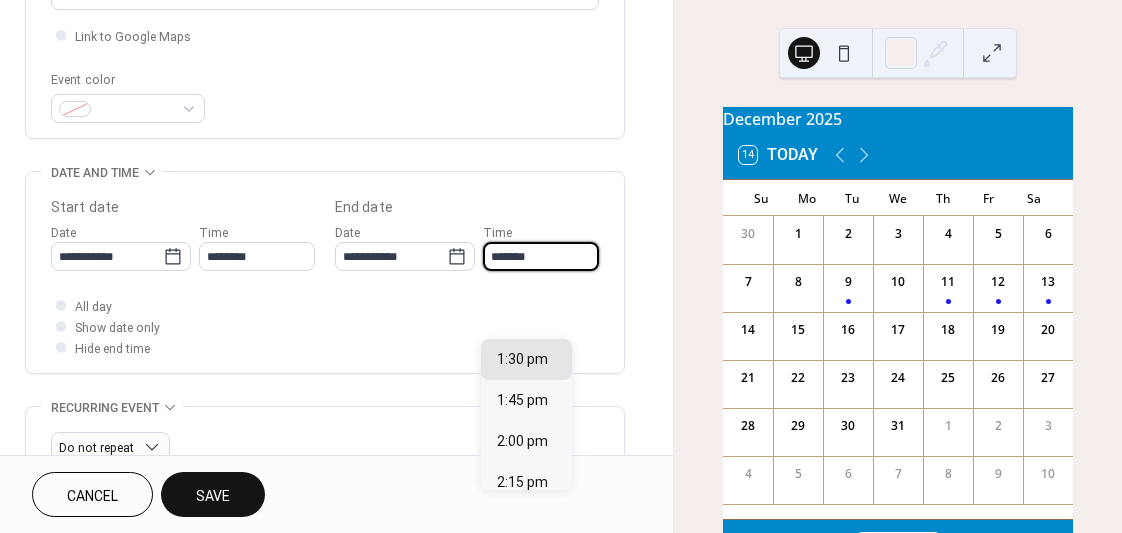 scroll, scrollTop: 586, scrollLeft: 0, axis: vertical 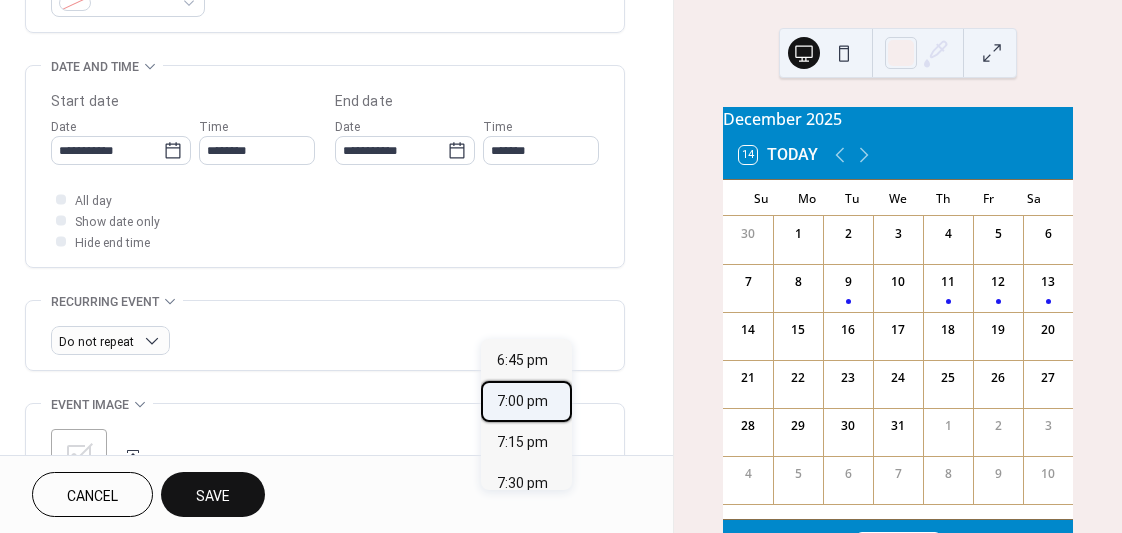 click on "7:00 pm" at bounding box center (522, 401) 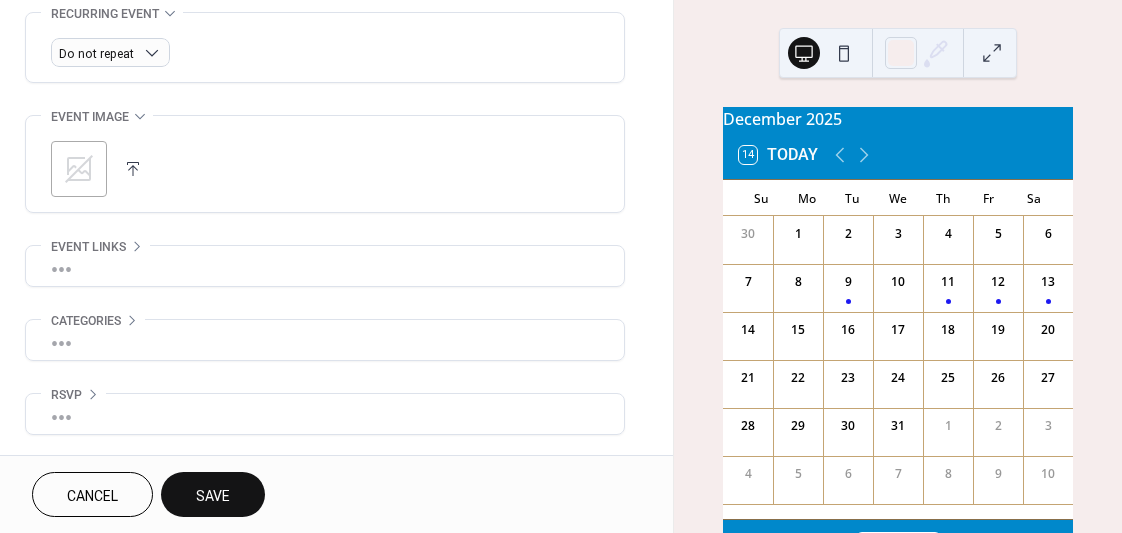 scroll, scrollTop: 874, scrollLeft: 0, axis: vertical 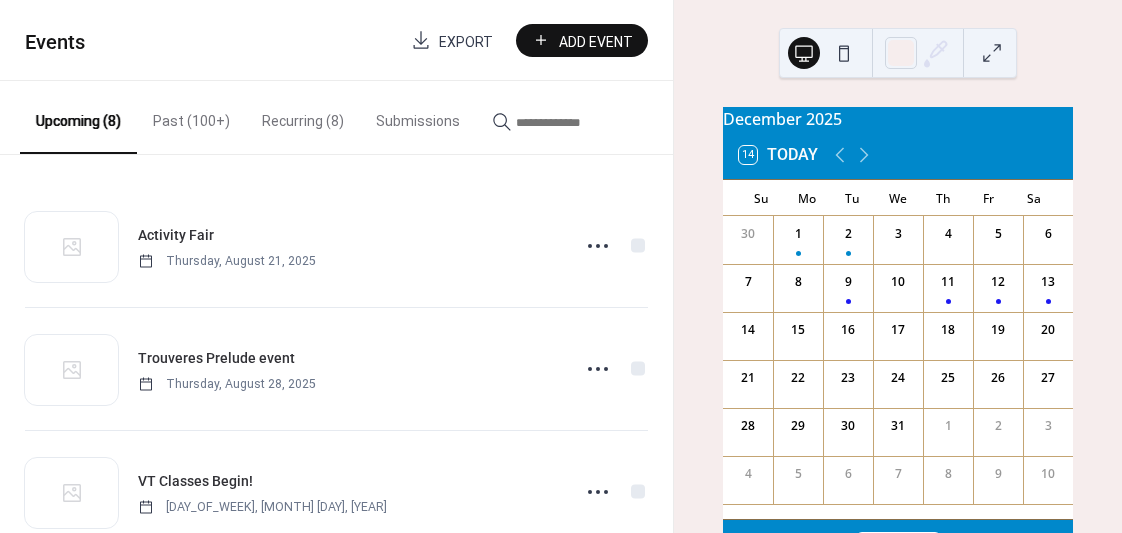 click on "Add Event" at bounding box center [596, 41] 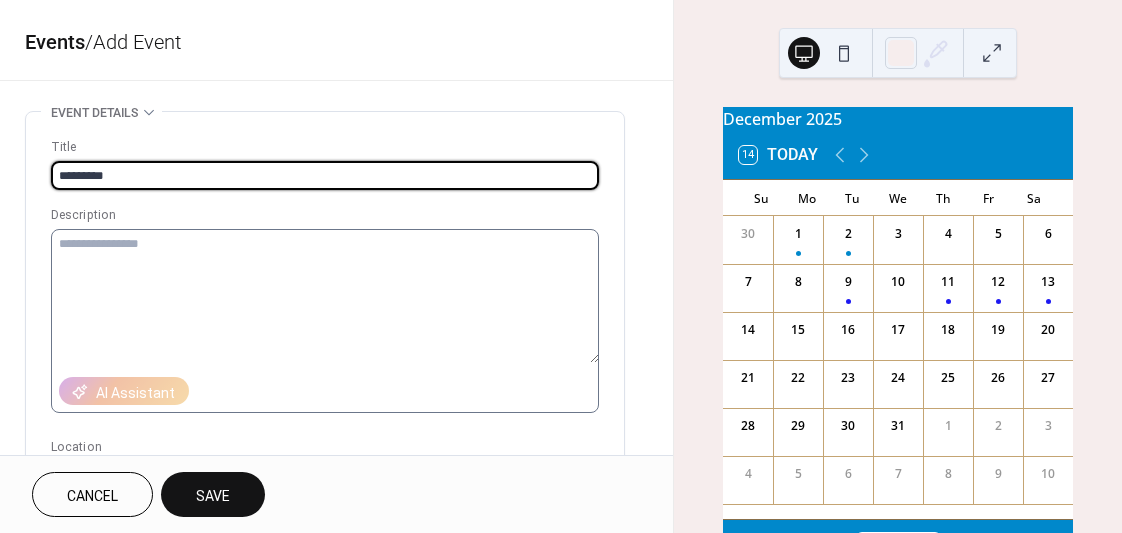 type on "*********" 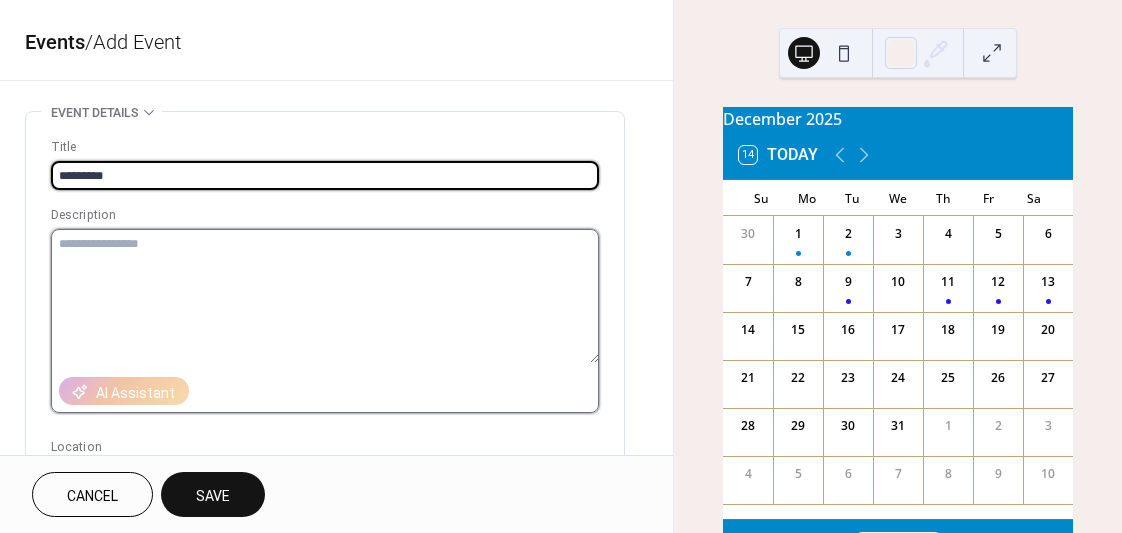 click at bounding box center (325, 296) 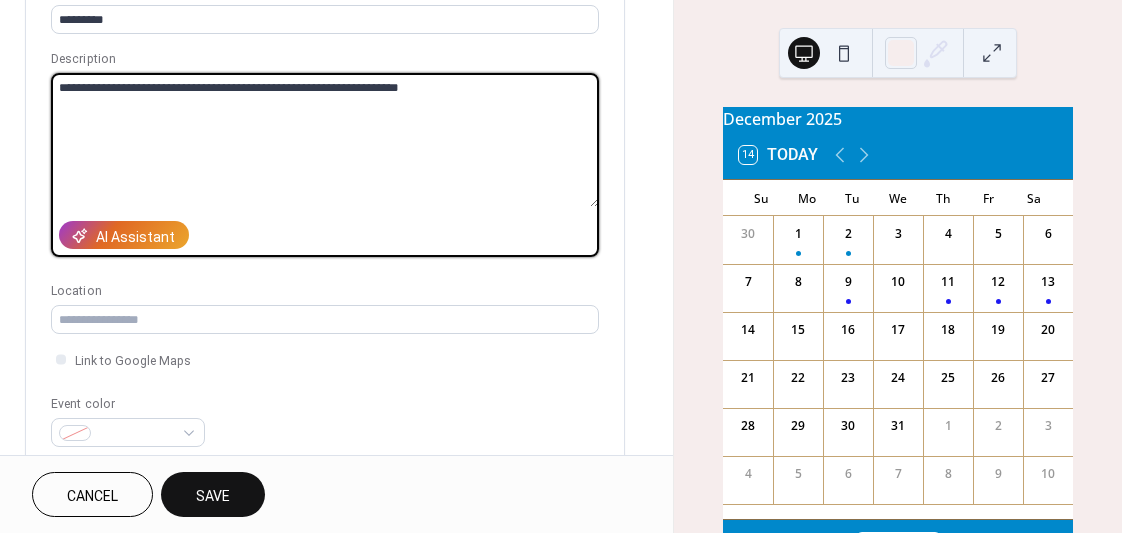 scroll, scrollTop: 186, scrollLeft: 0, axis: vertical 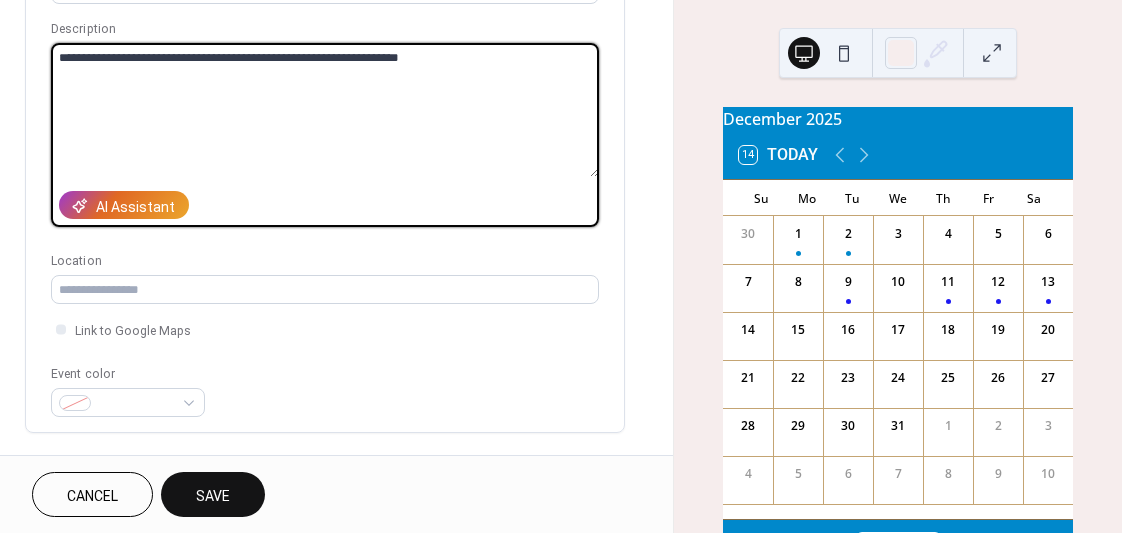 drag, startPoint x: 441, startPoint y: 55, endPoint x: 291, endPoint y: 58, distance: 150.03 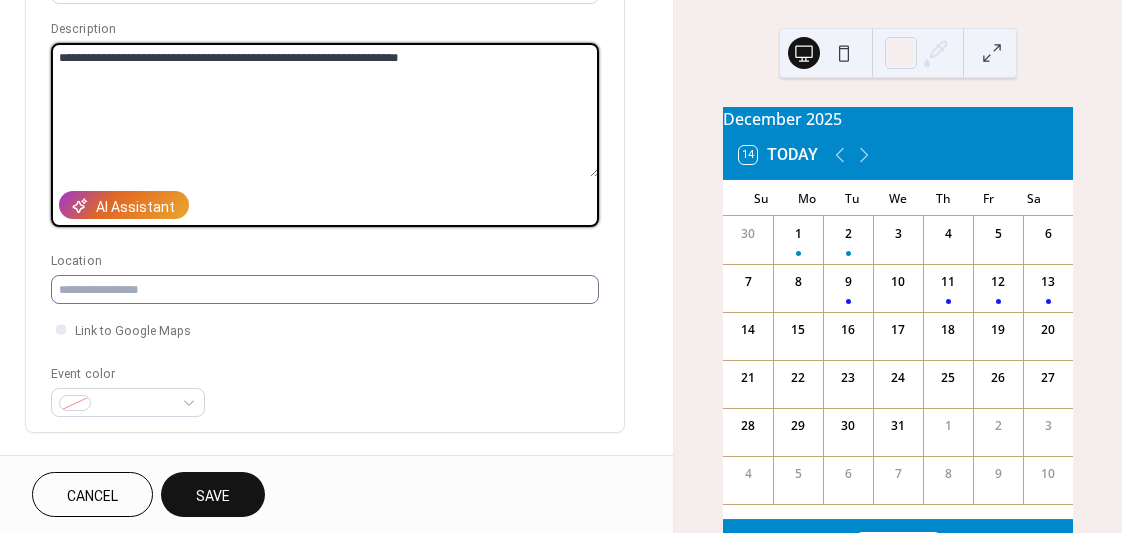 type on "**********" 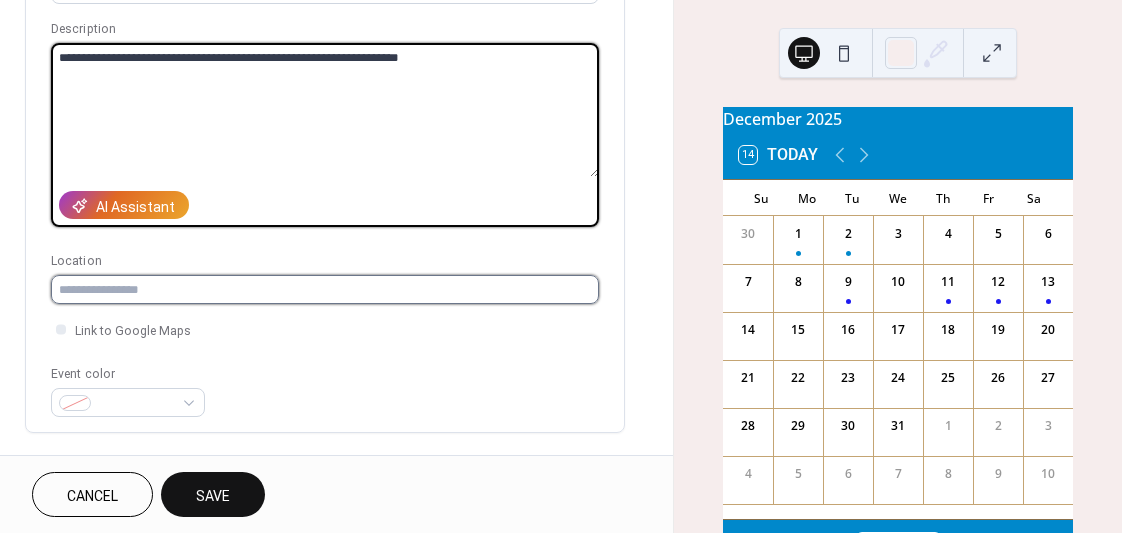 click at bounding box center (325, 289) 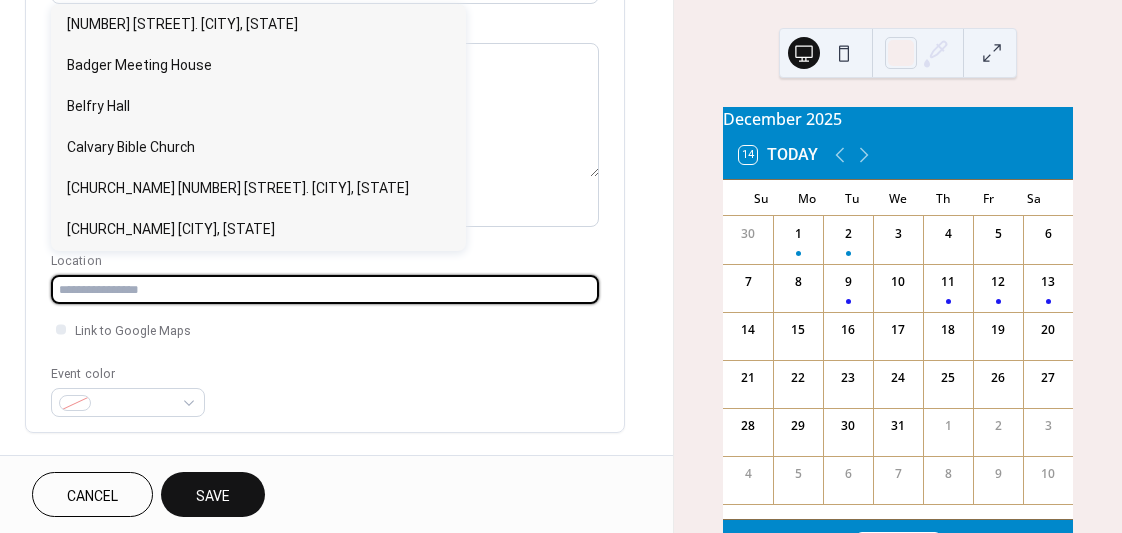 paste on "**********" 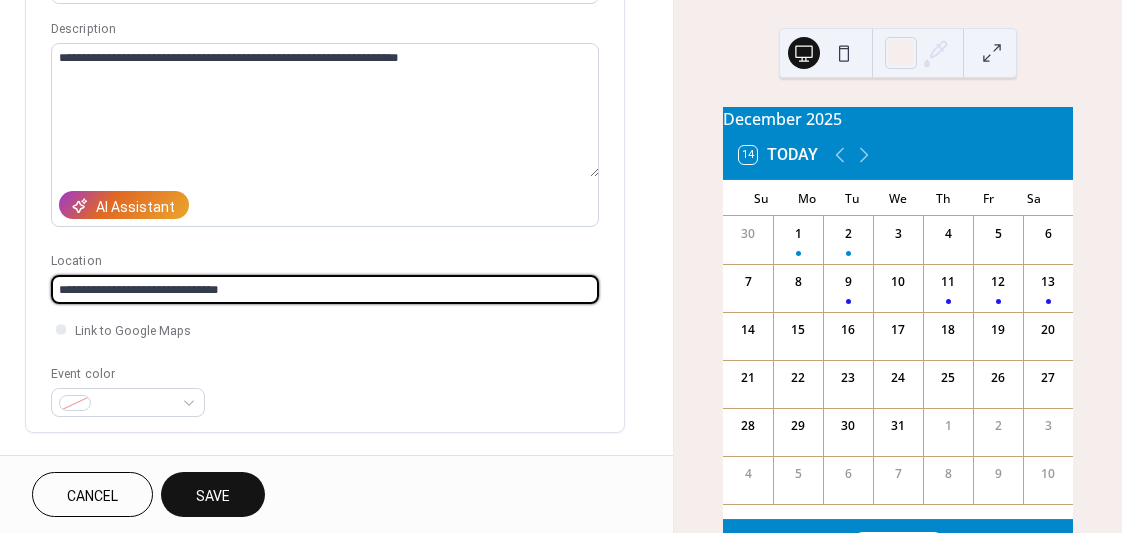 click on "**********" at bounding box center (325, 289) 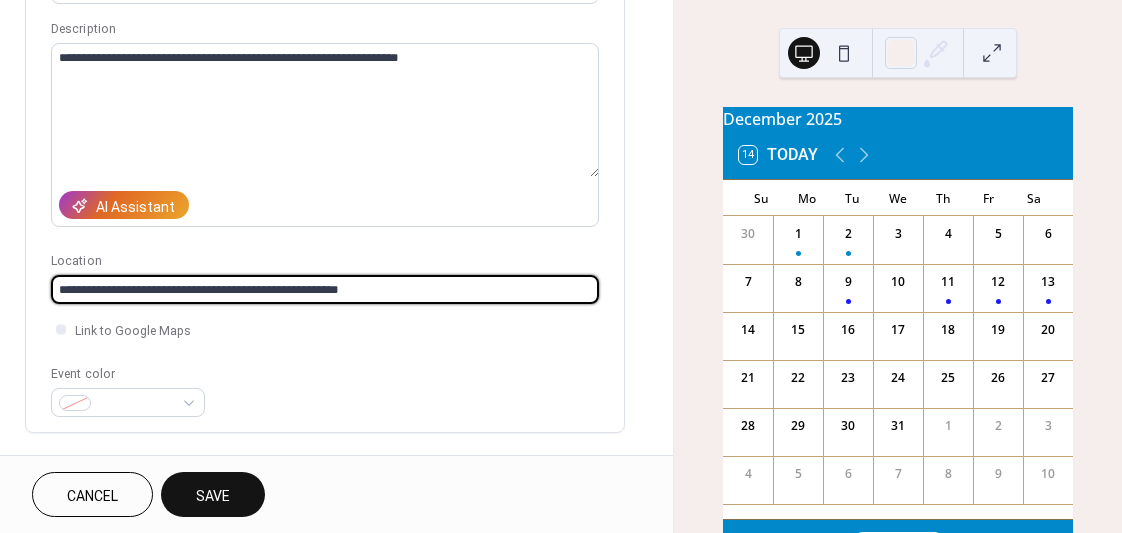 click on "**********" at bounding box center (325, 289) 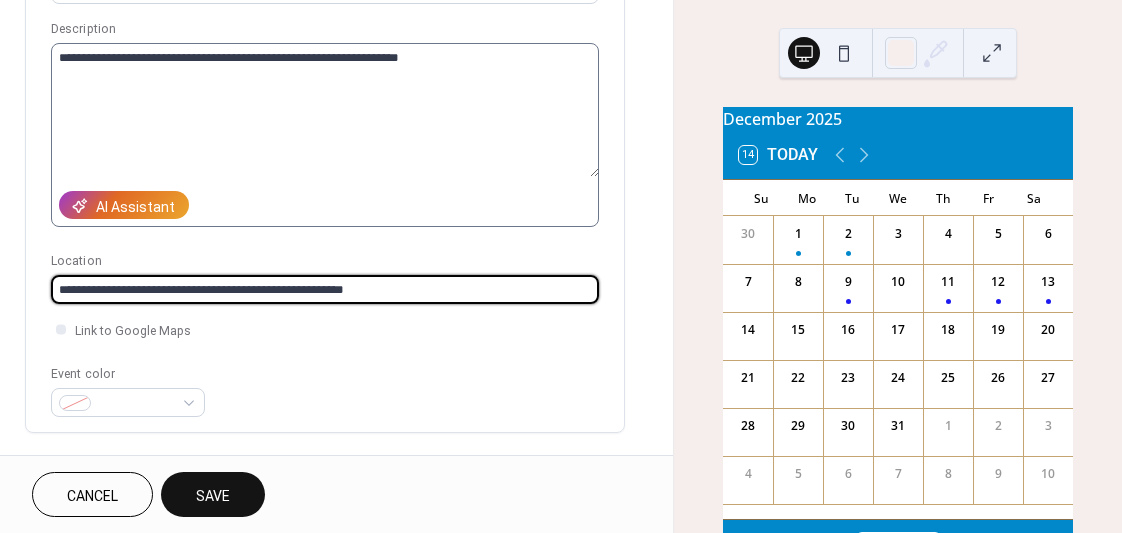 type on "**********" 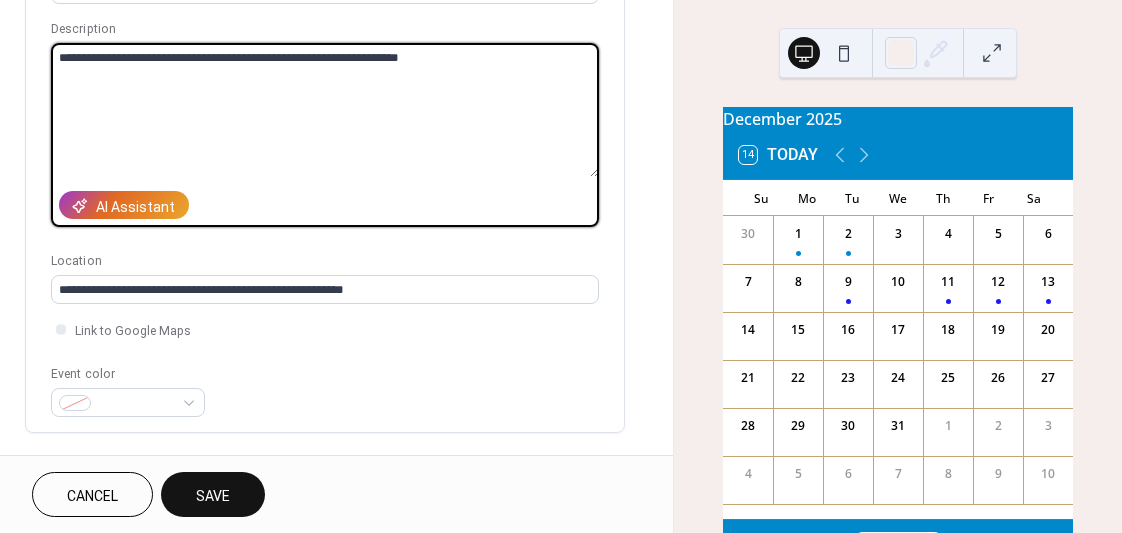 drag, startPoint x: 464, startPoint y: 57, endPoint x: 145, endPoint y: 59, distance: 319.00626 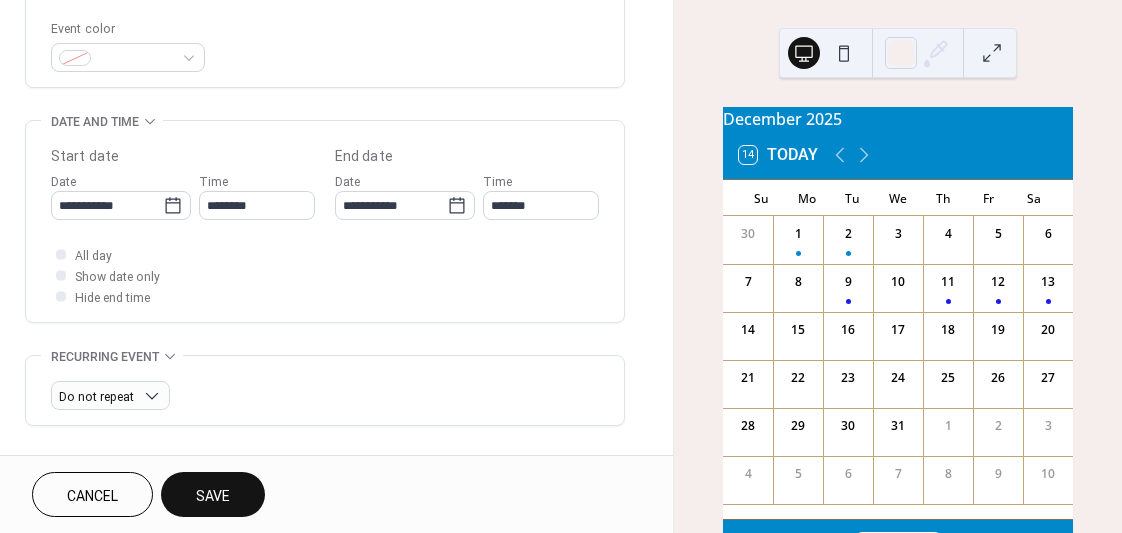 scroll, scrollTop: 537, scrollLeft: 0, axis: vertical 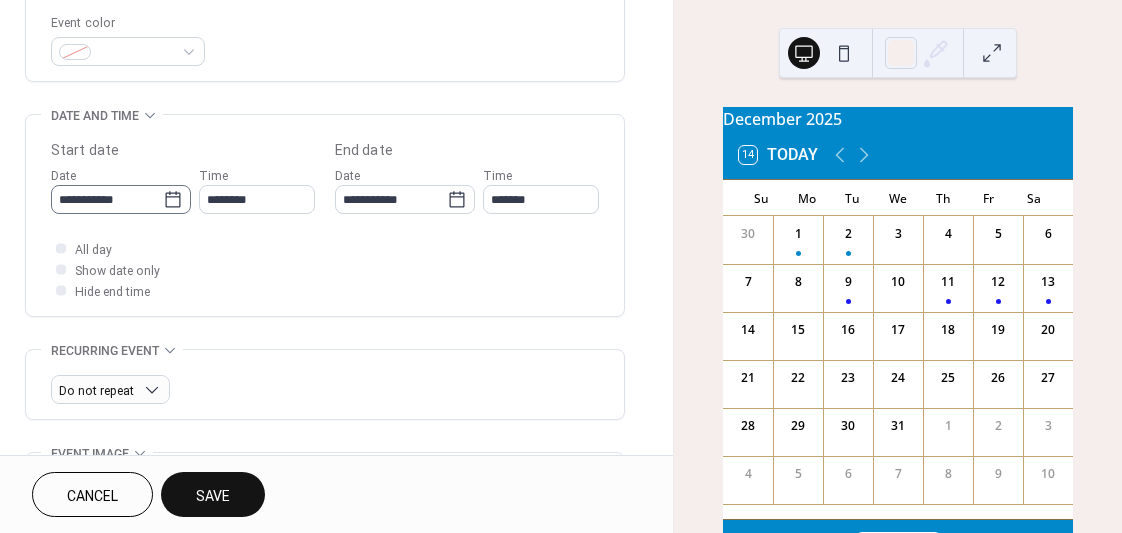 type on "**********" 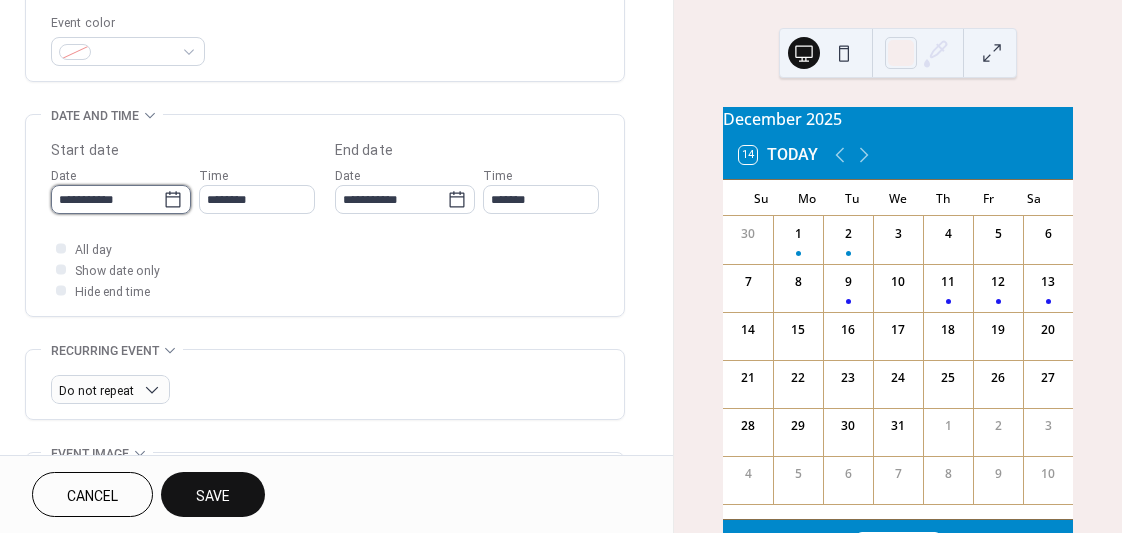 click on "**********" at bounding box center (107, 199) 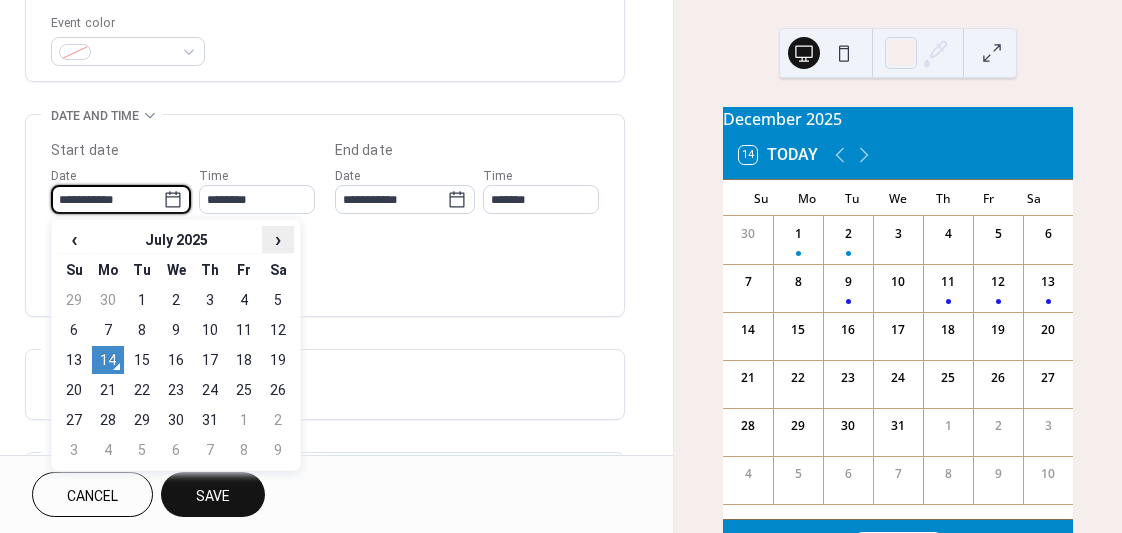 click on "›" at bounding box center (278, 239) 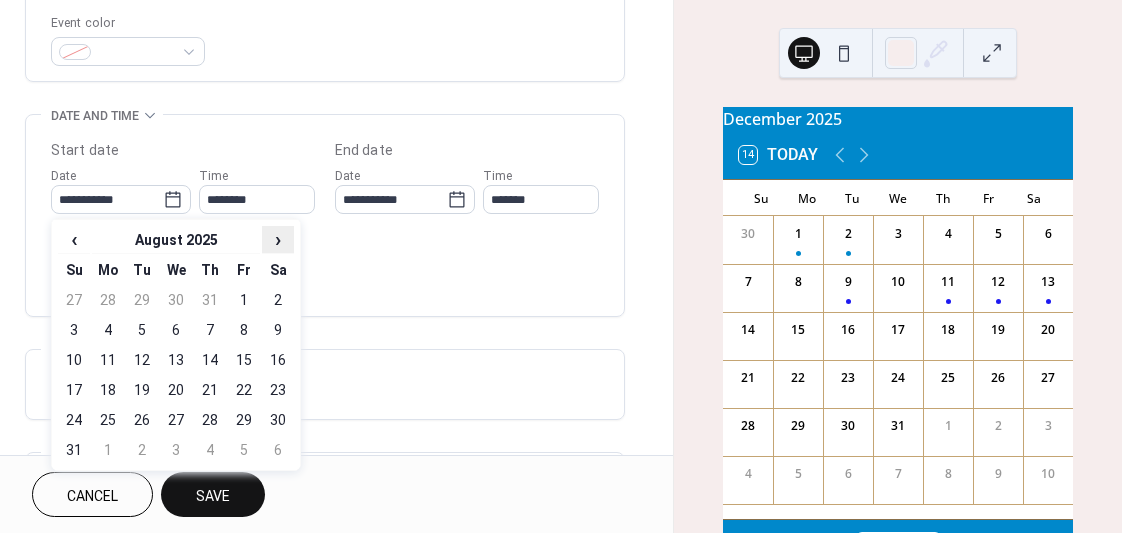 click on "›" at bounding box center [278, 239] 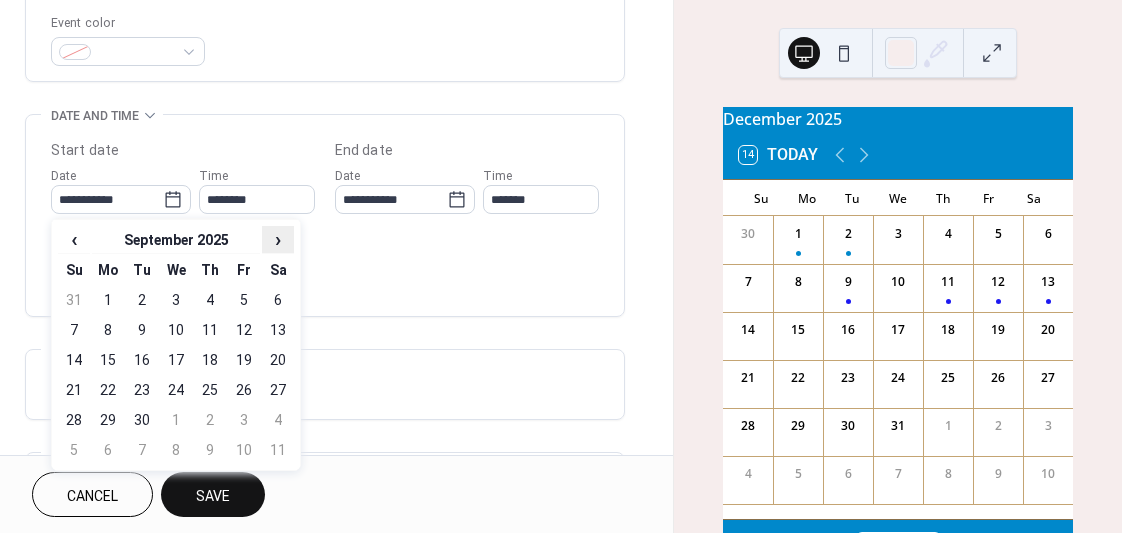 click on "›" at bounding box center (278, 239) 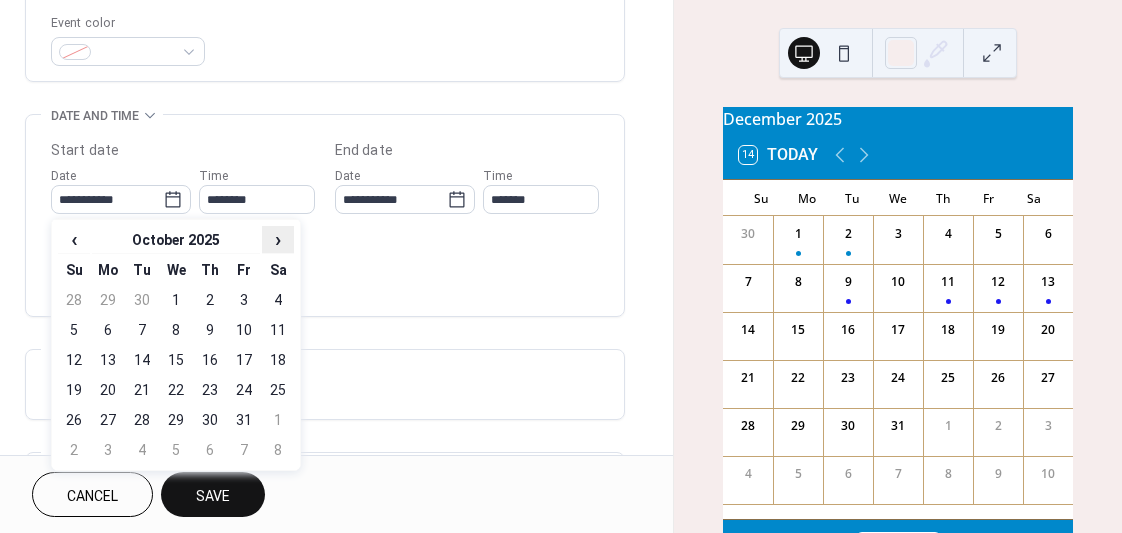 click on "›" at bounding box center (278, 239) 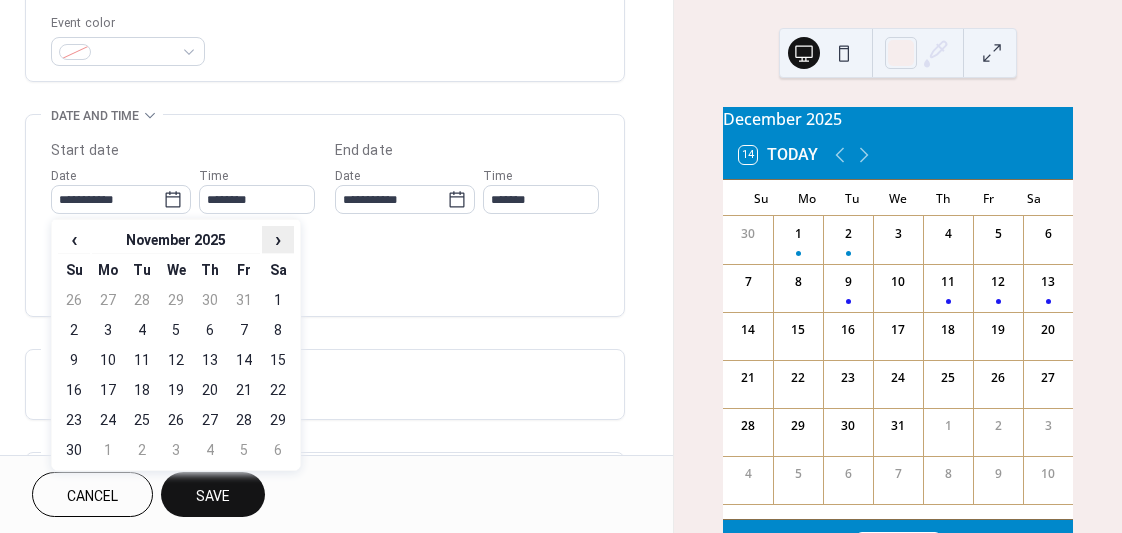 click on "›" at bounding box center (278, 239) 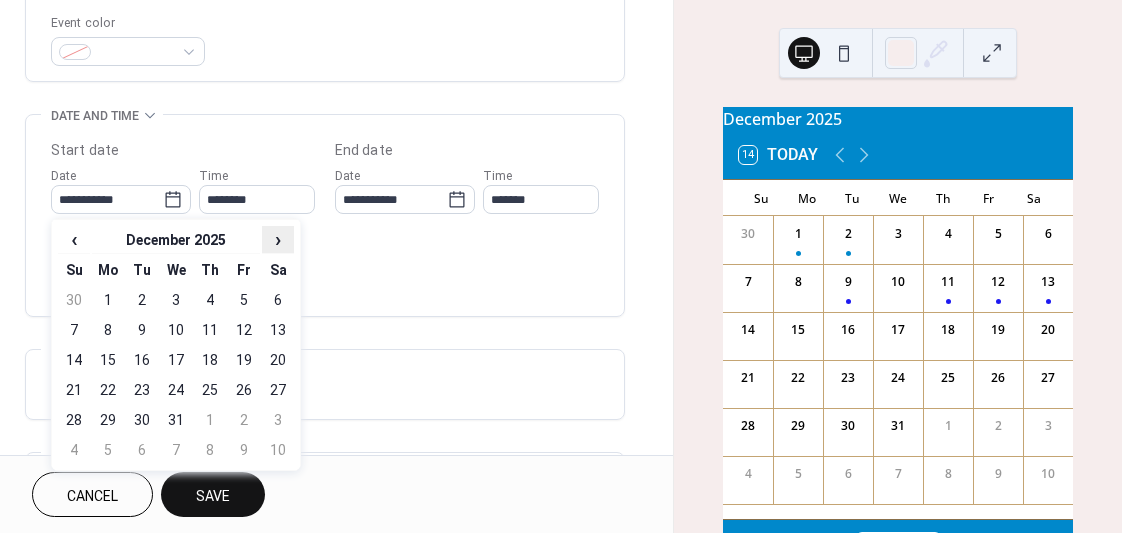click on "›" at bounding box center [278, 239] 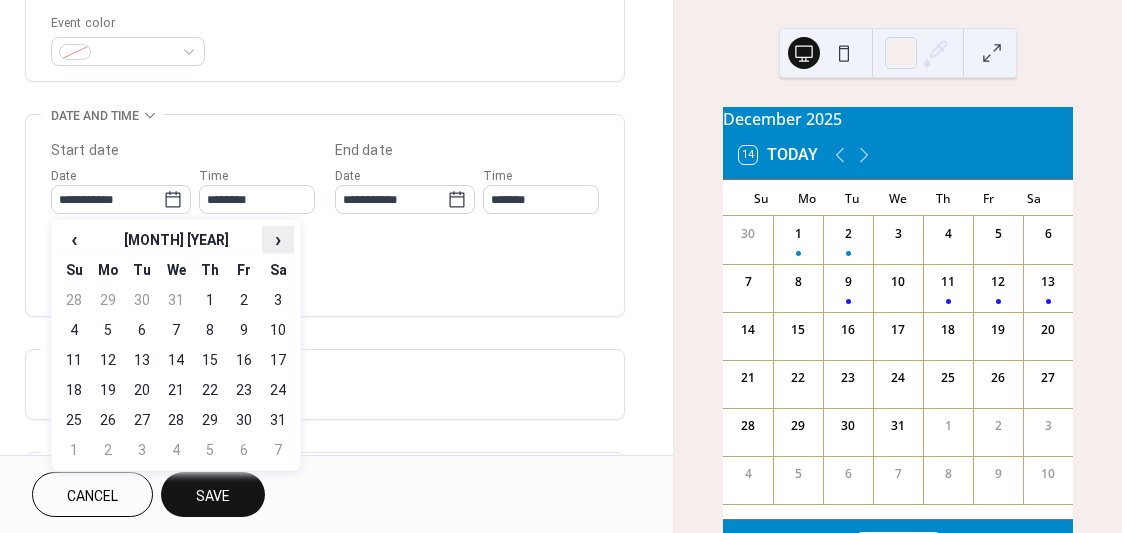 click on "›" at bounding box center (278, 239) 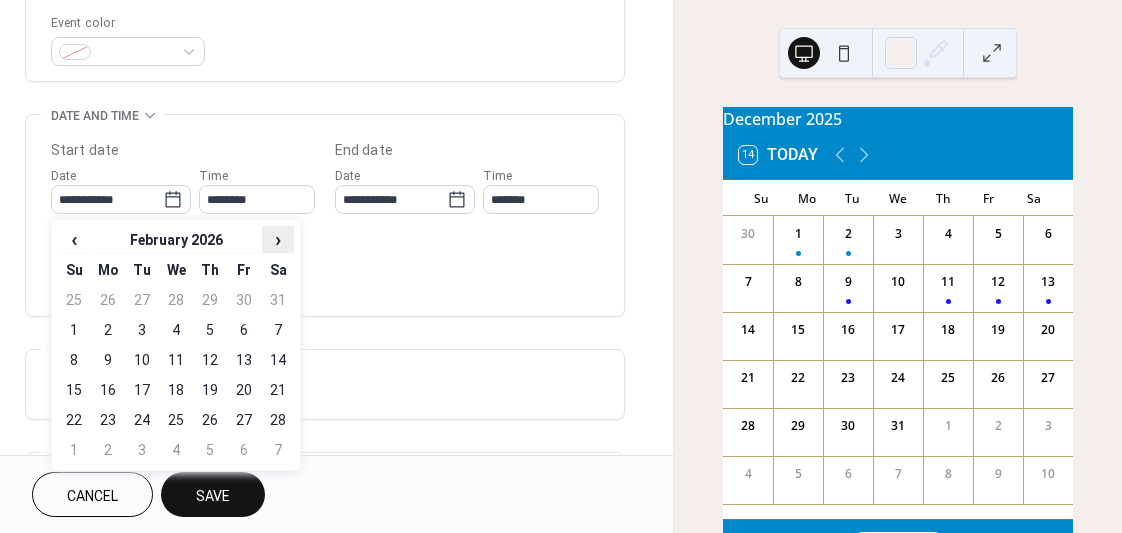 click on "›" at bounding box center (278, 239) 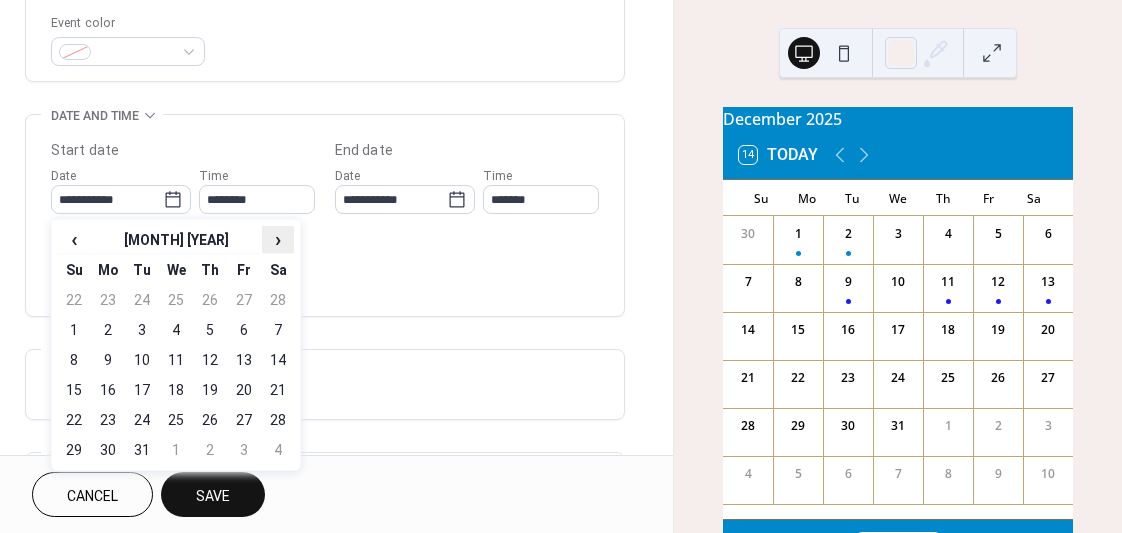 click on "›" at bounding box center [278, 239] 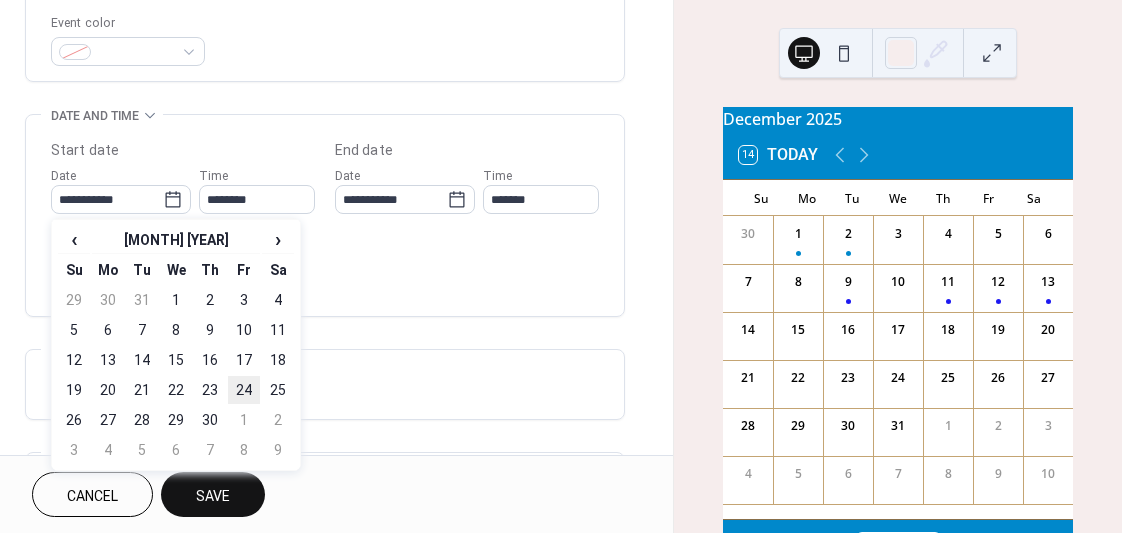 click on "24" at bounding box center (244, 390) 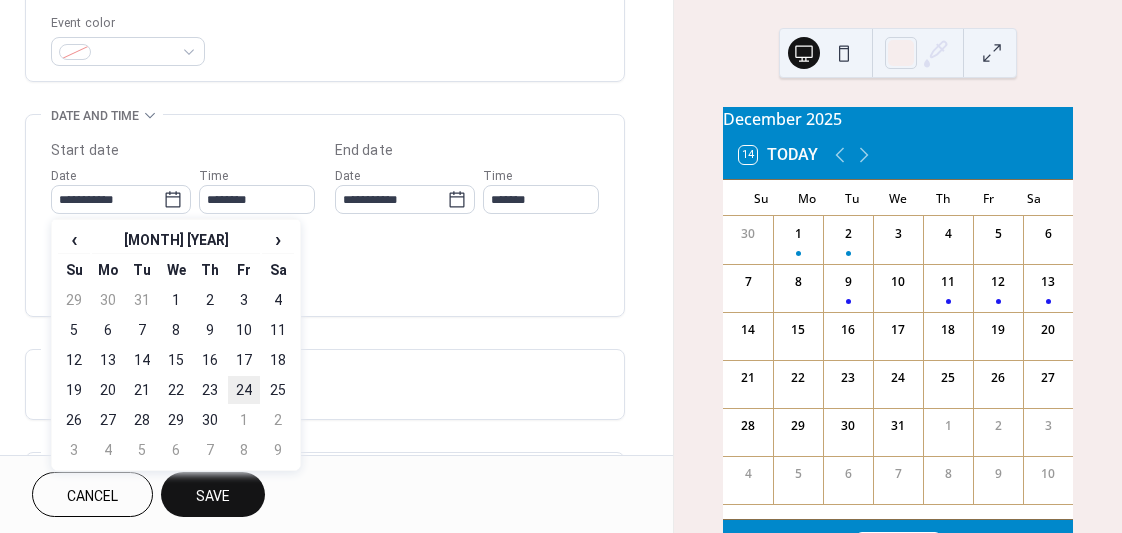 type on "**********" 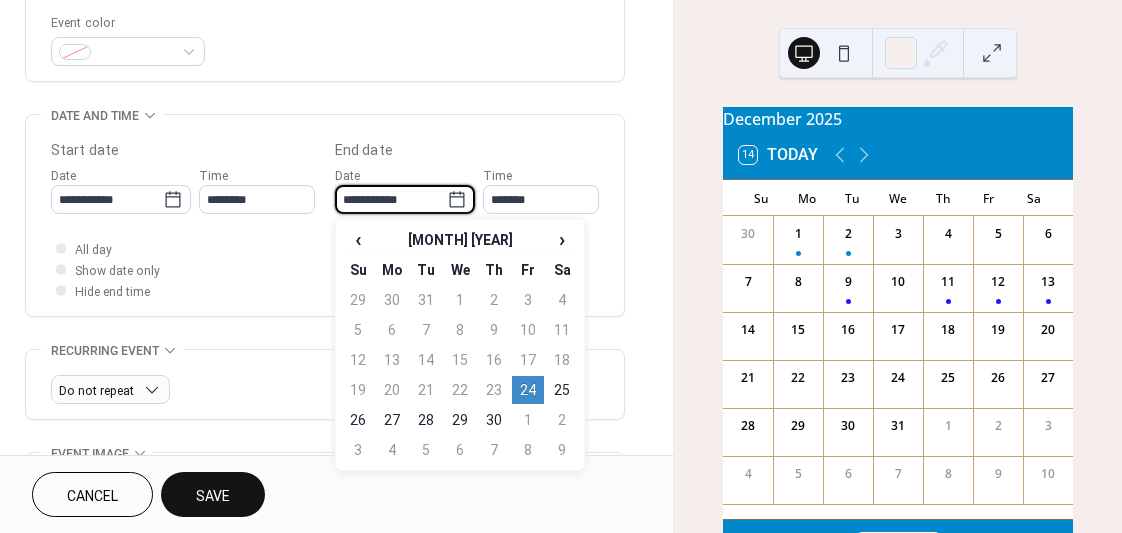 click on "**********" at bounding box center (391, 199) 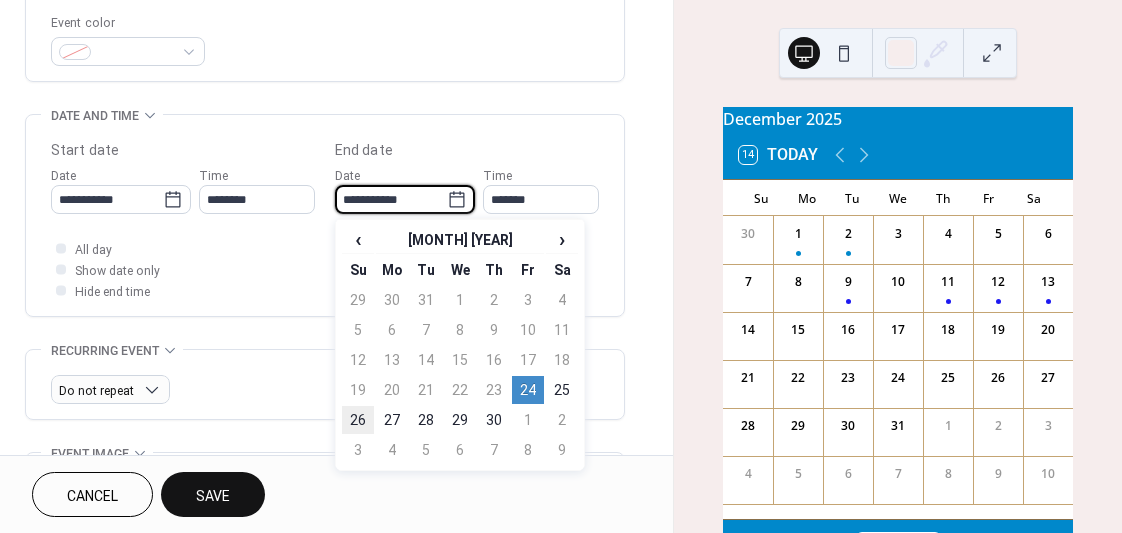 click on "26" at bounding box center [358, 420] 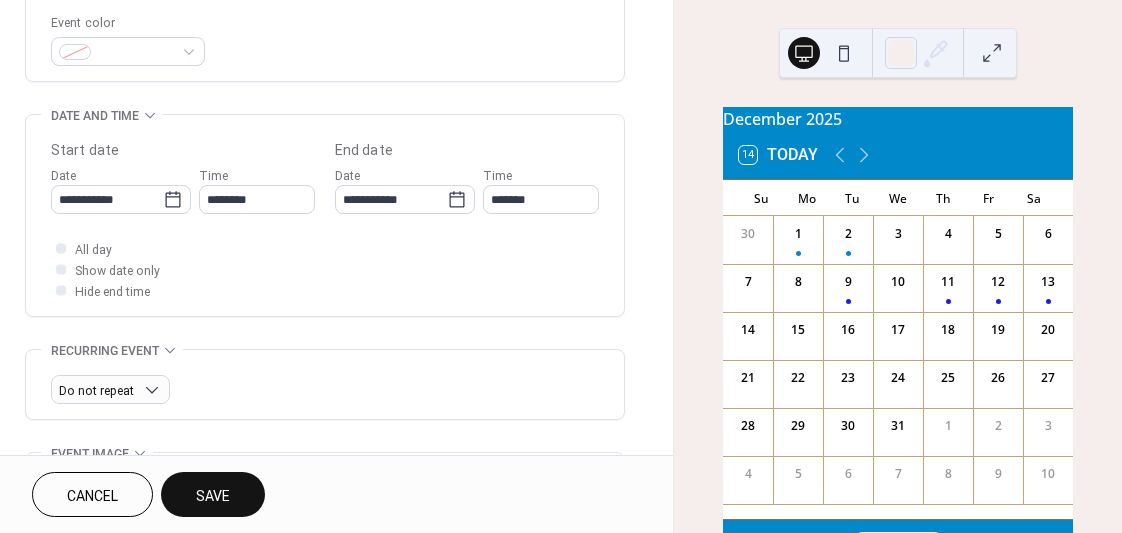 type on "**********" 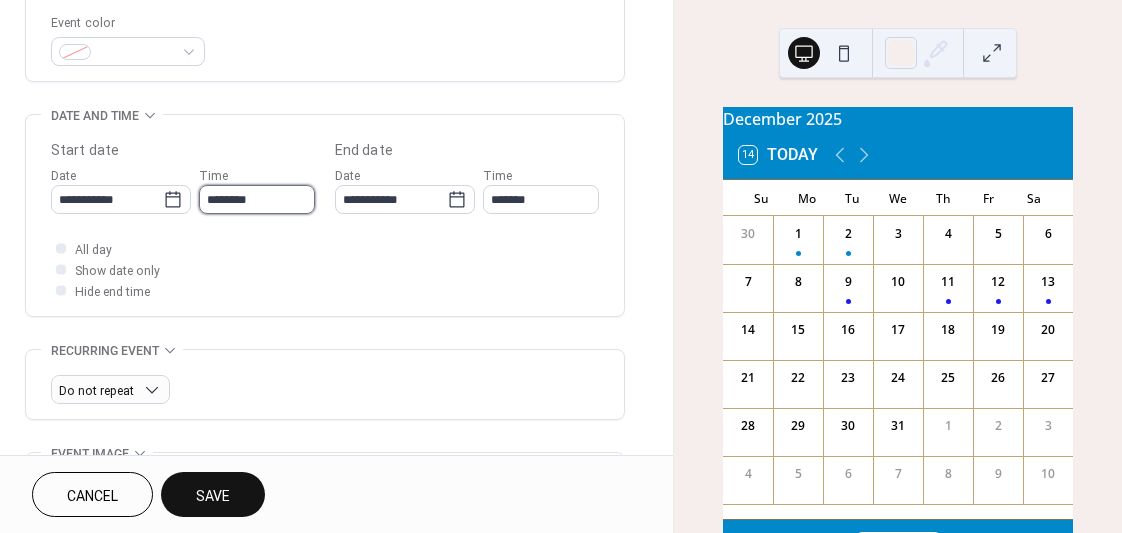 click on "********" at bounding box center (257, 199) 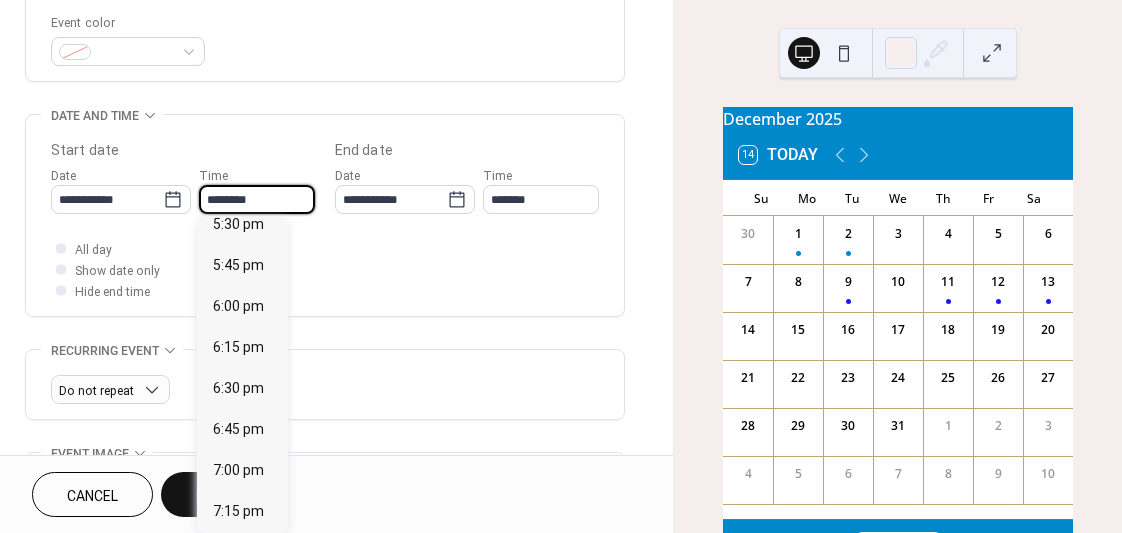 scroll, scrollTop: 2915, scrollLeft: 0, axis: vertical 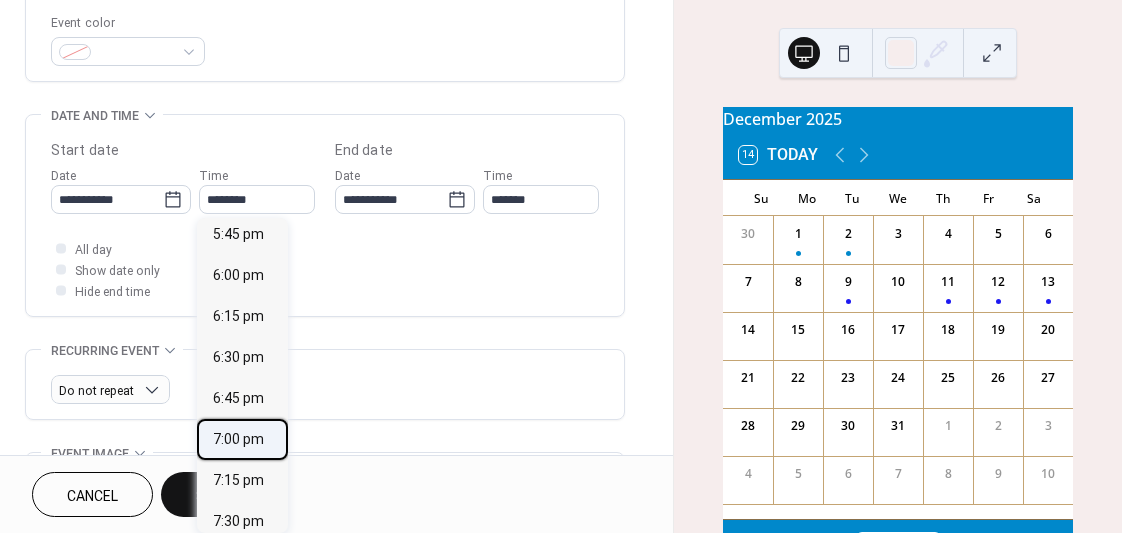click on "7:00 pm" at bounding box center [238, 439] 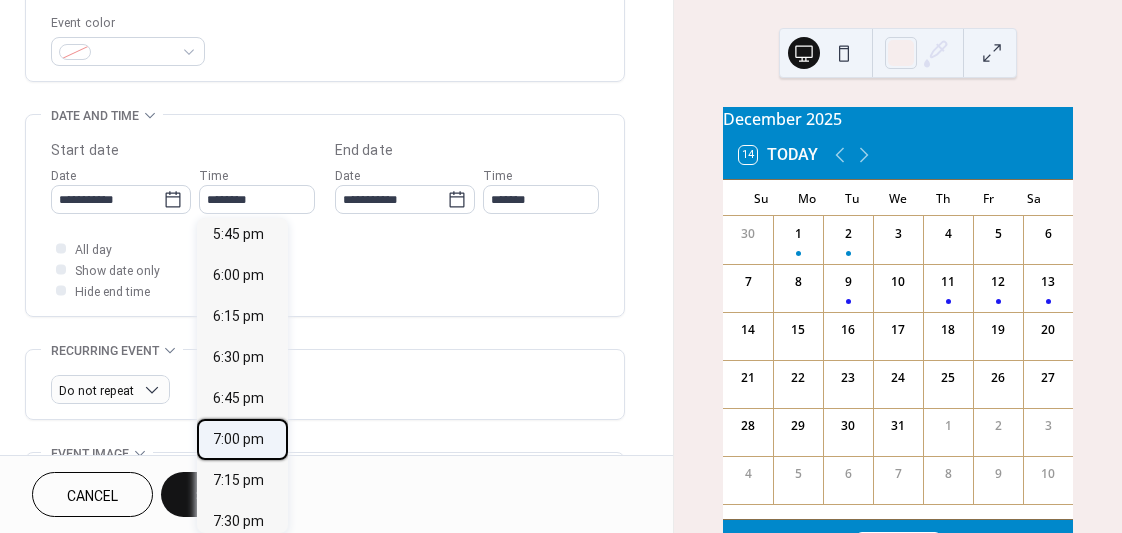 type on "*******" 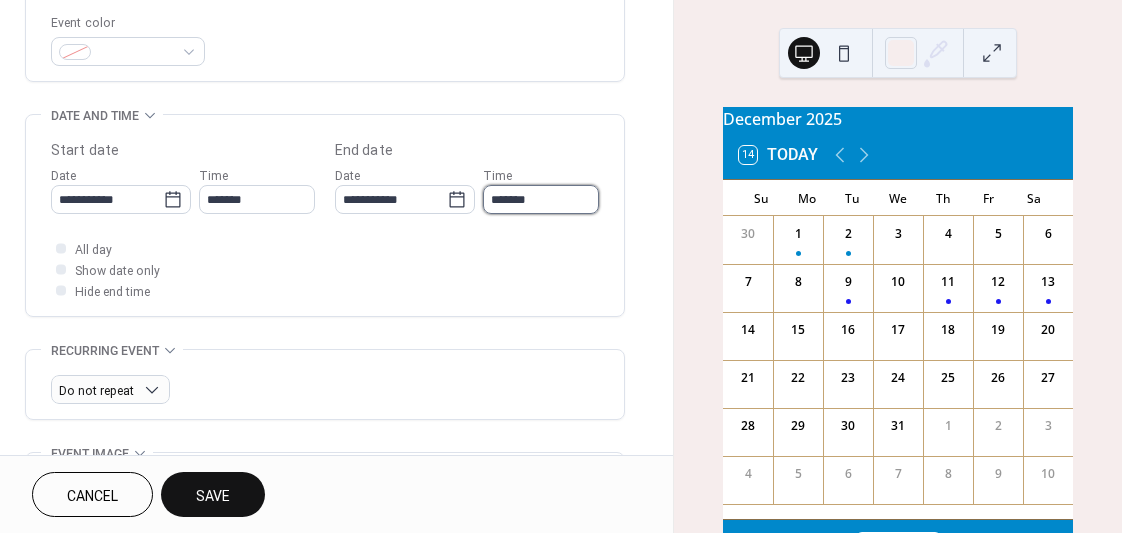 click on "*******" at bounding box center [541, 199] 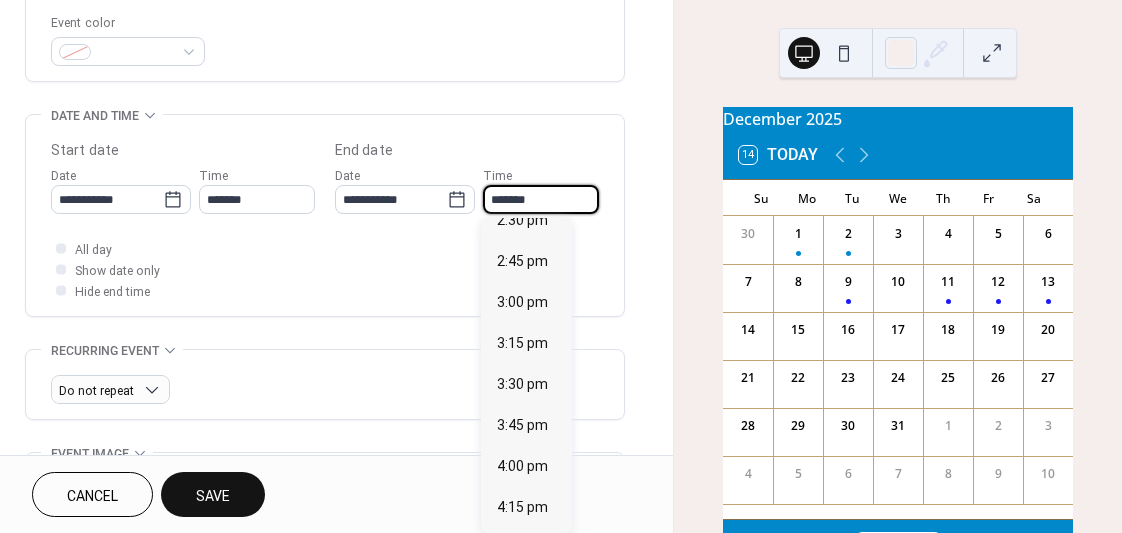 scroll, scrollTop: 2398, scrollLeft: 0, axis: vertical 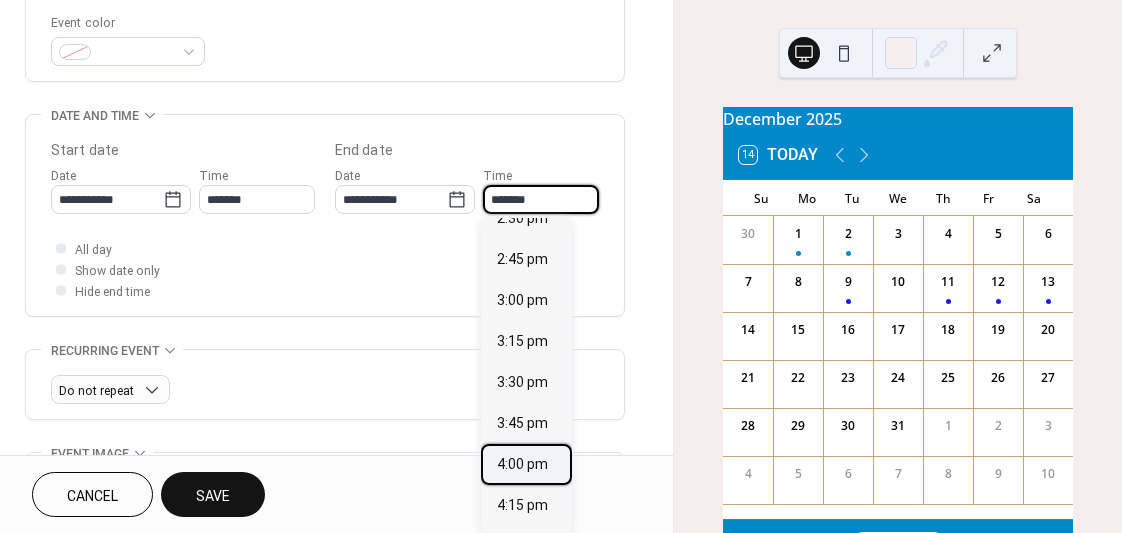 click on "4:00 pm" at bounding box center (522, 464) 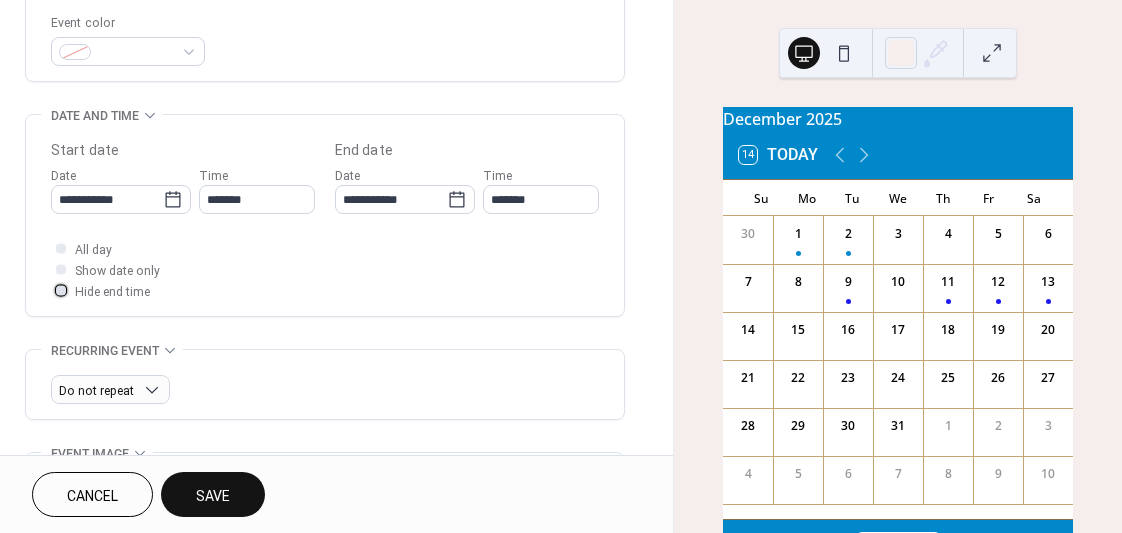 click at bounding box center (61, 290) 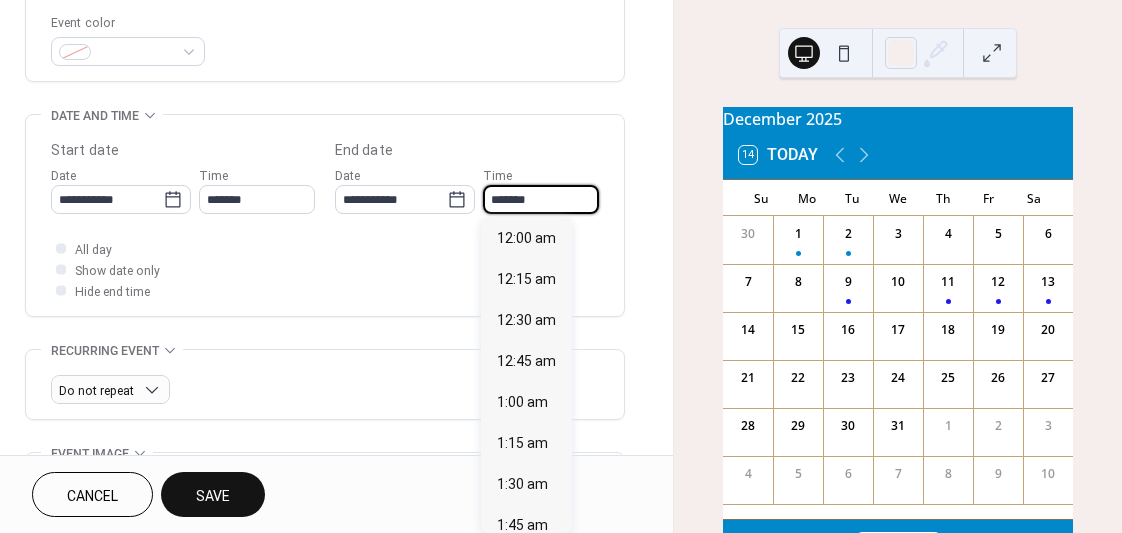 click on "*******" at bounding box center (541, 199) 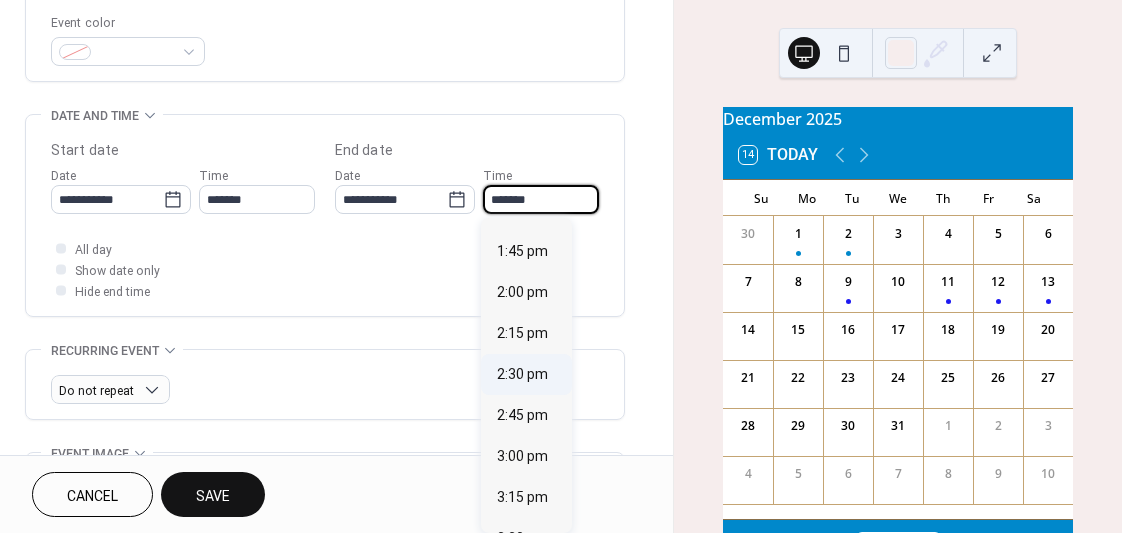 scroll, scrollTop: 2245, scrollLeft: 0, axis: vertical 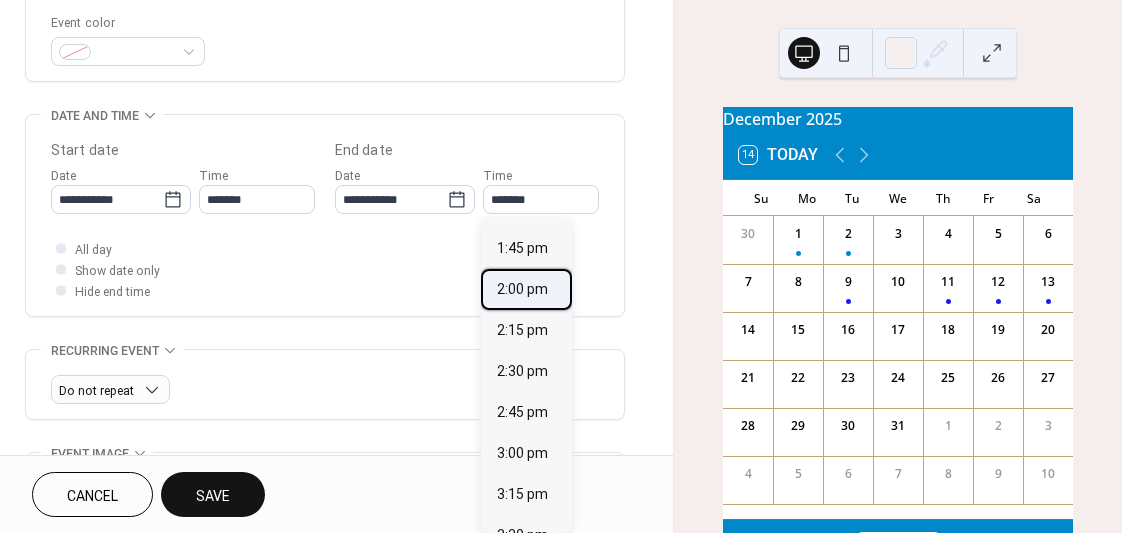 click on "2:00 pm" at bounding box center [522, 289] 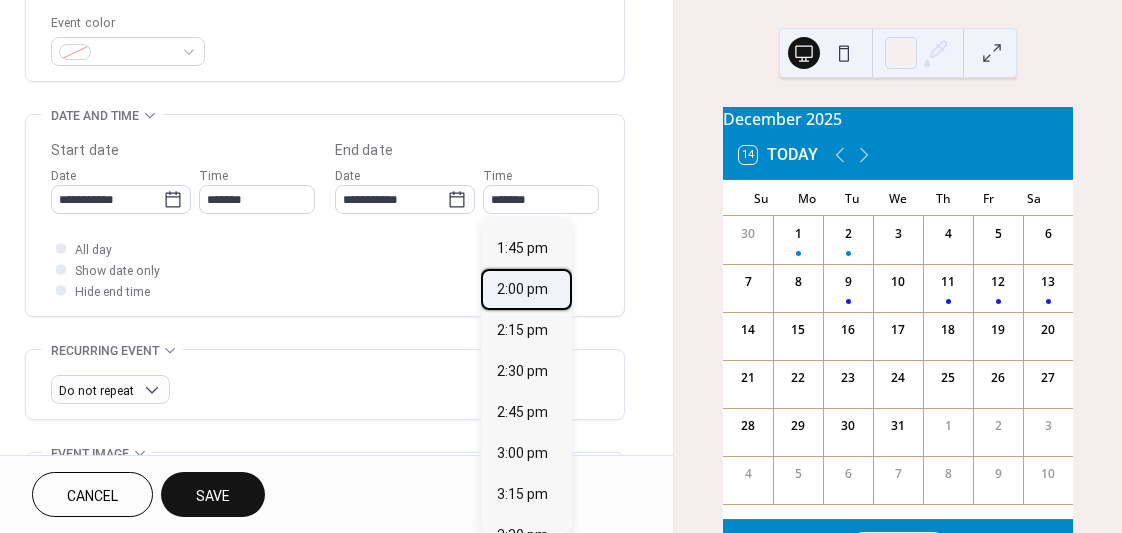 type on "*******" 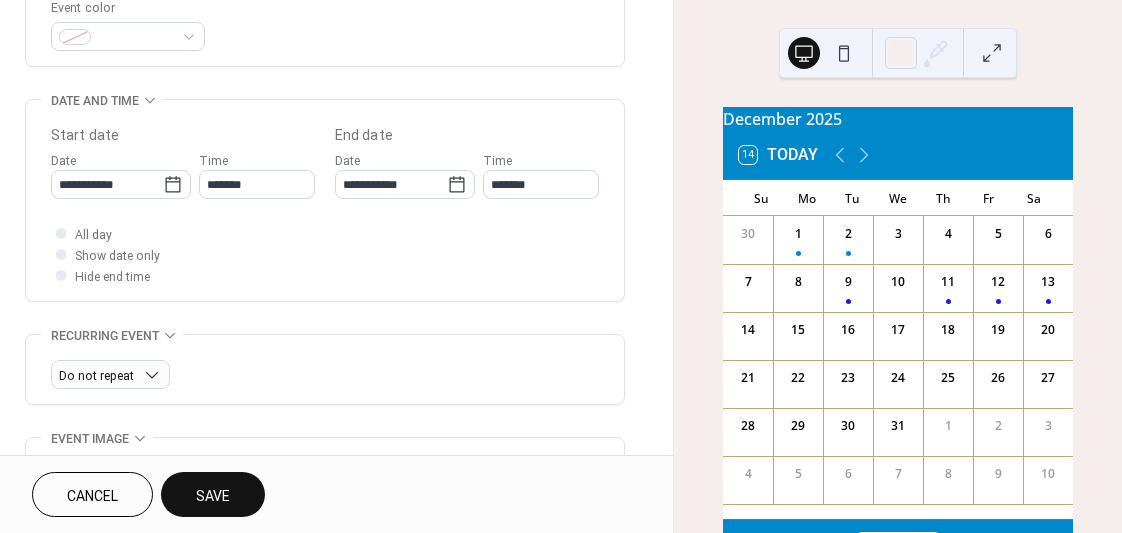 scroll, scrollTop: 547, scrollLeft: 0, axis: vertical 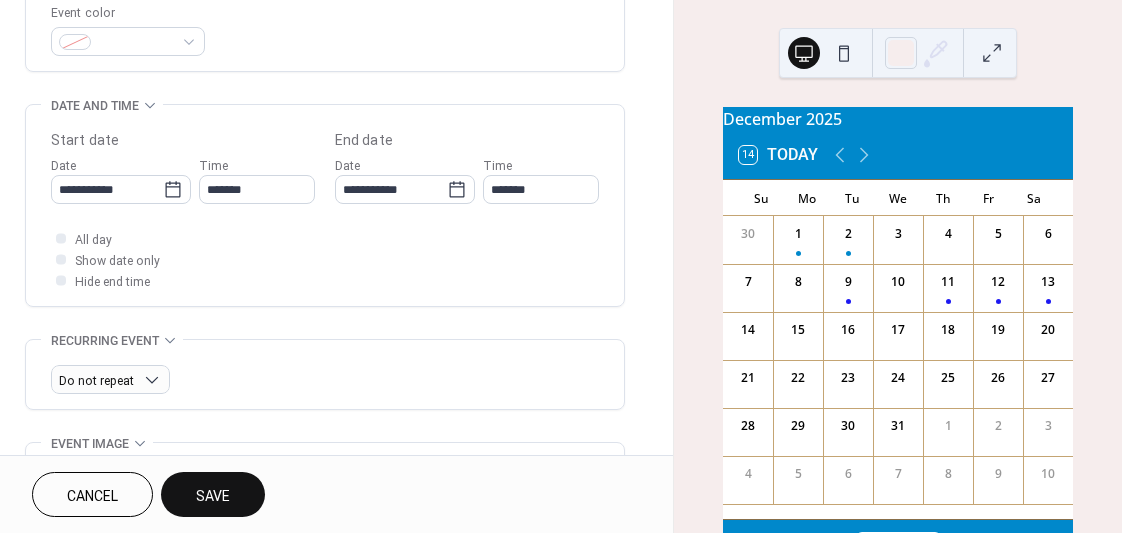click on "Save" at bounding box center [213, 496] 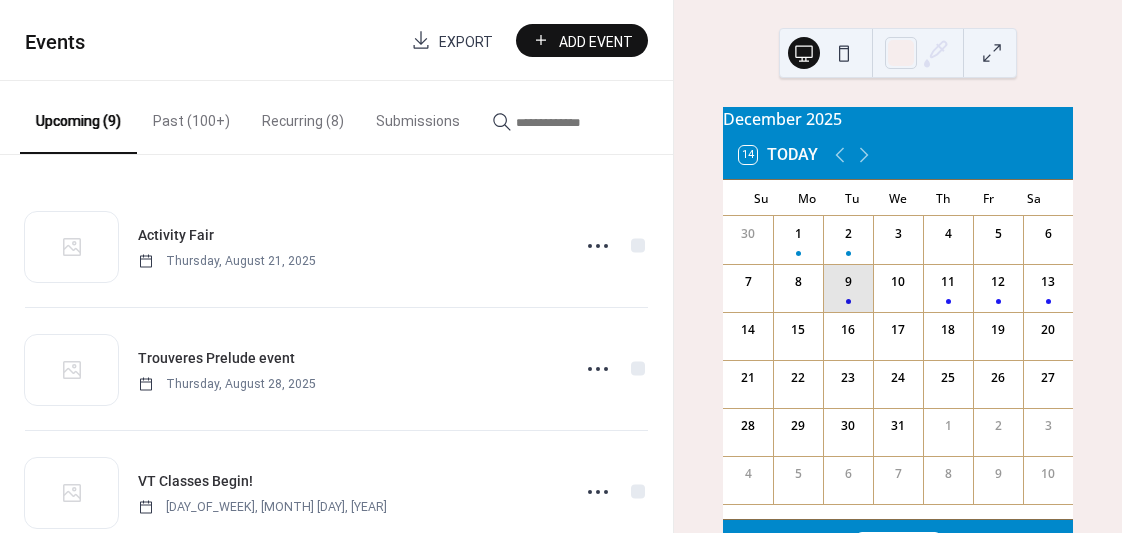 click on "9" at bounding box center (848, 288) 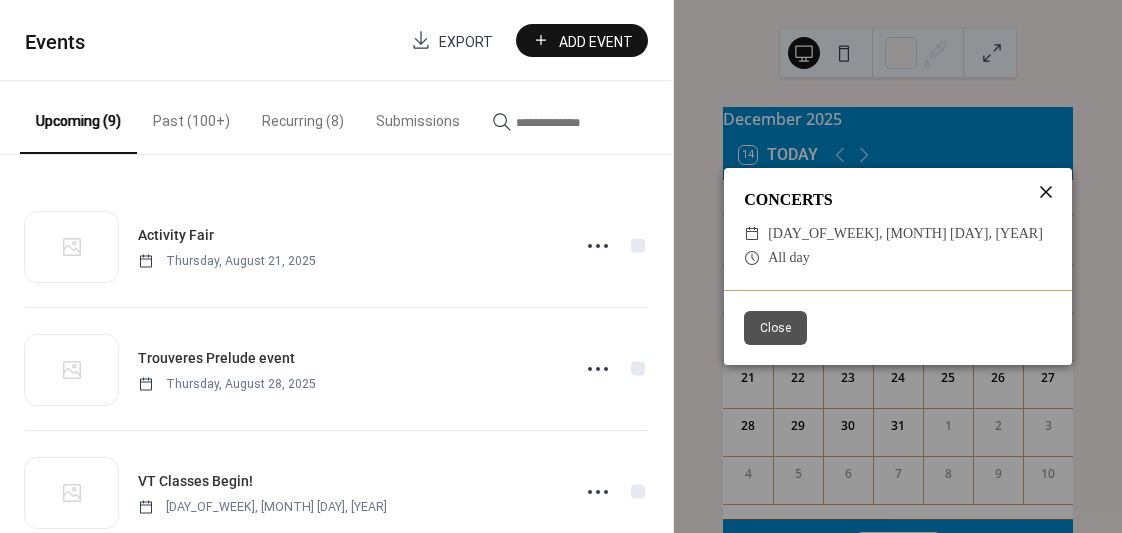 click 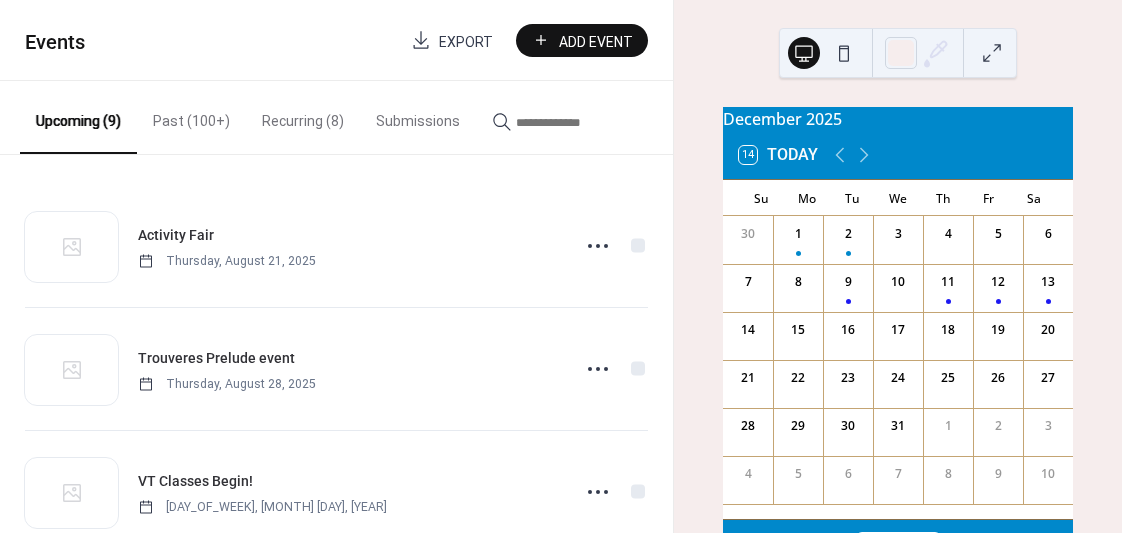 click on "Add Event" at bounding box center (596, 41) 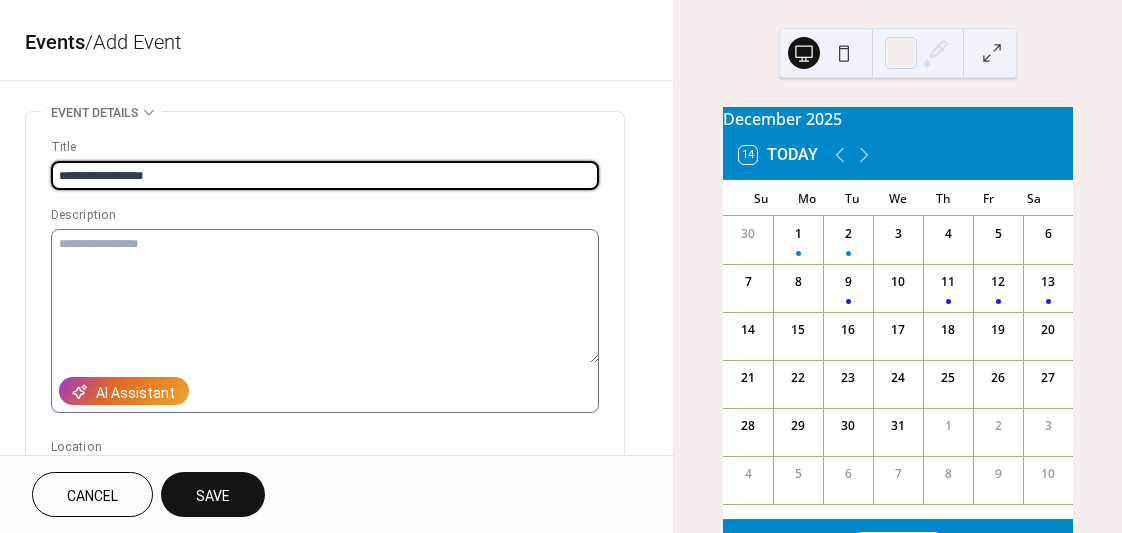 type on "**********" 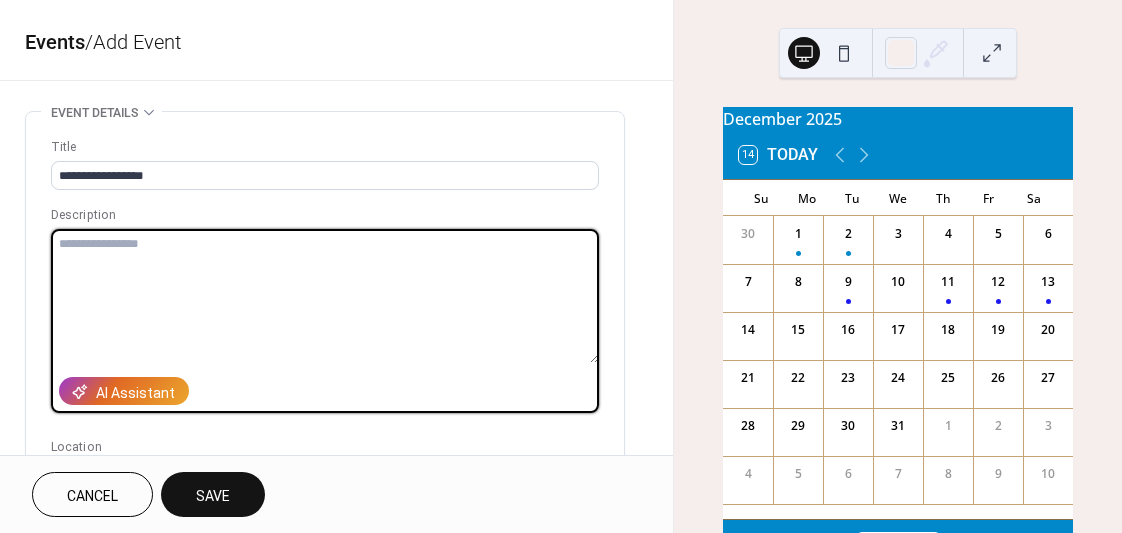 click at bounding box center (325, 296) 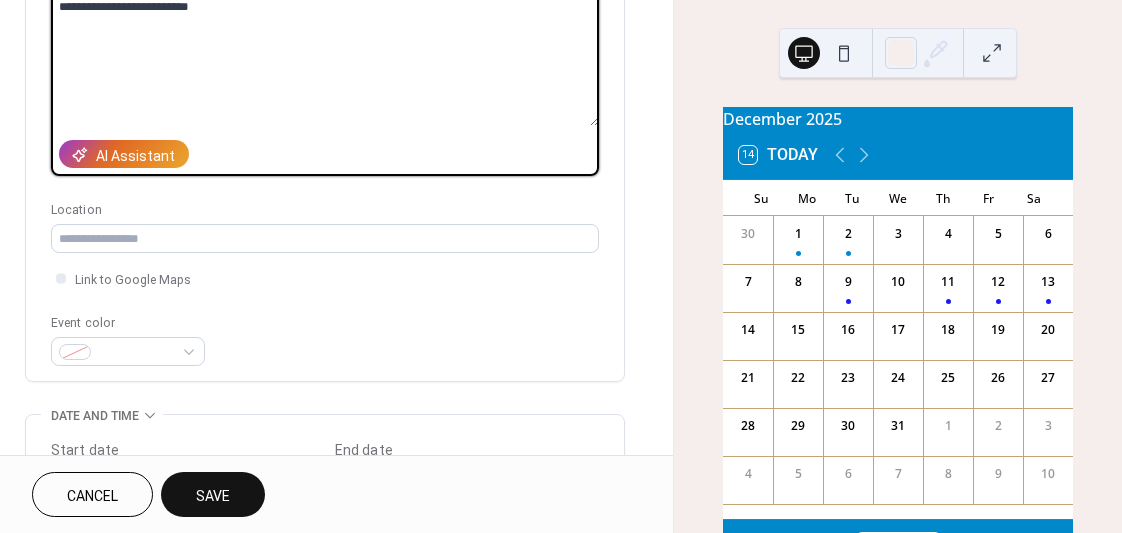 scroll, scrollTop: 241, scrollLeft: 0, axis: vertical 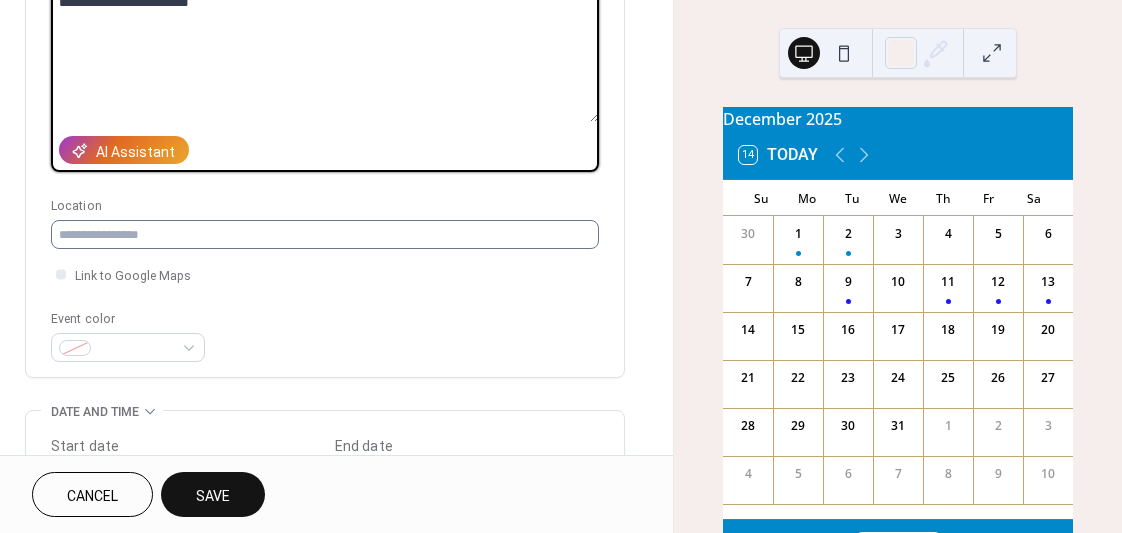 type on "**********" 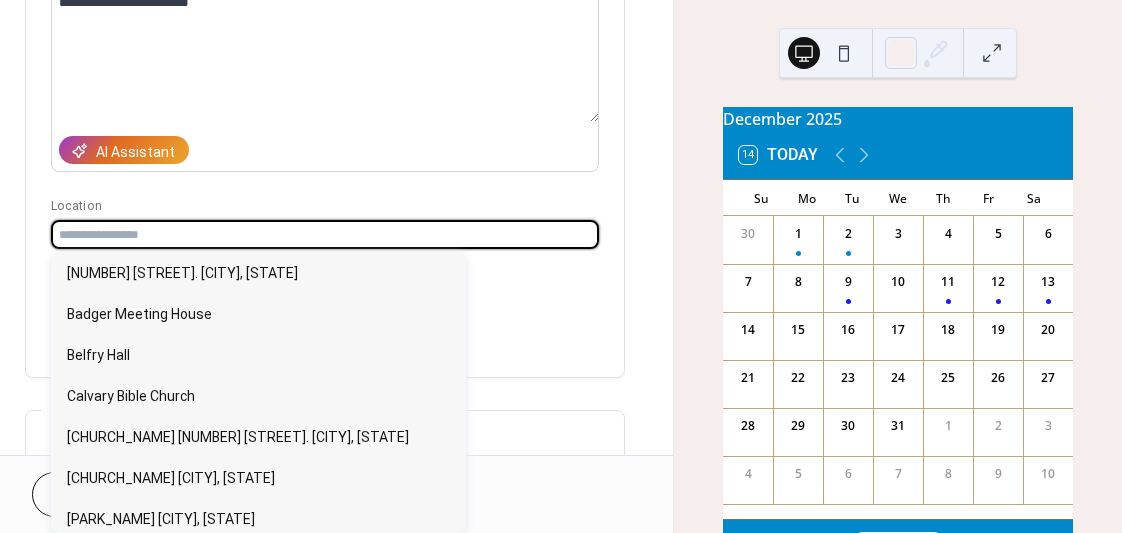 click at bounding box center [325, 234] 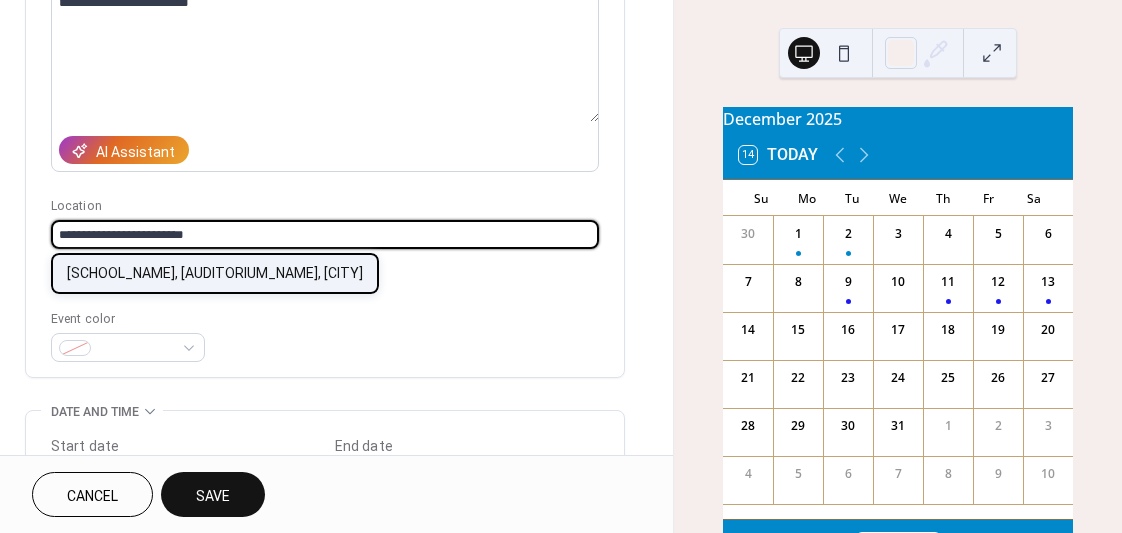 click on "[ORGANIZATION], [ORGANIZATION], [CITY]" at bounding box center (215, 273) 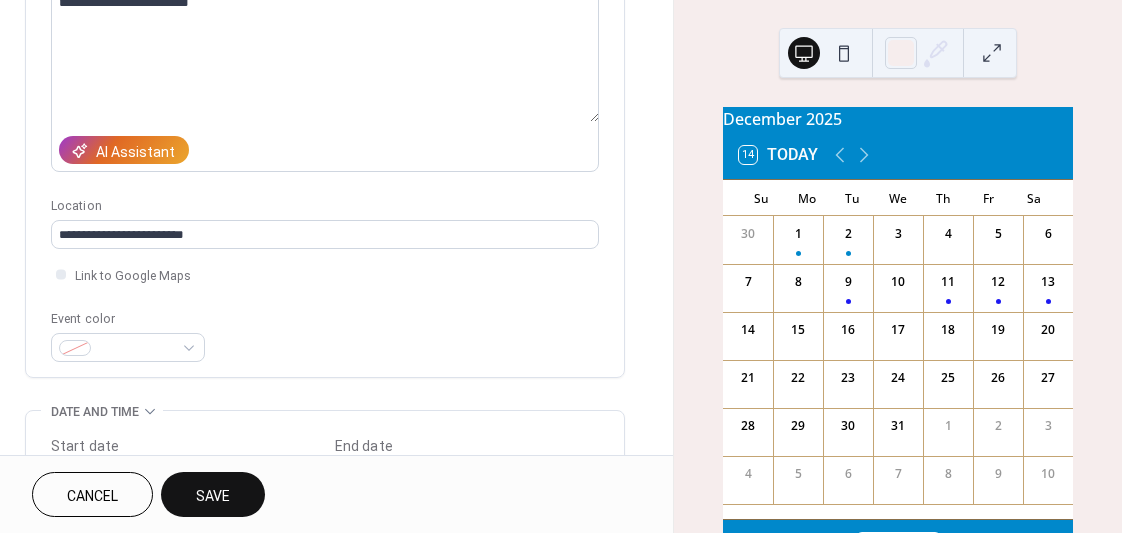 type on "**********" 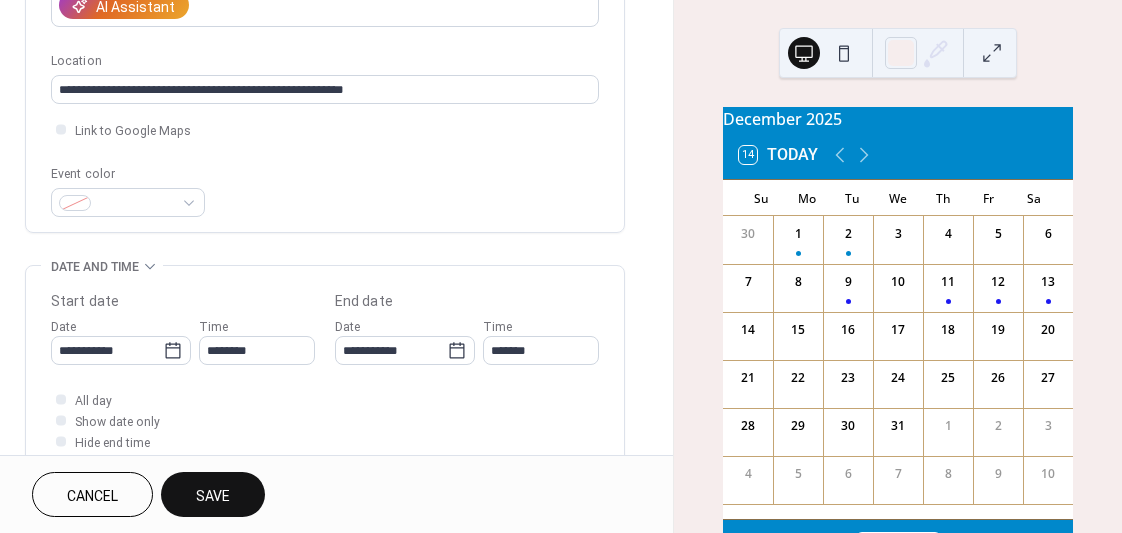 scroll, scrollTop: 450, scrollLeft: 0, axis: vertical 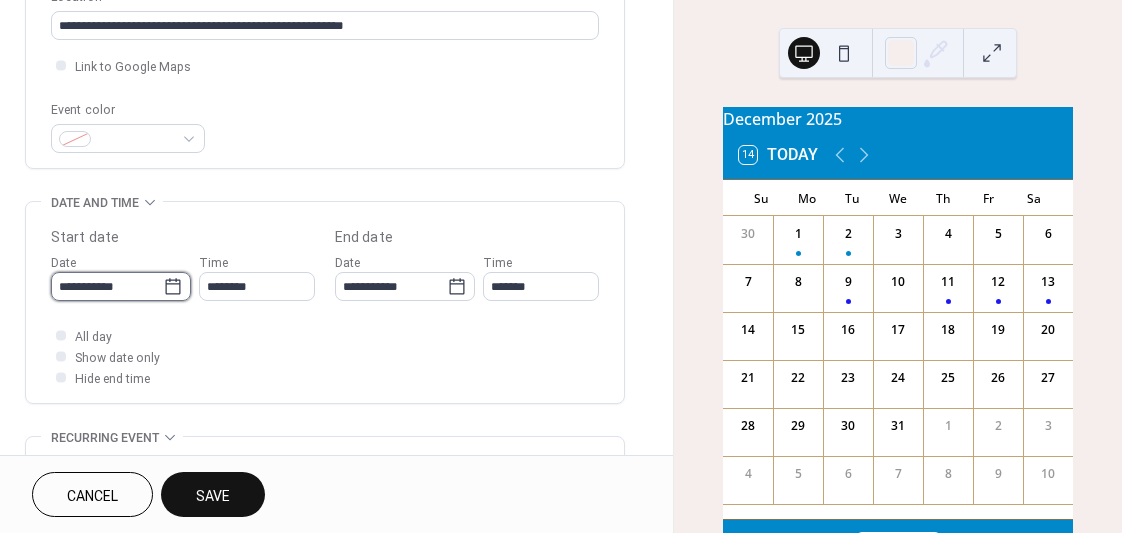 click on "**********" at bounding box center (107, 286) 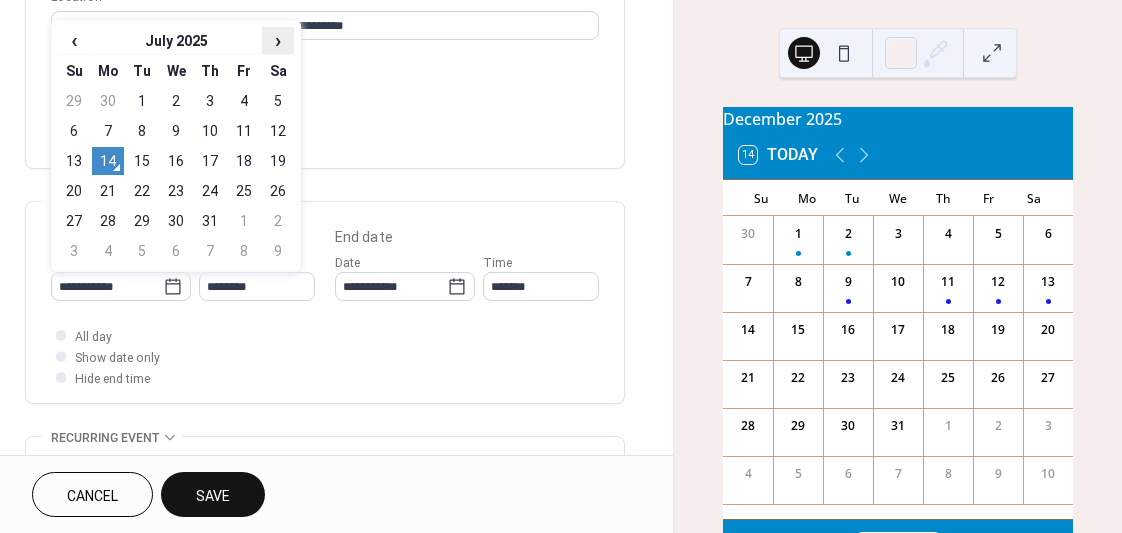 click on "›" at bounding box center [278, 40] 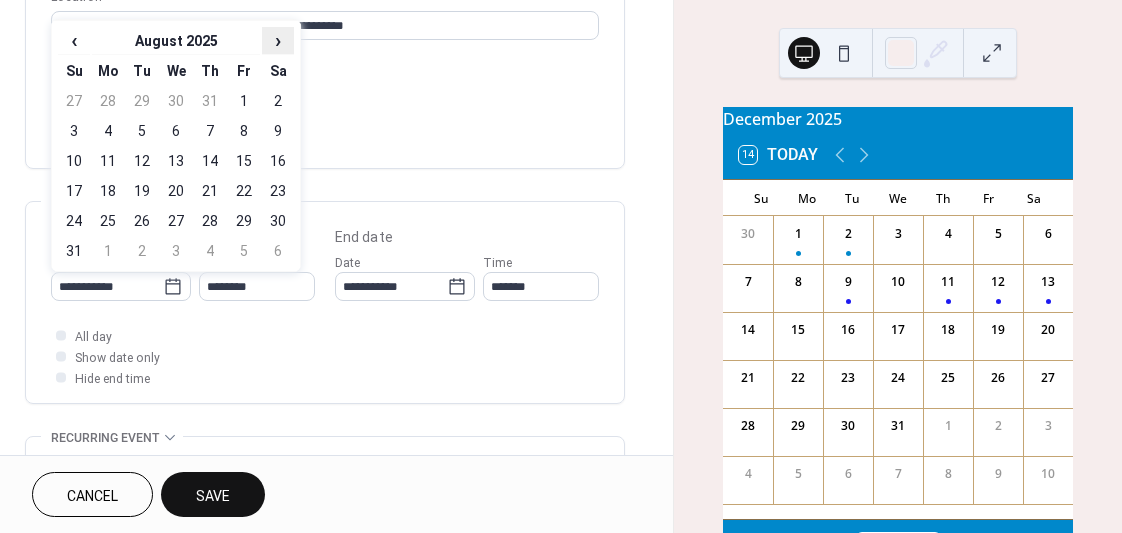click on "›" at bounding box center (278, 40) 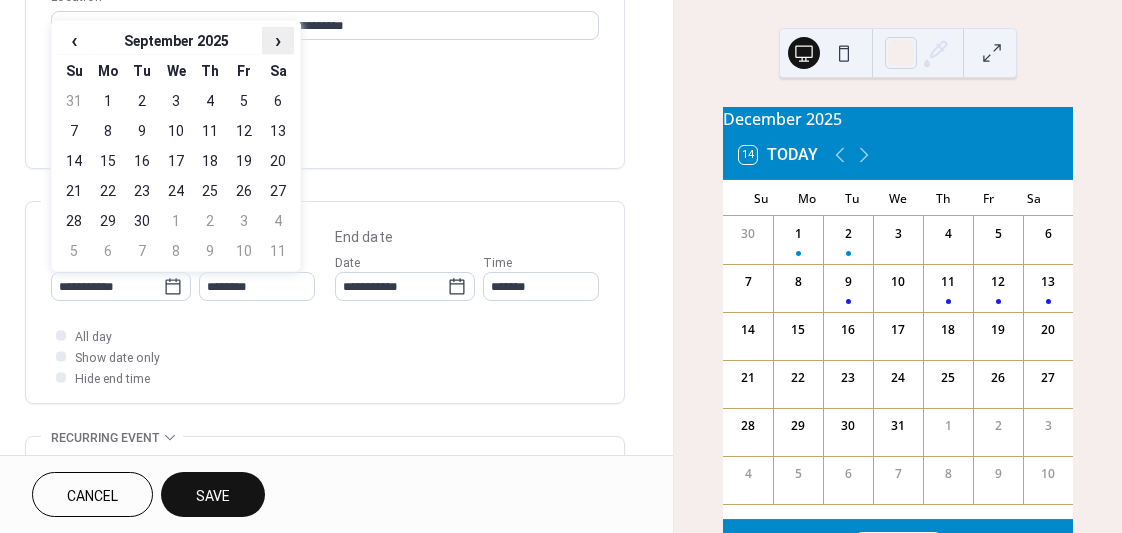 click on "›" at bounding box center [278, 40] 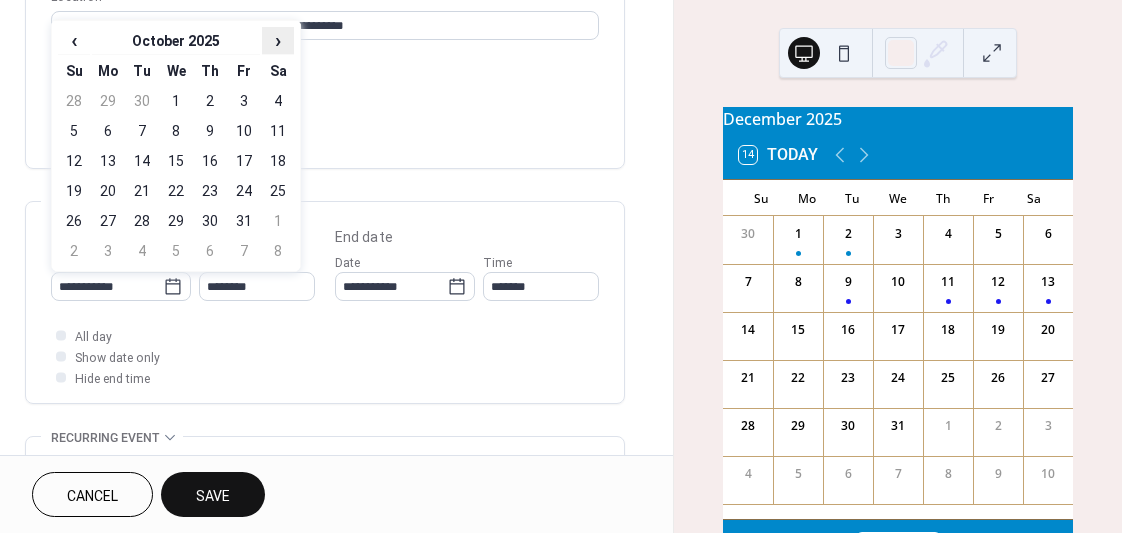click on "›" at bounding box center (278, 40) 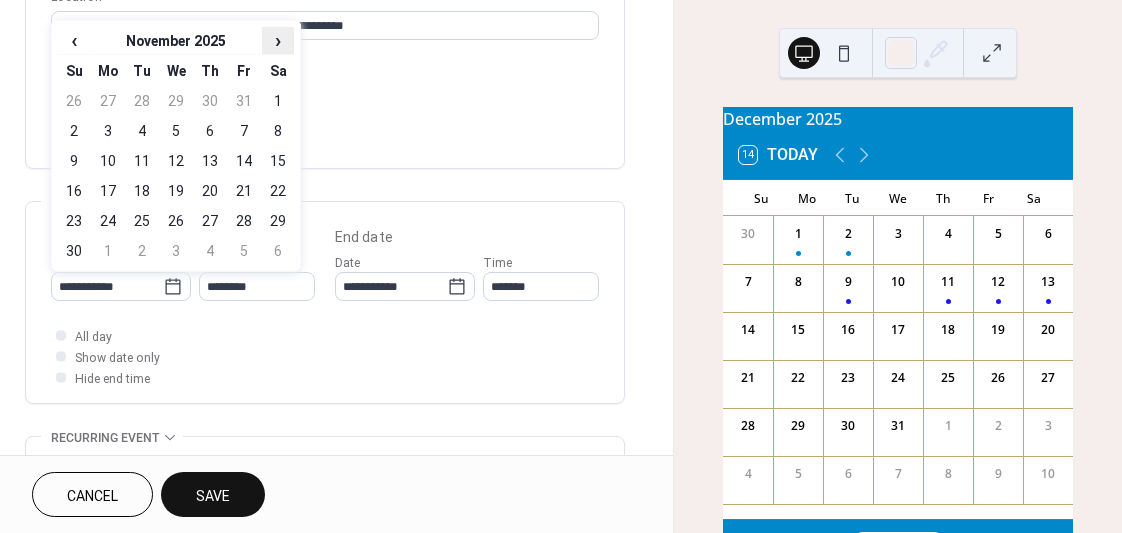 click on "›" at bounding box center [278, 40] 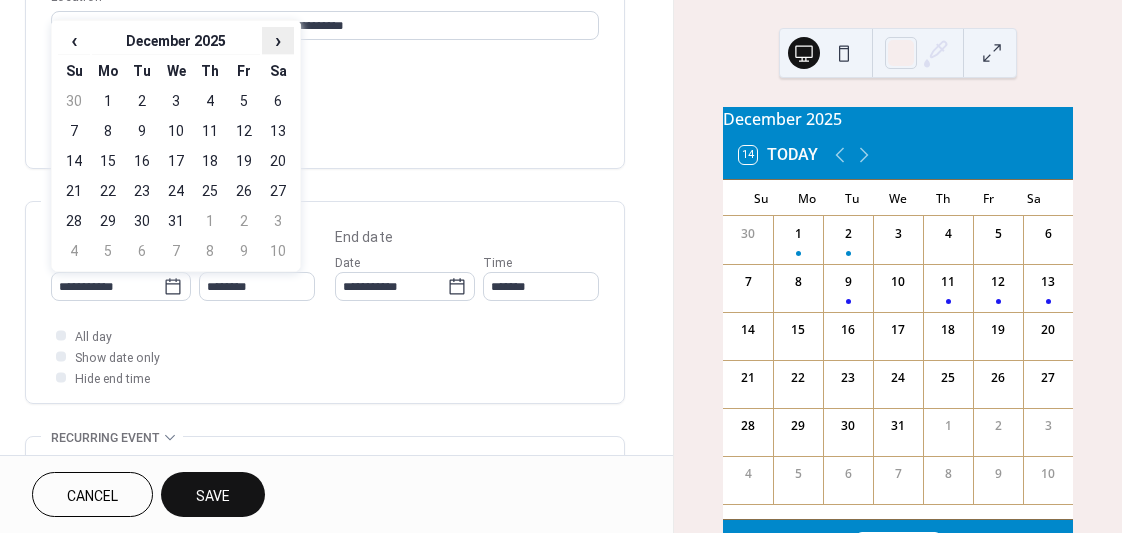 click on "›" at bounding box center [278, 40] 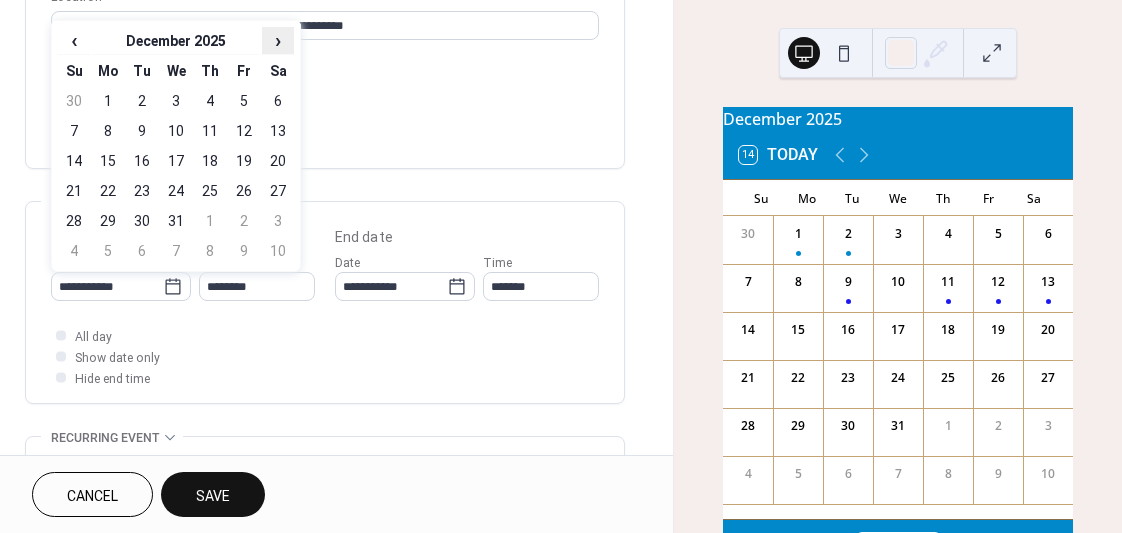 click on "›" at bounding box center (278, 40) 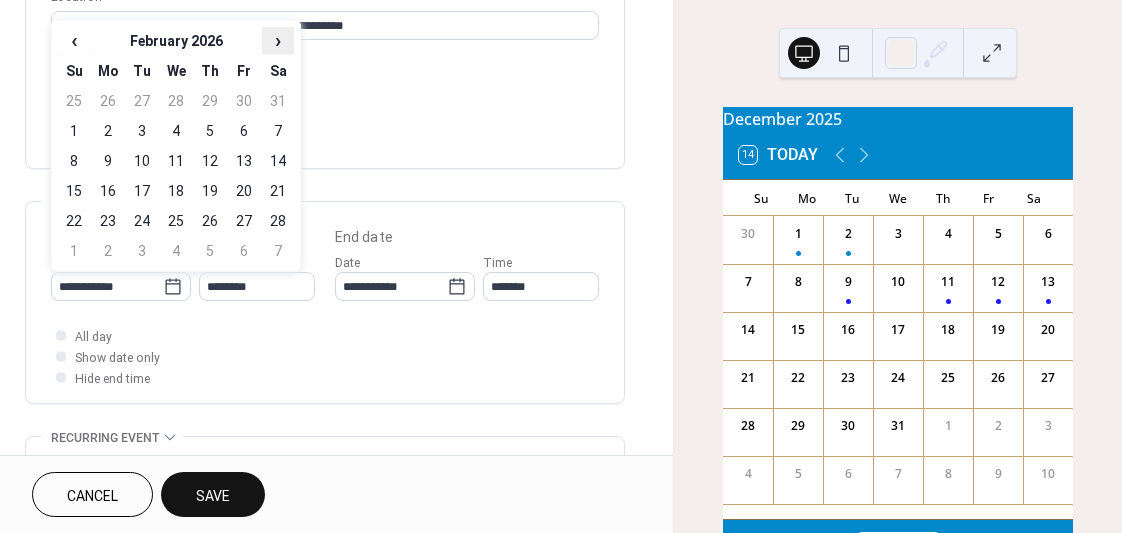 click on "›" at bounding box center (278, 40) 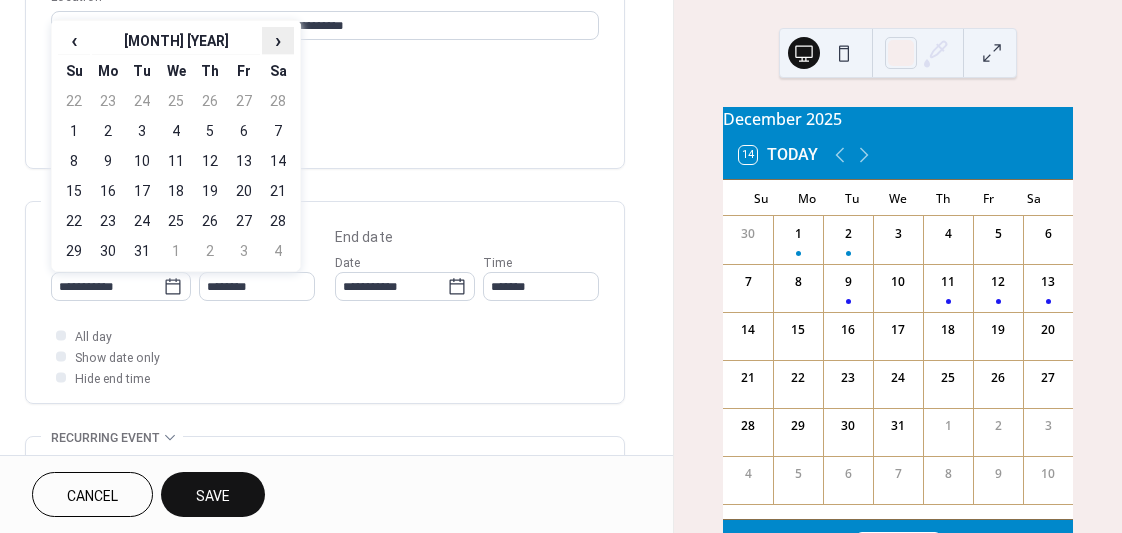 click on "›" at bounding box center [278, 40] 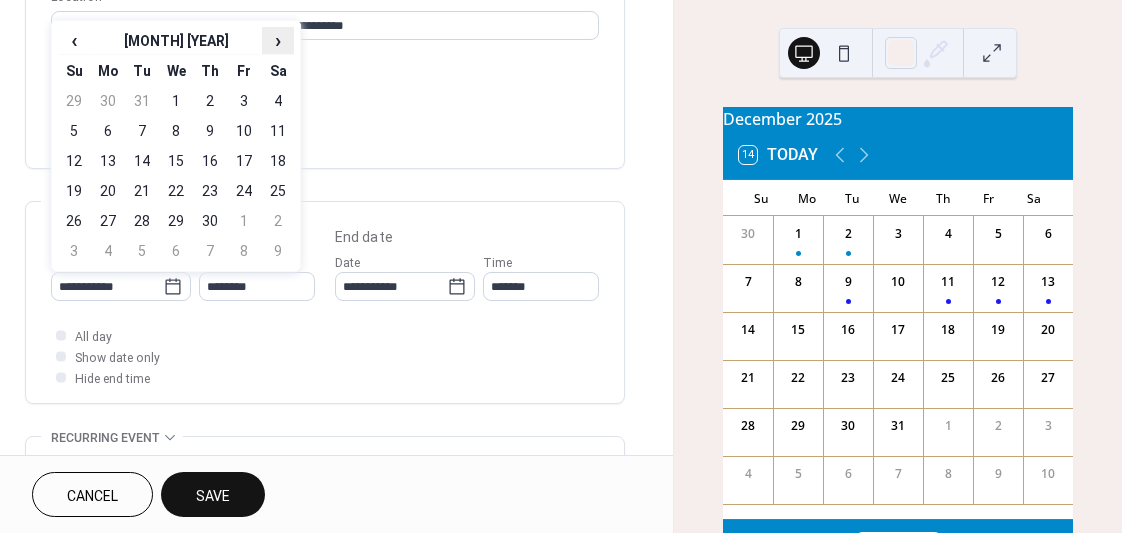 click on "›" at bounding box center [278, 40] 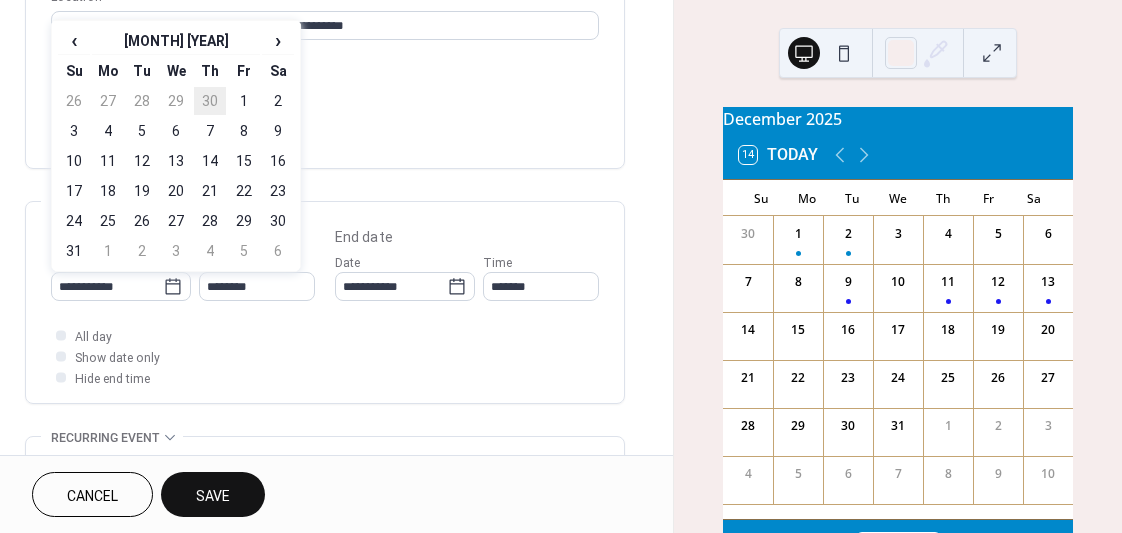 click on "30" at bounding box center [210, 101] 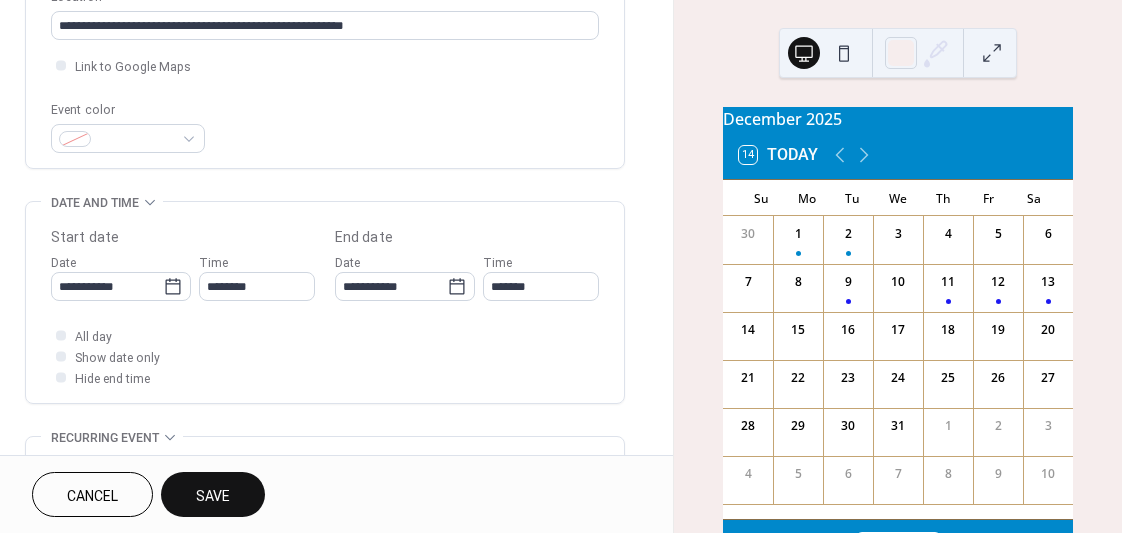 type on "**********" 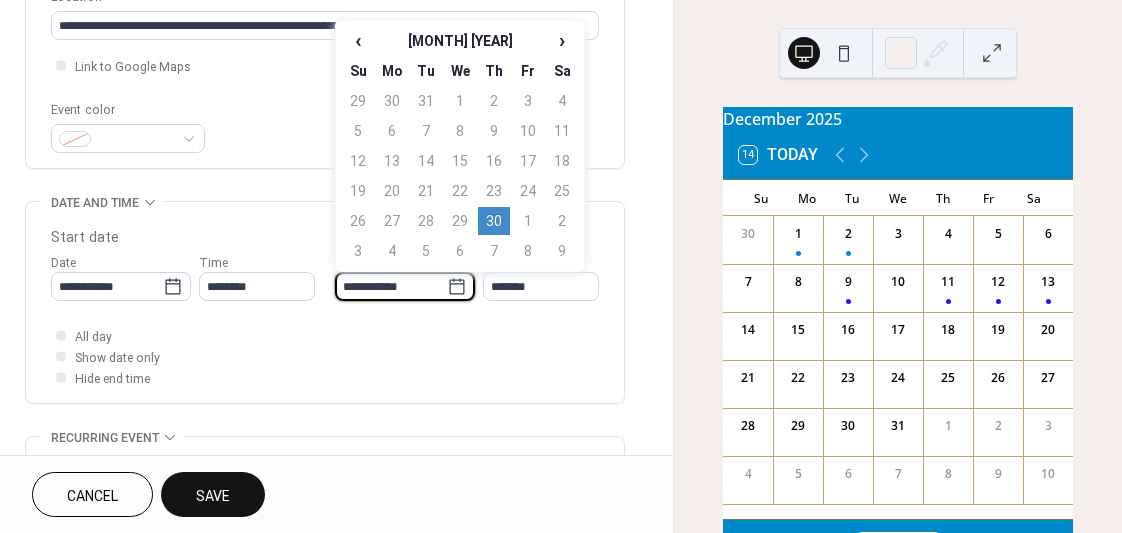 click on "**********" at bounding box center (391, 286) 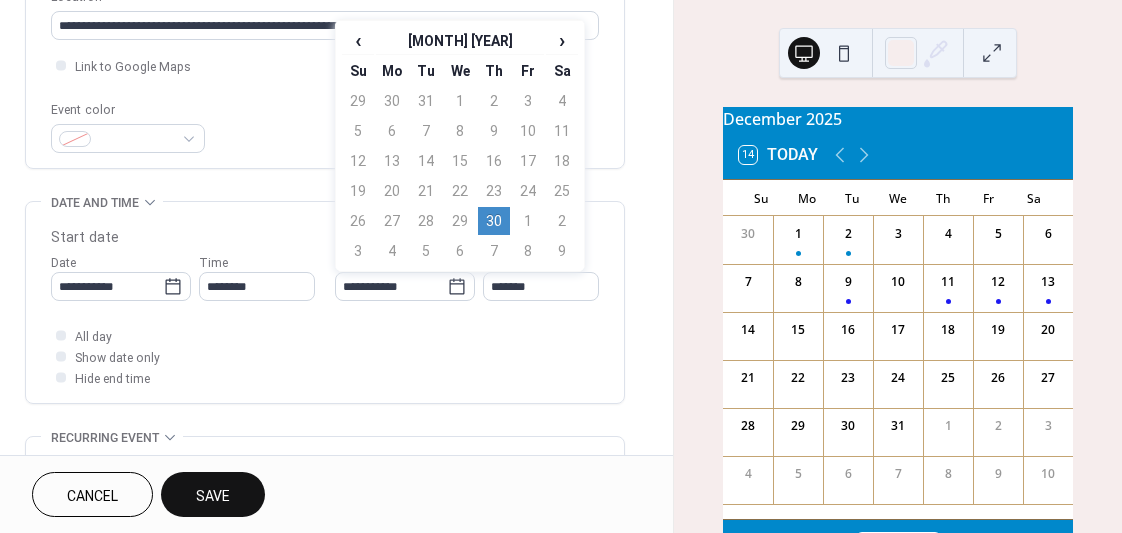 click on "4" at bounding box center [562, 101] 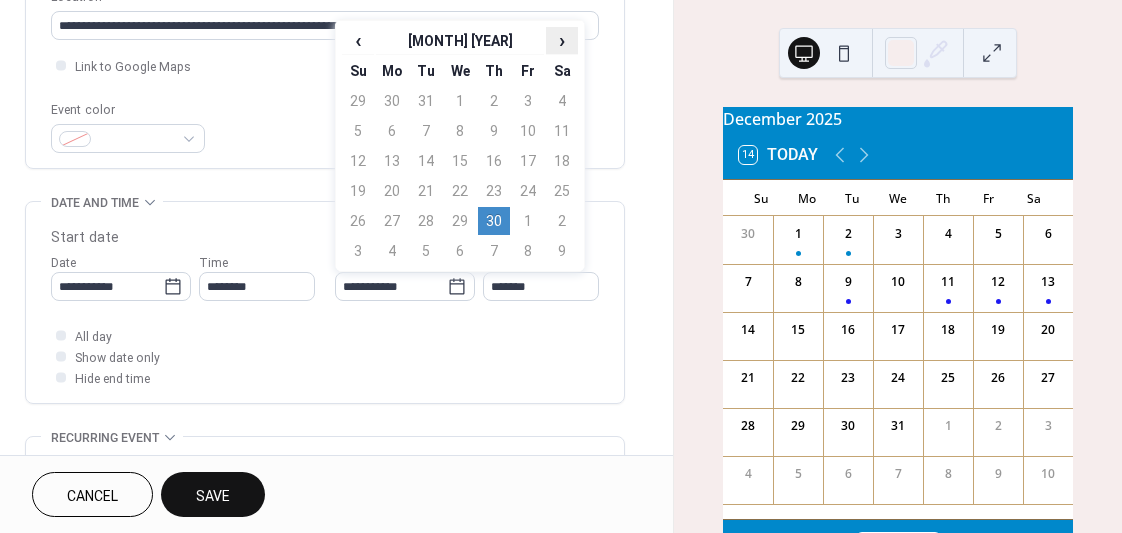 click on "›" at bounding box center (562, 40) 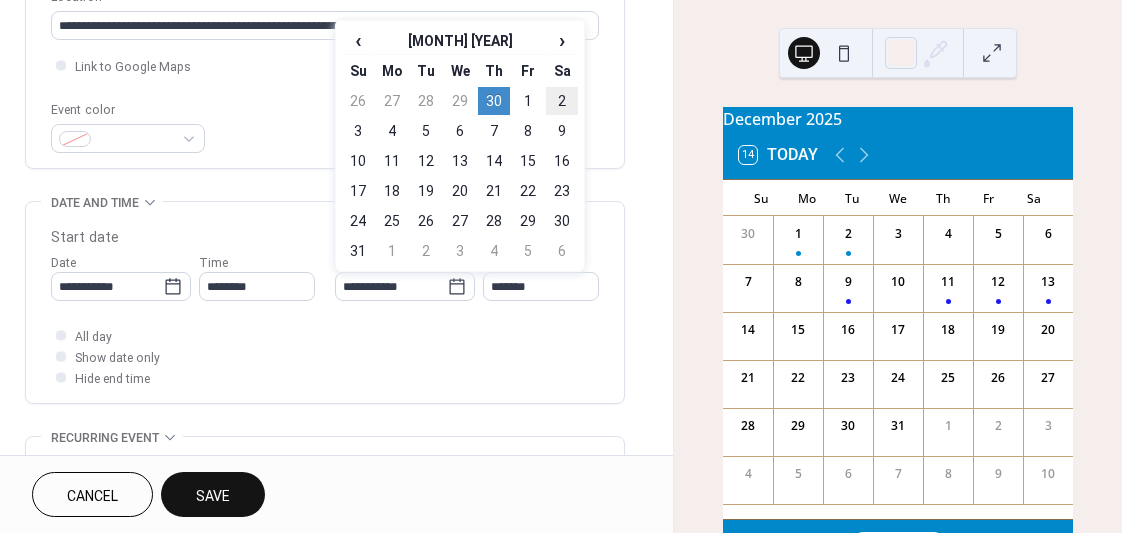 click on "2" at bounding box center (562, 101) 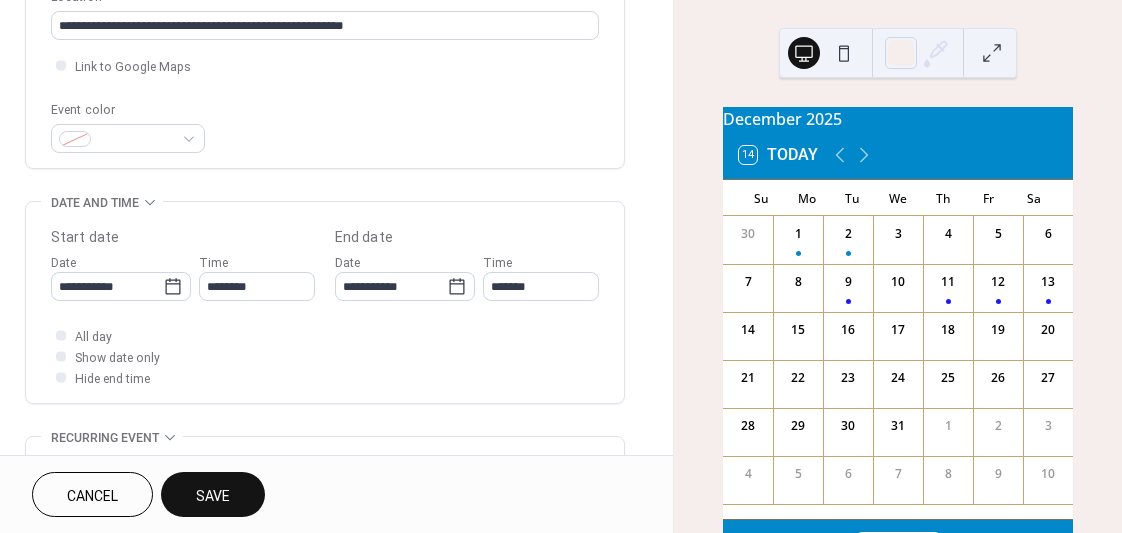 type on "**********" 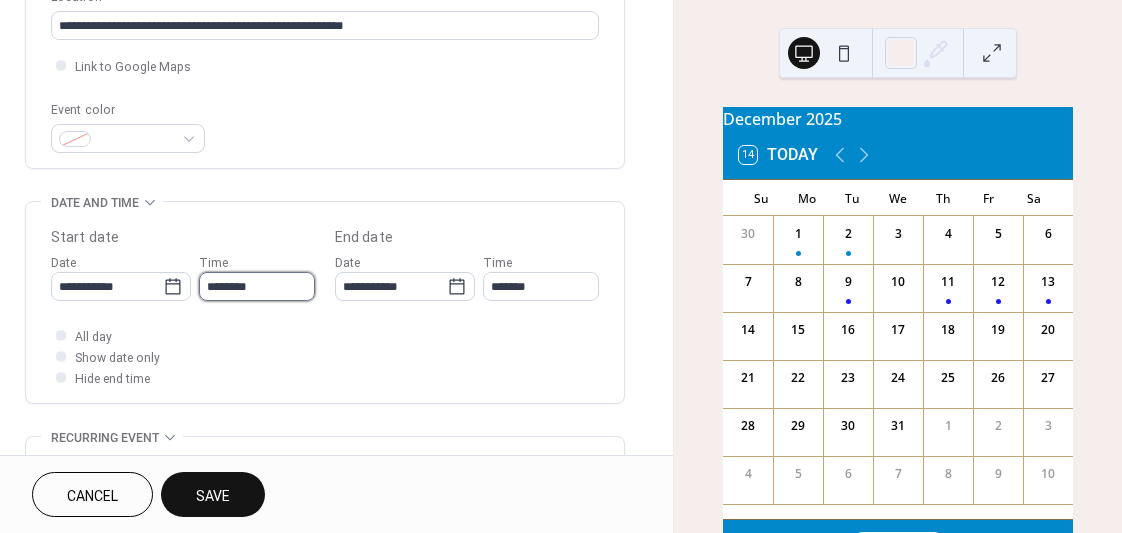 click on "********" at bounding box center (257, 286) 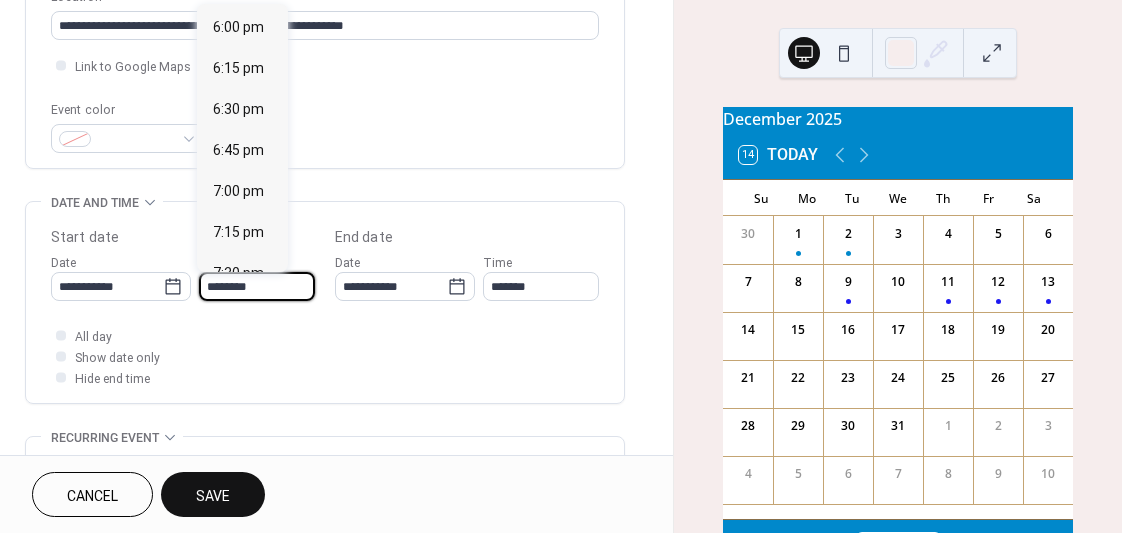 scroll, scrollTop: 2969, scrollLeft: 0, axis: vertical 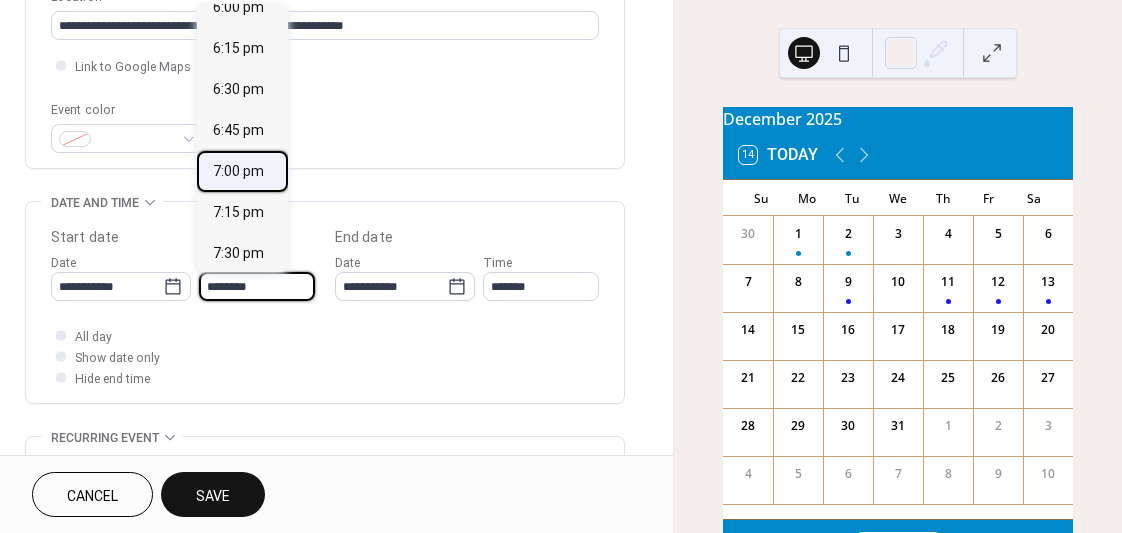 click on "7:00 pm" at bounding box center [238, 171] 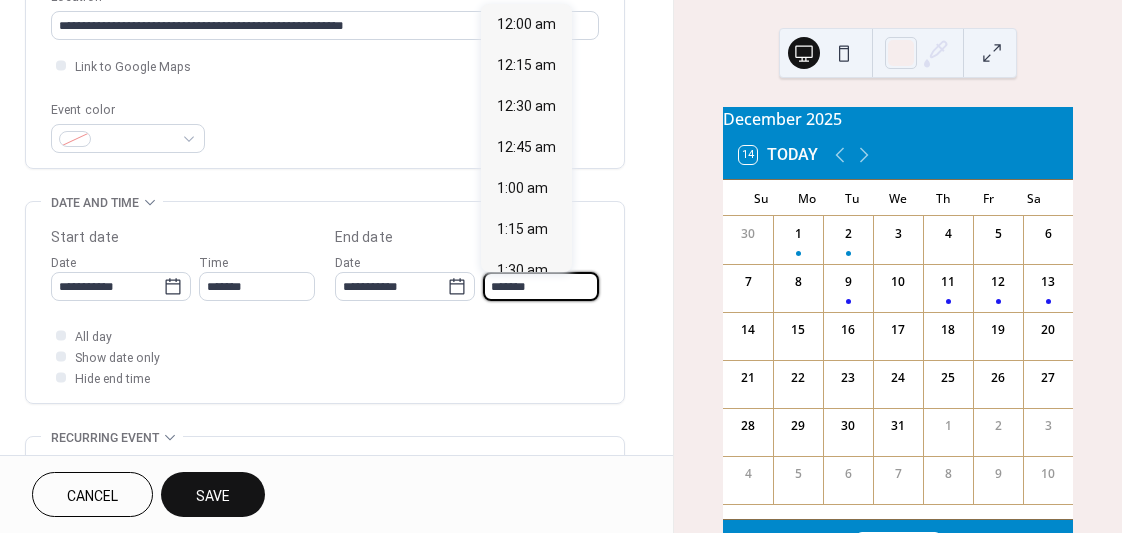 click on "*******" at bounding box center (541, 286) 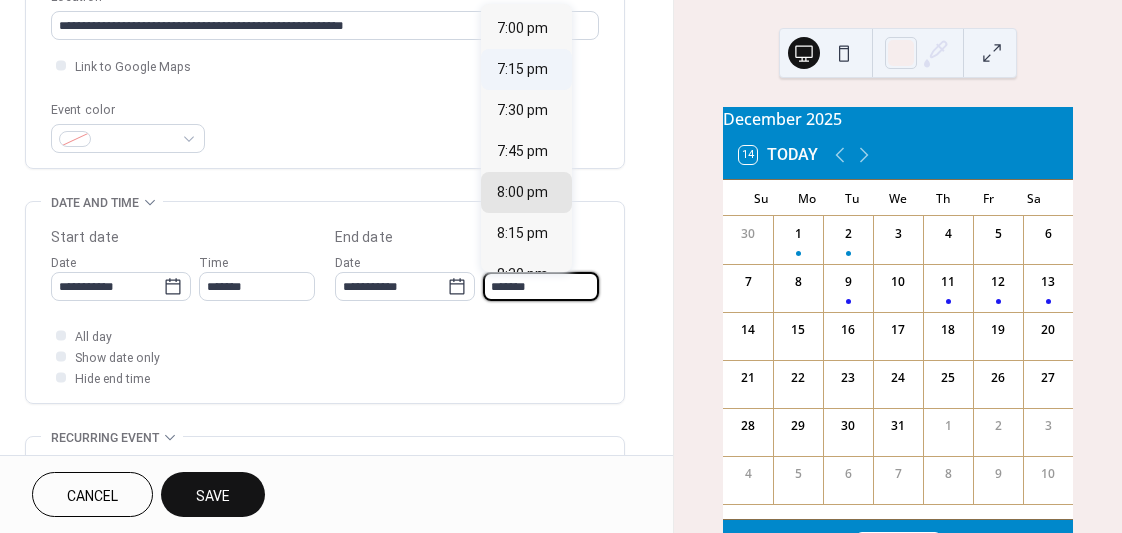 scroll, scrollTop: 3093, scrollLeft: 0, axis: vertical 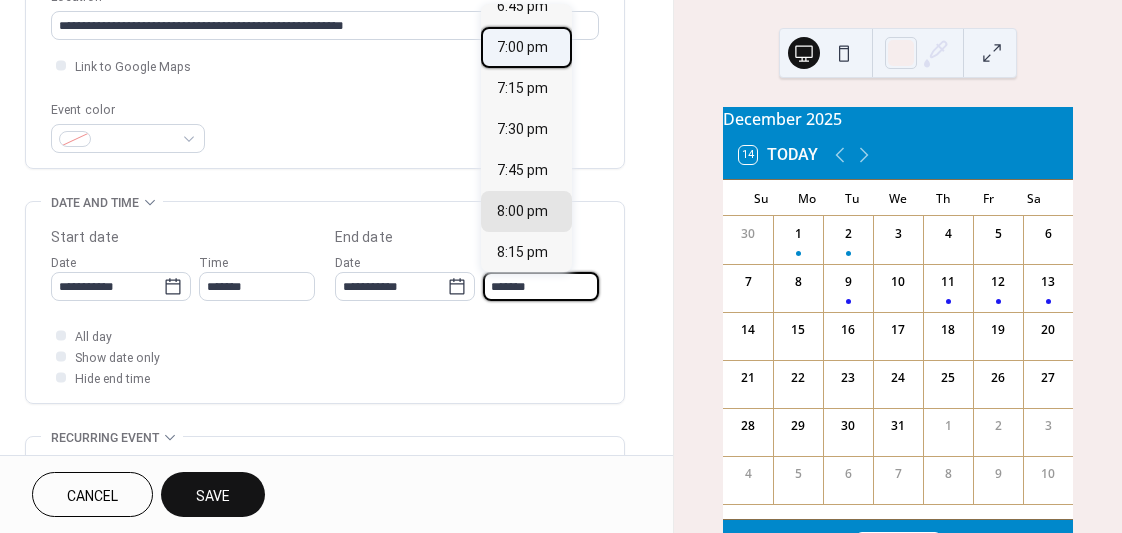 click on "7:00 pm" at bounding box center [522, 47] 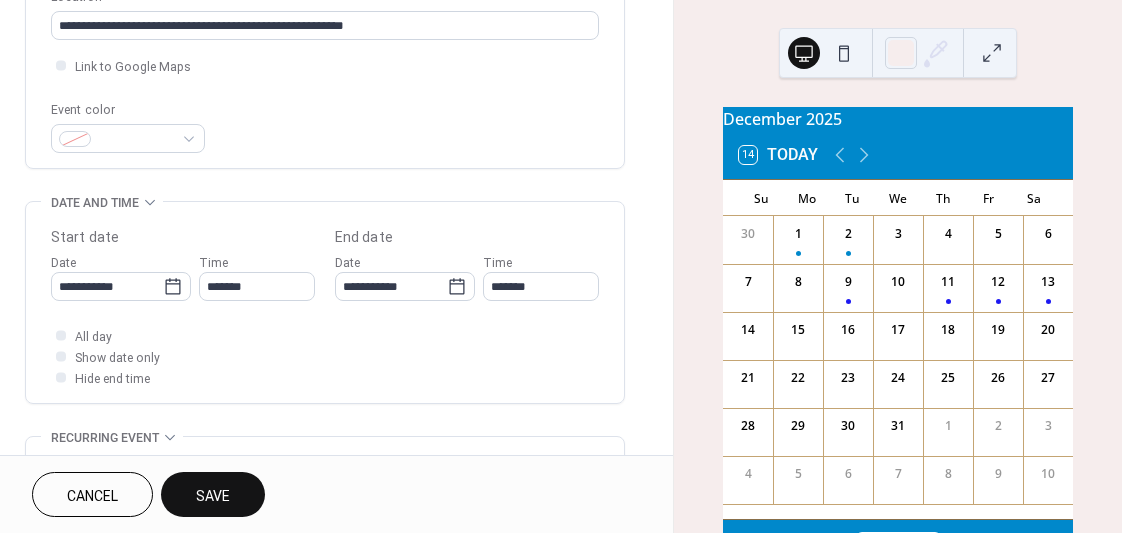 type on "*******" 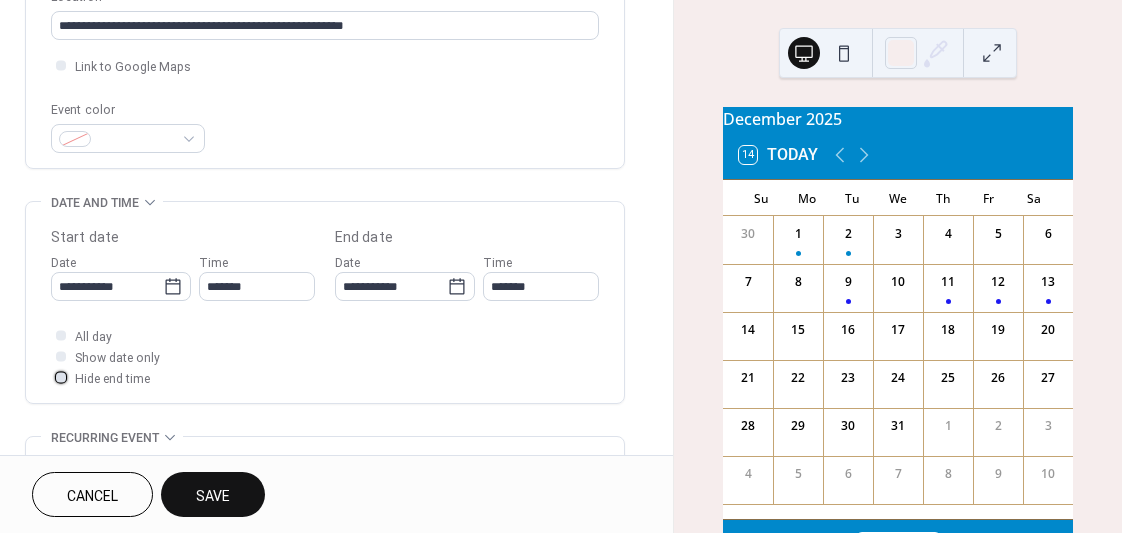 click at bounding box center (61, 377) 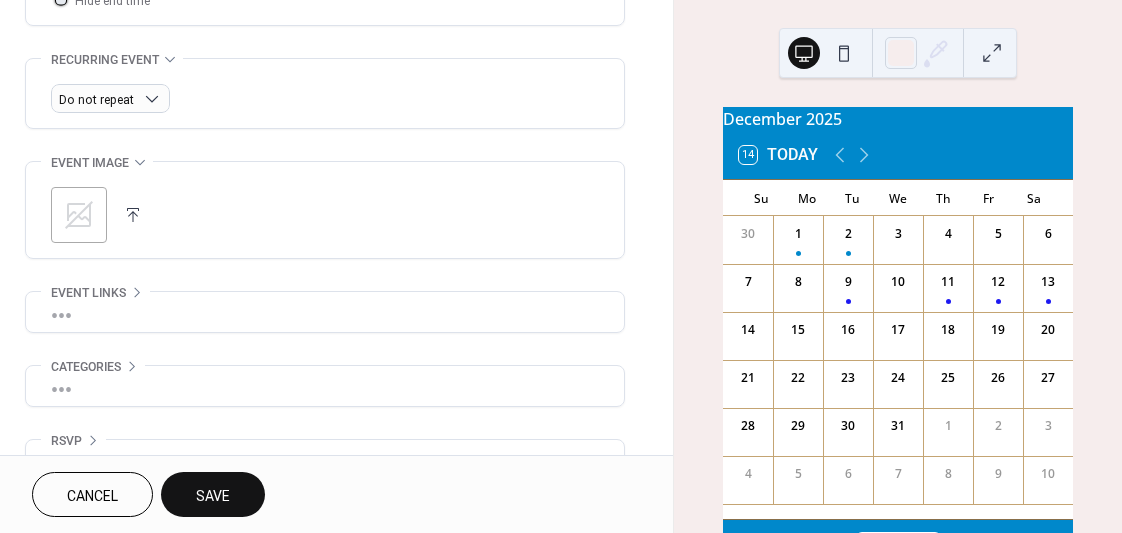 scroll, scrollTop: 830, scrollLeft: 0, axis: vertical 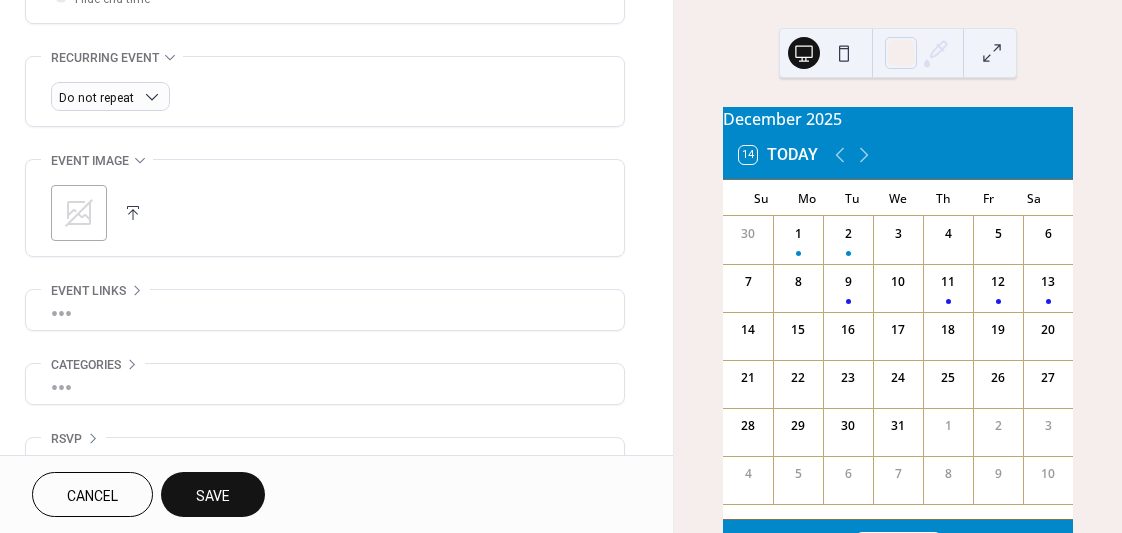 click on "Save" at bounding box center [213, 496] 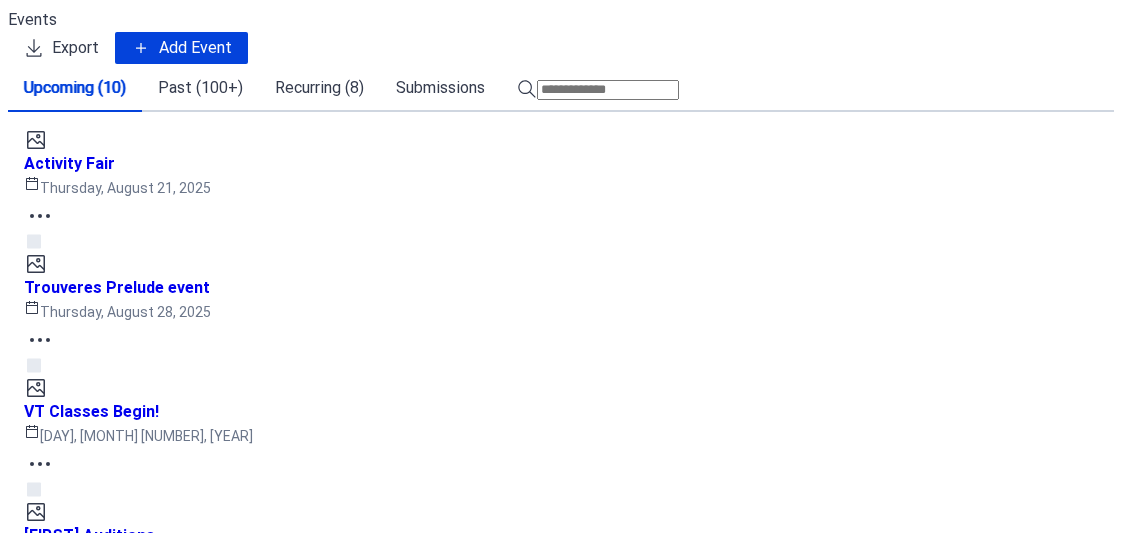 scroll, scrollTop: 0, scrollLeft: 0, axis: both 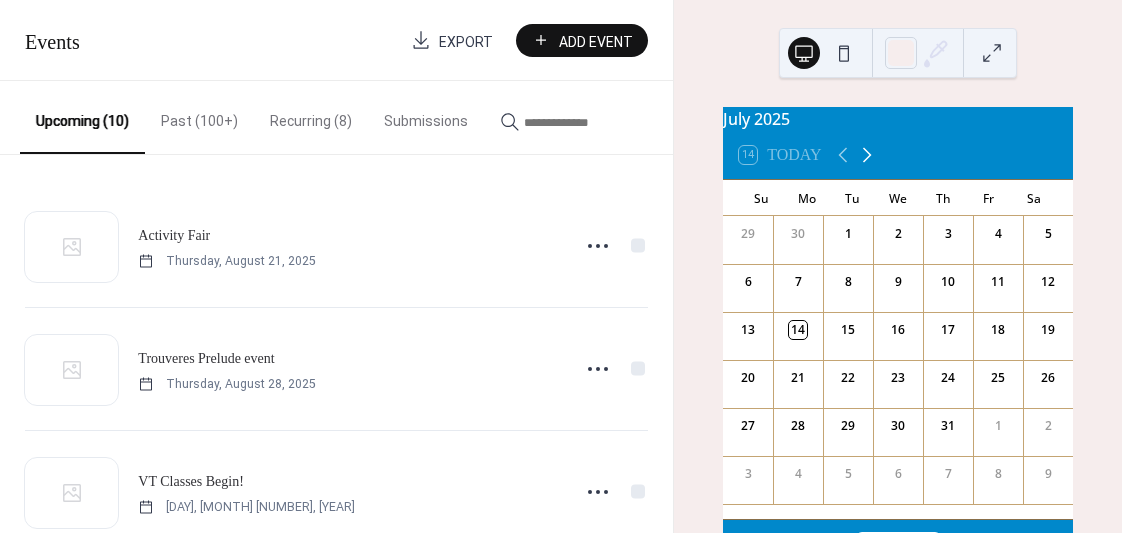click 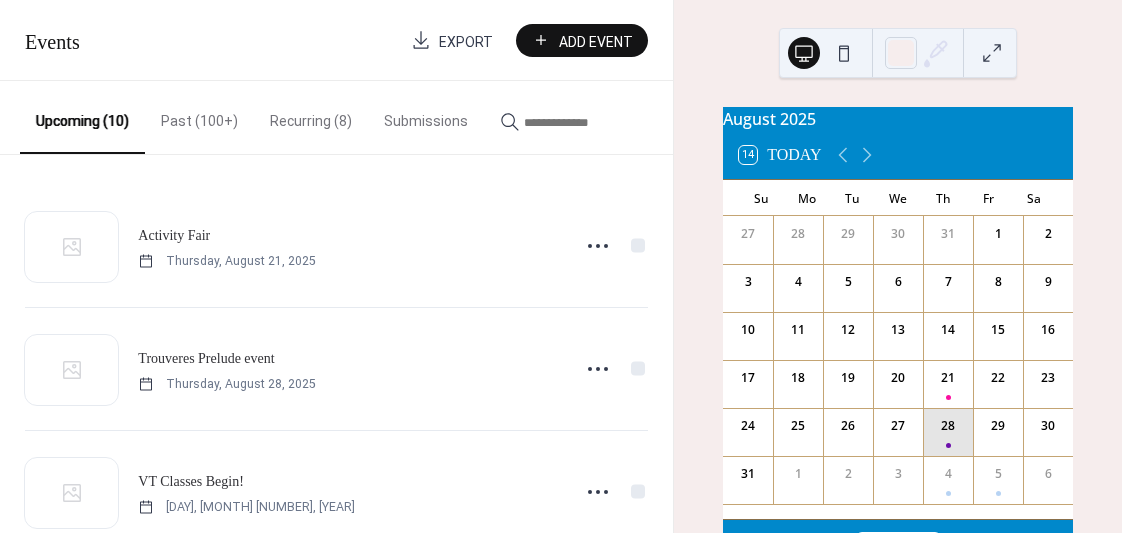 click on "28" at bounding box center [948, 432] 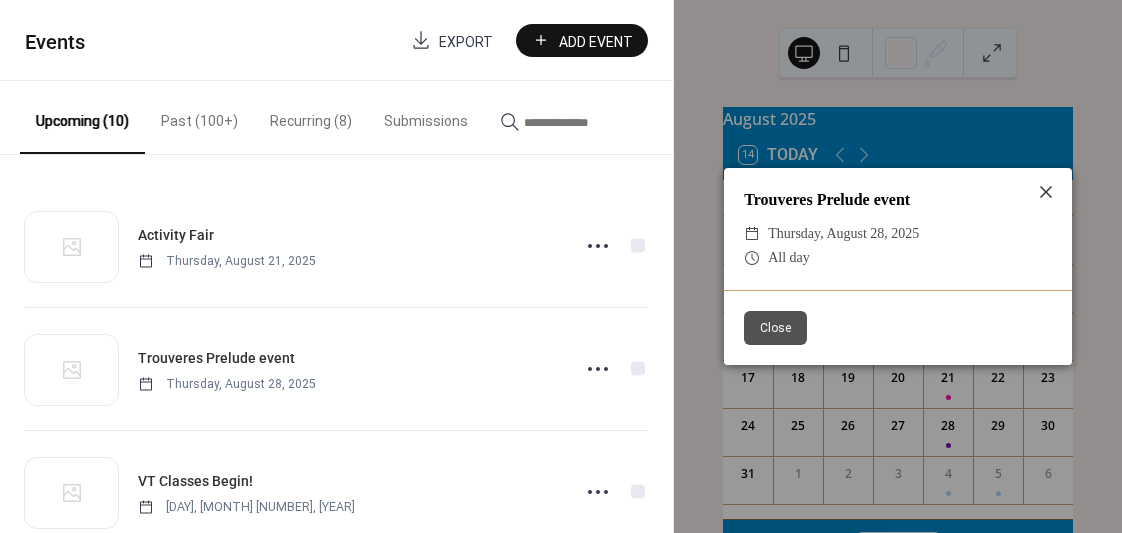 click on "Close" at bounding box center (775, 328) 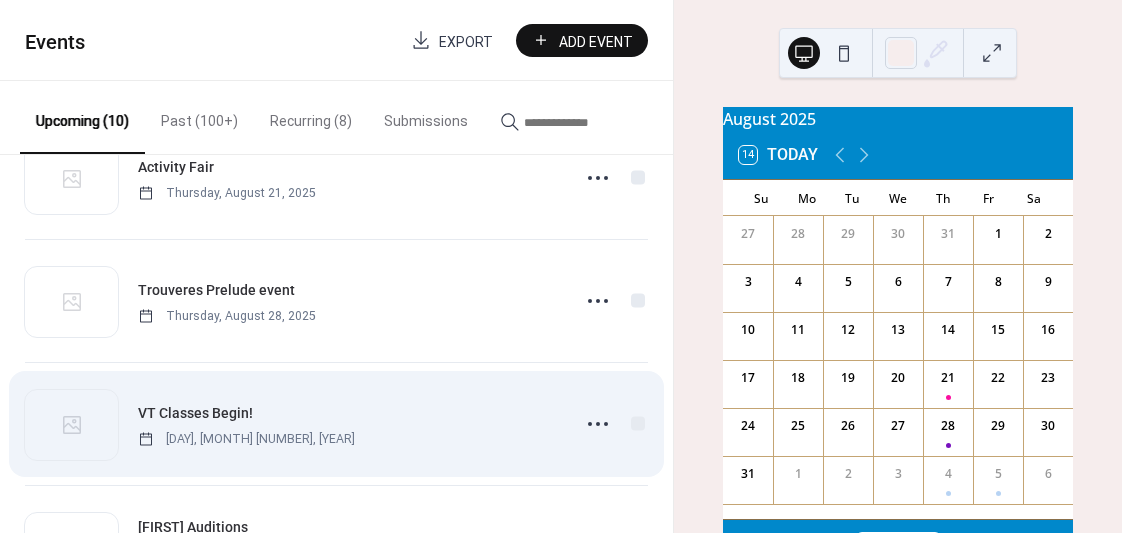scroll, scrollTop: 63, scrollLeft: 0, axis: vertical 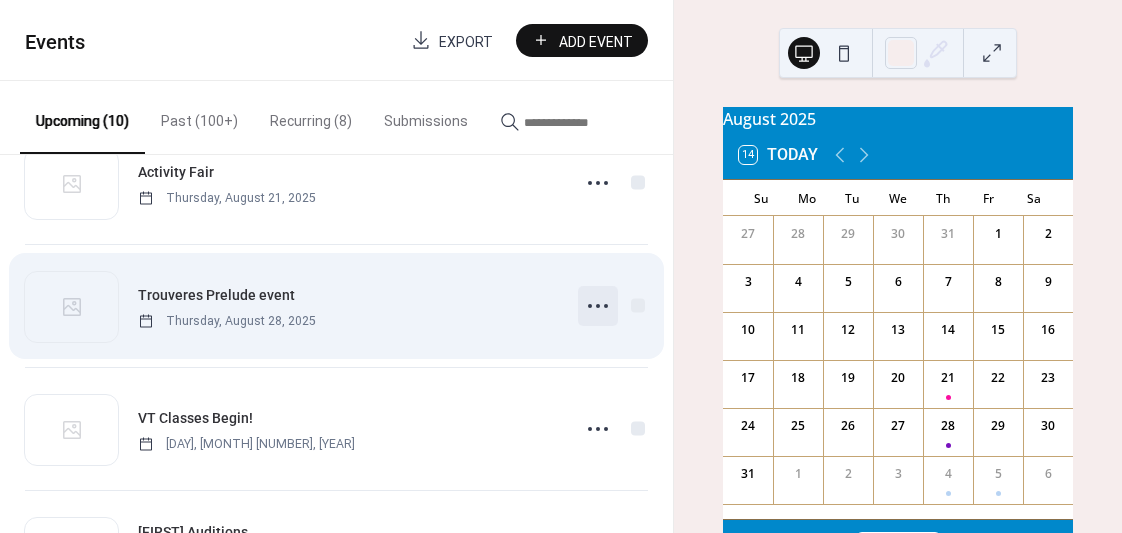 click 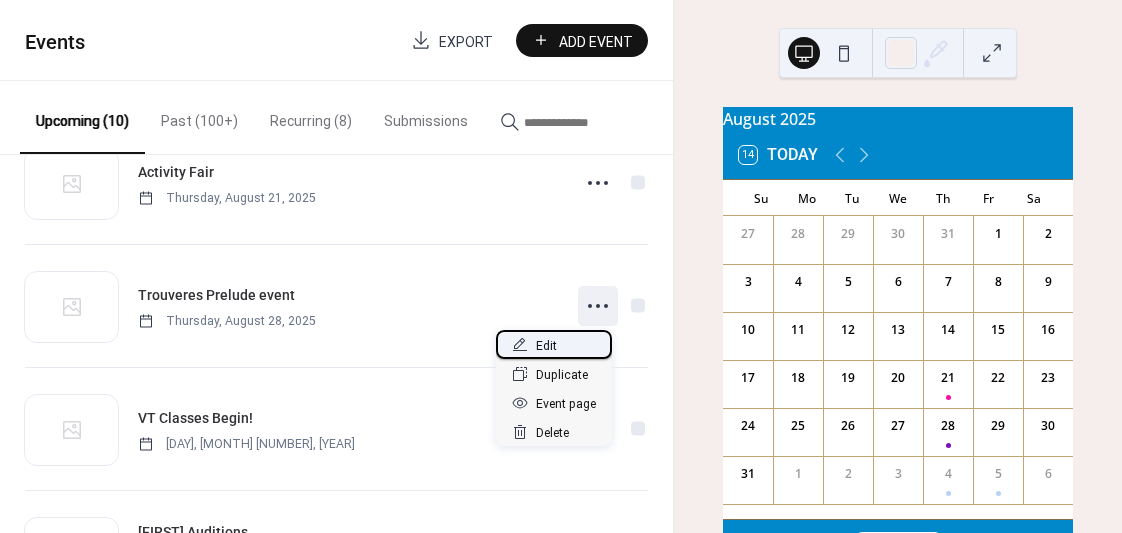 click on "Edit" at bounding box center [546, 346] 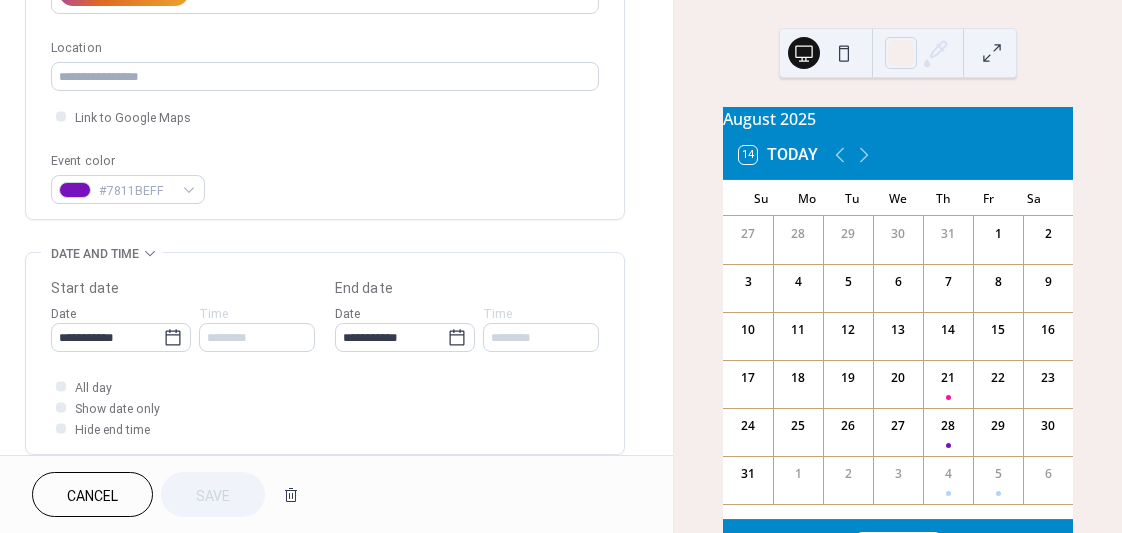 scroll, scrollTop: 407, scrollLeft: 0, axis: vertical 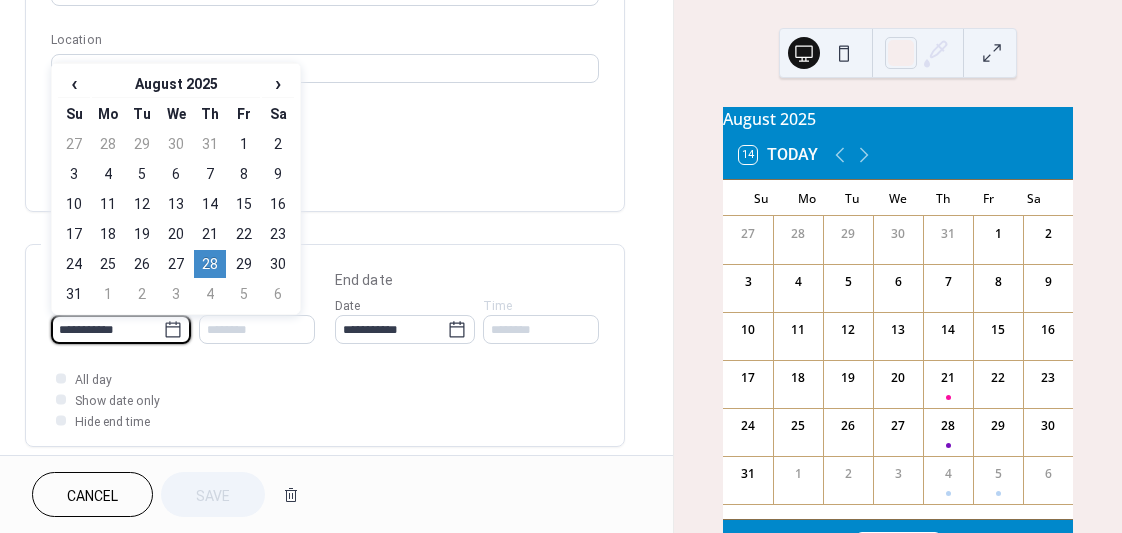 click on "**********" at bounding box center (107, 329) 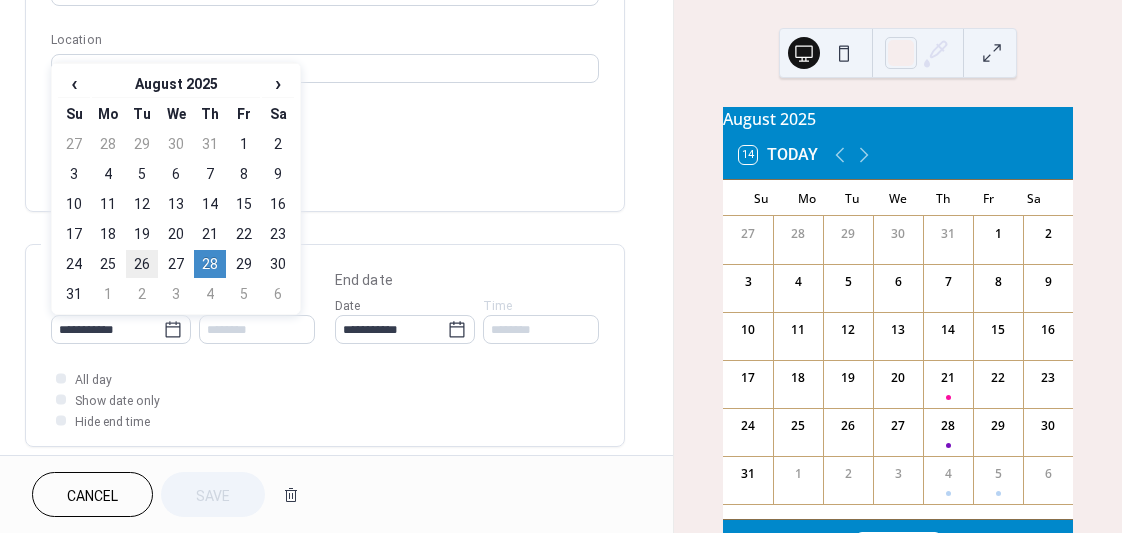 click on "26" at bounding box center [142, 264] 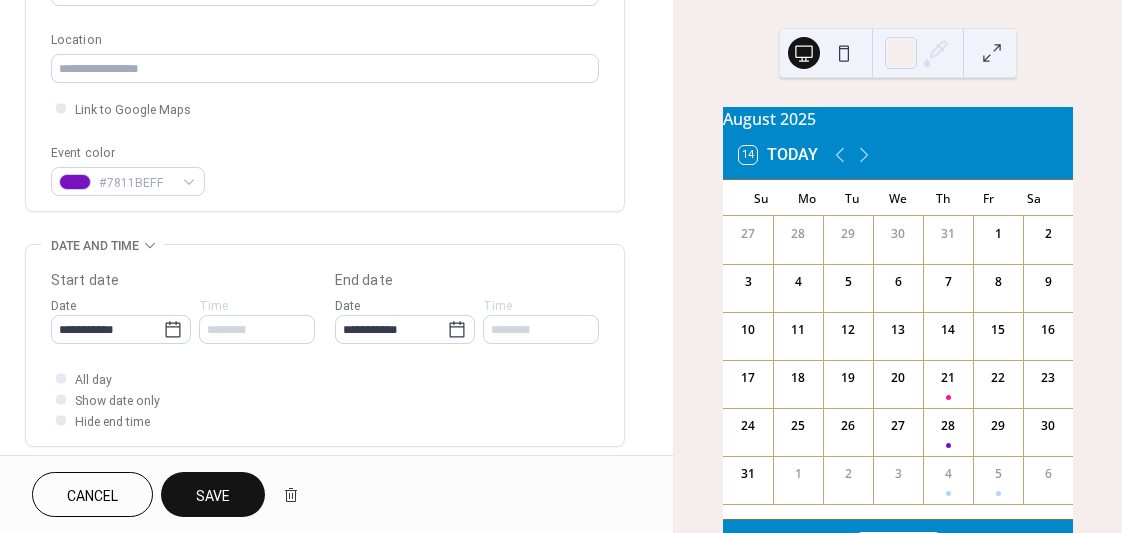 click on "Save" at bounding box center [213, 496] 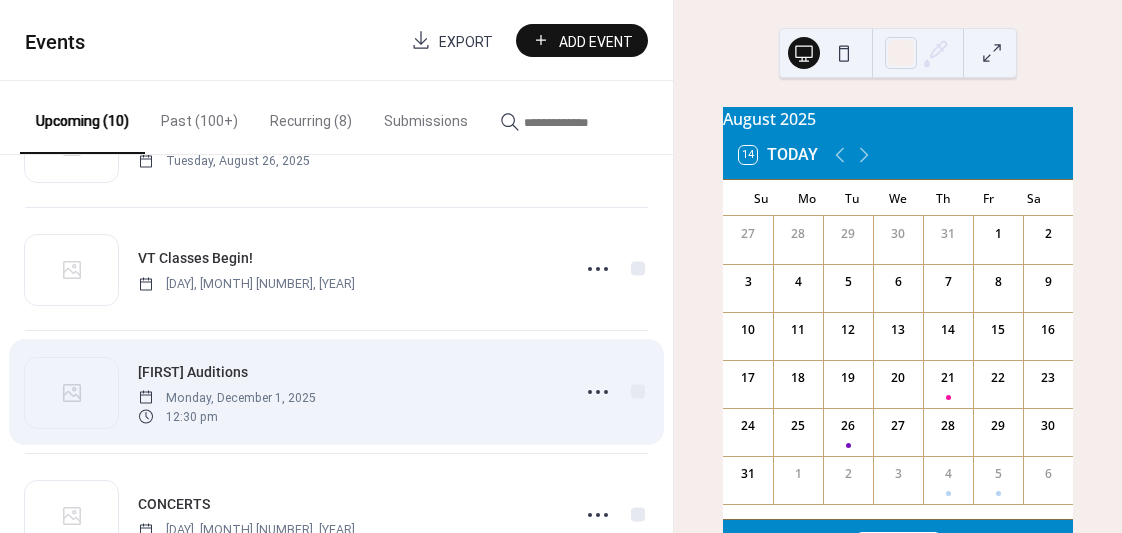 scroll, scrollTop: 221, scrollLeft: 0, axis: vertical 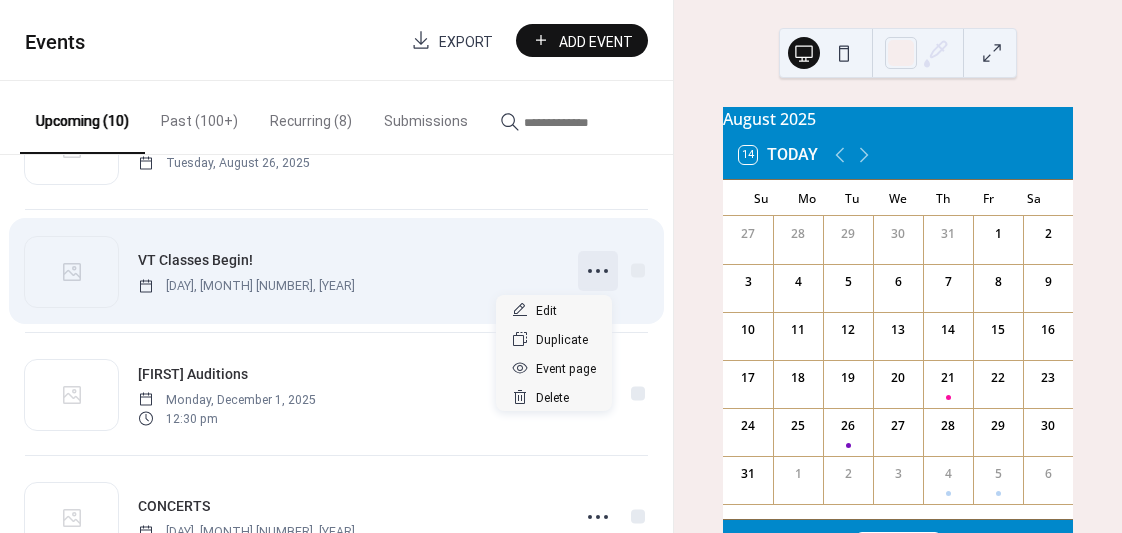 click 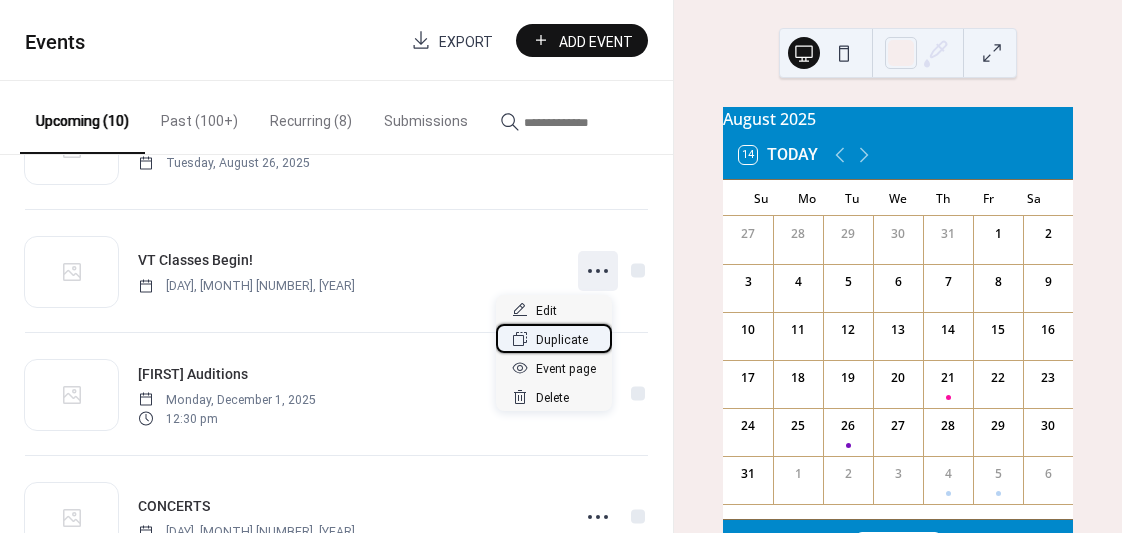 click on "Duplicate" at bounding box center (562, 340) 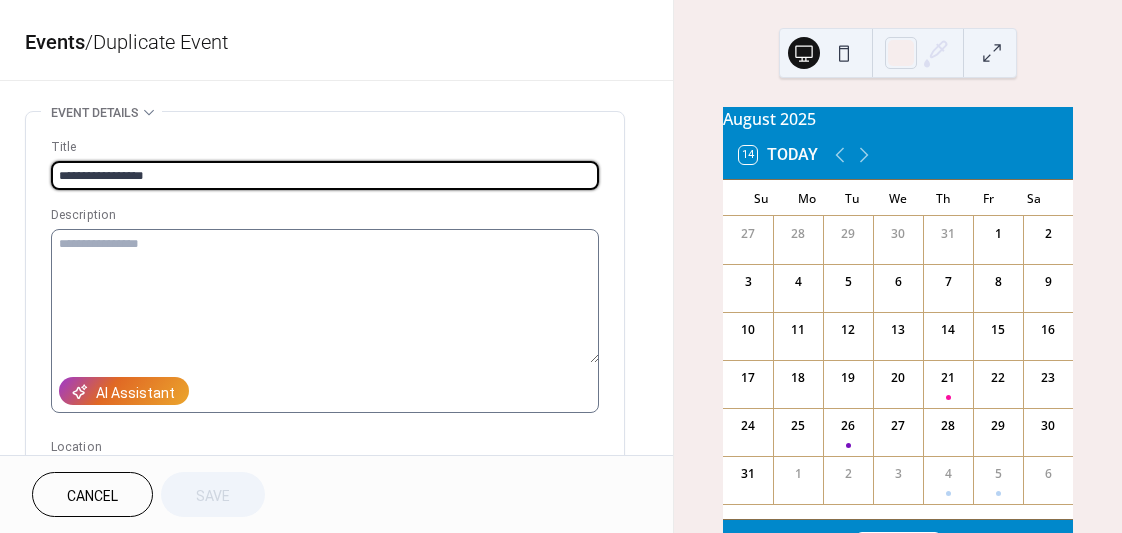 scroll, scrollTop: 0, scrollLeft: 0, axis: both 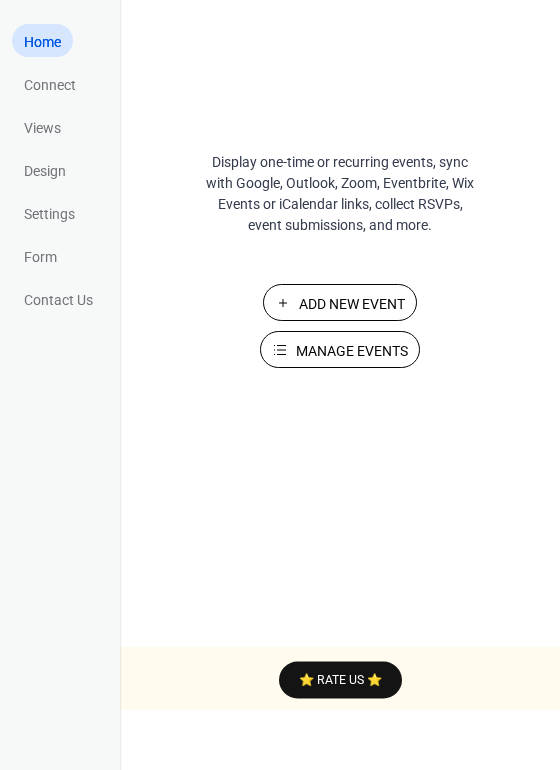 click on "Add New Event" at bounding box center [352, 304] 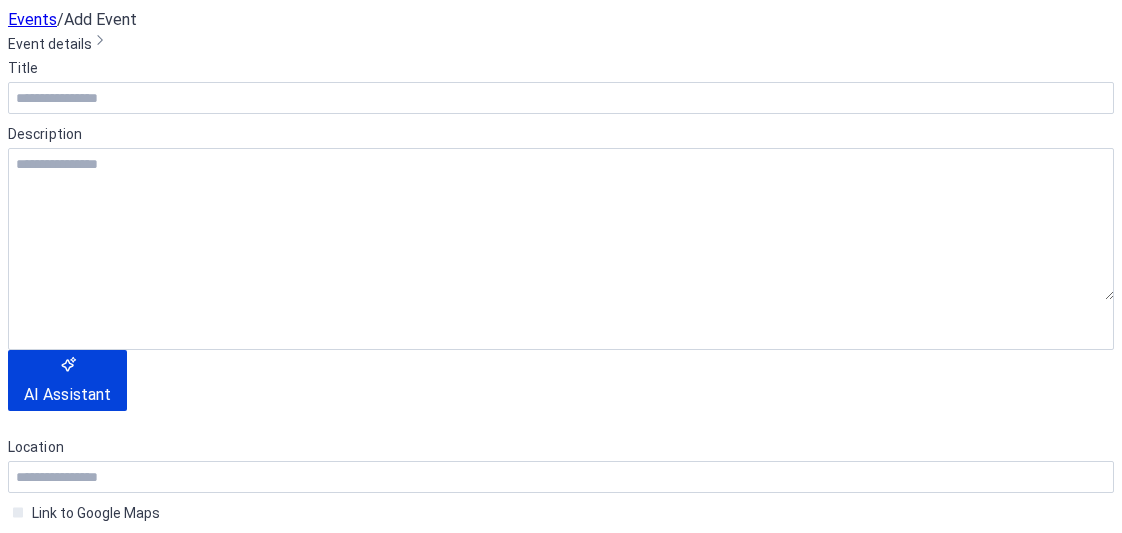 scroll, scrollTop: 0, scrollLeft: 0, axis: both 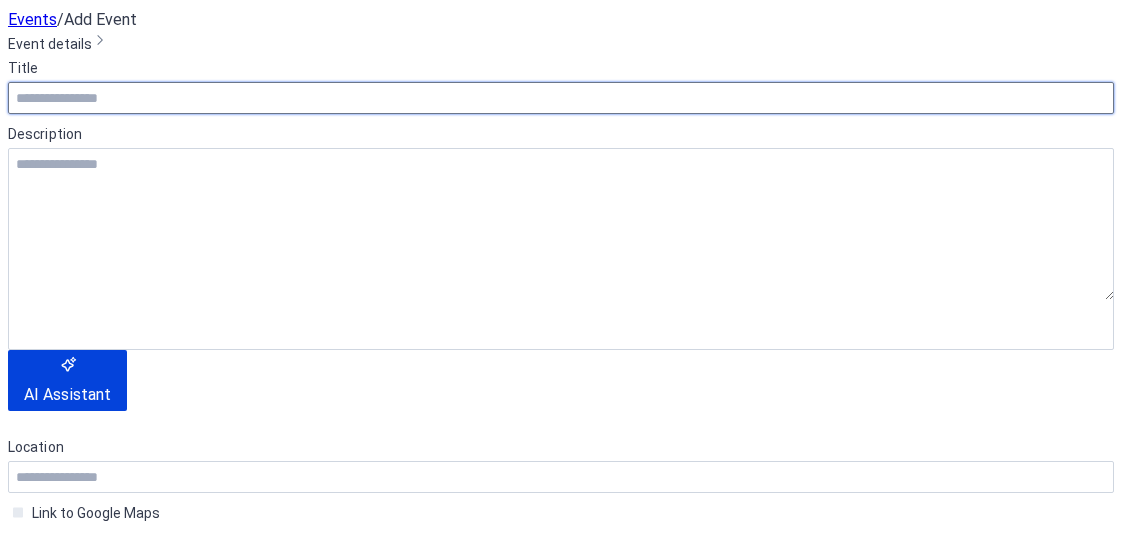 click at bounding box center (561, 98) 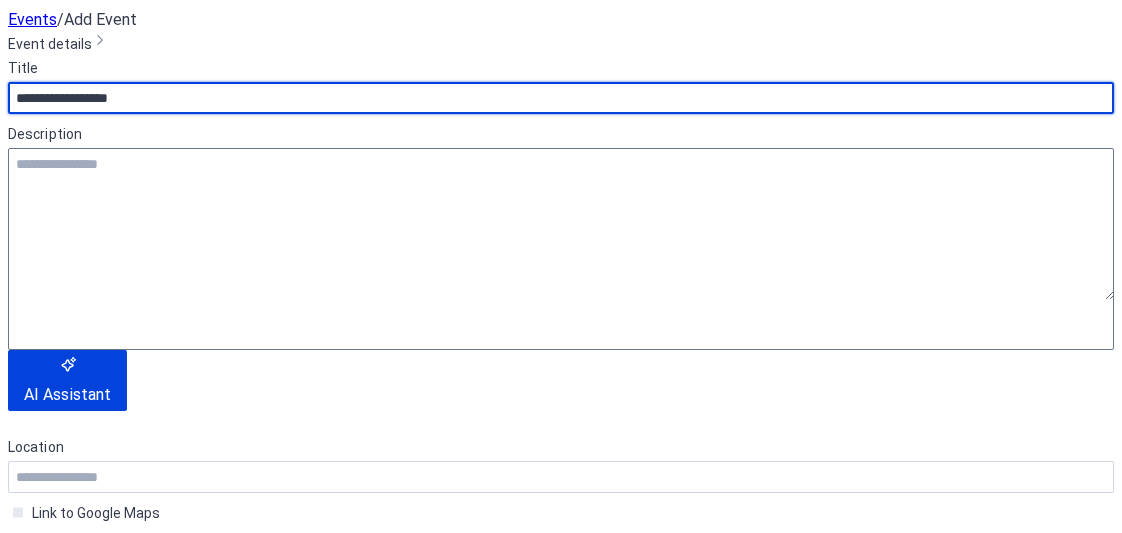 scroll, scrollTop: 81, scrollLeft: 0, axis: vertical 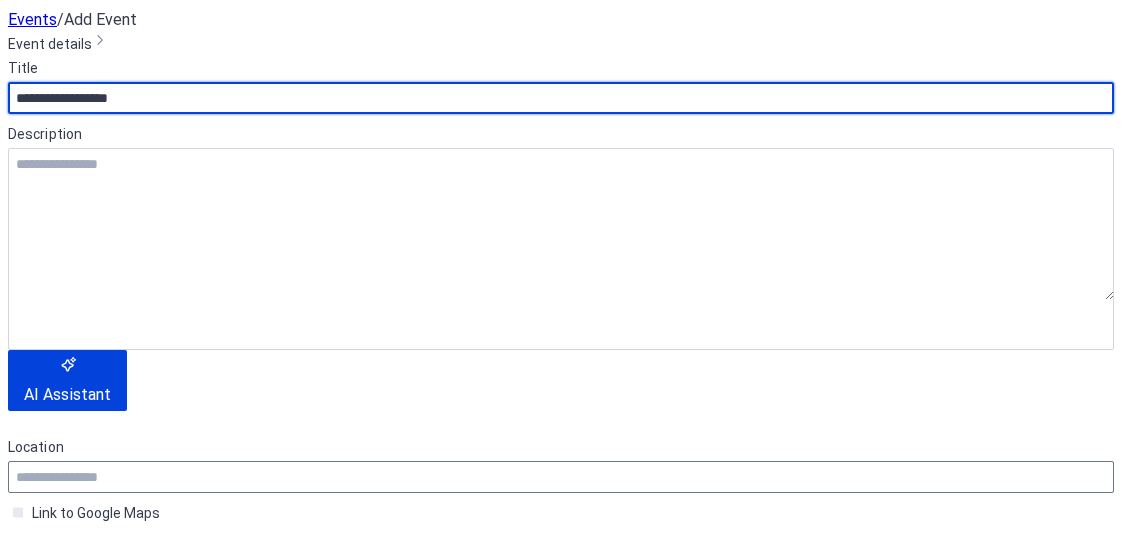 type on "**********" 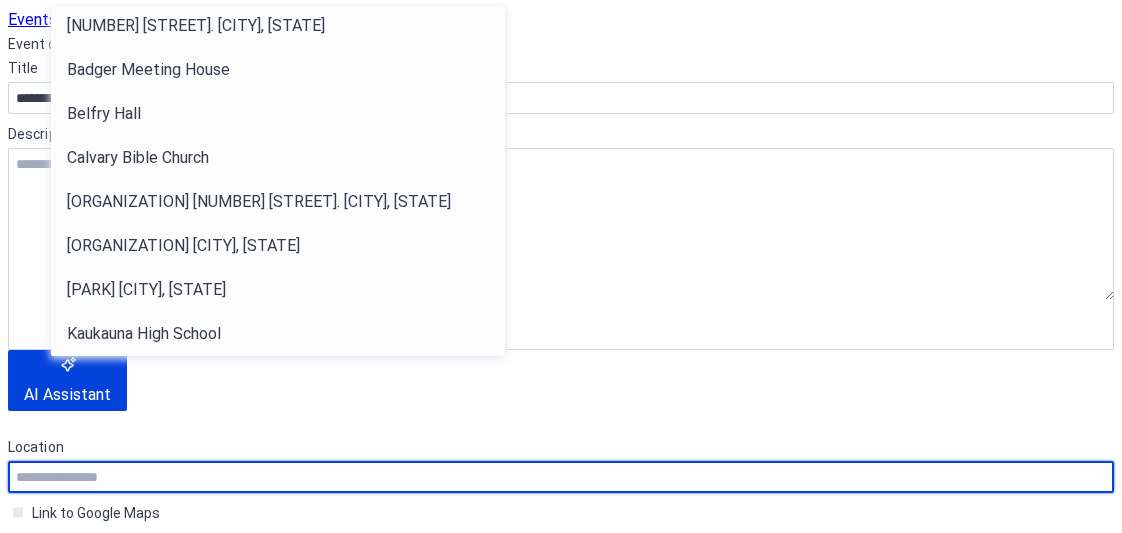 click at bounding box center [561, 477] 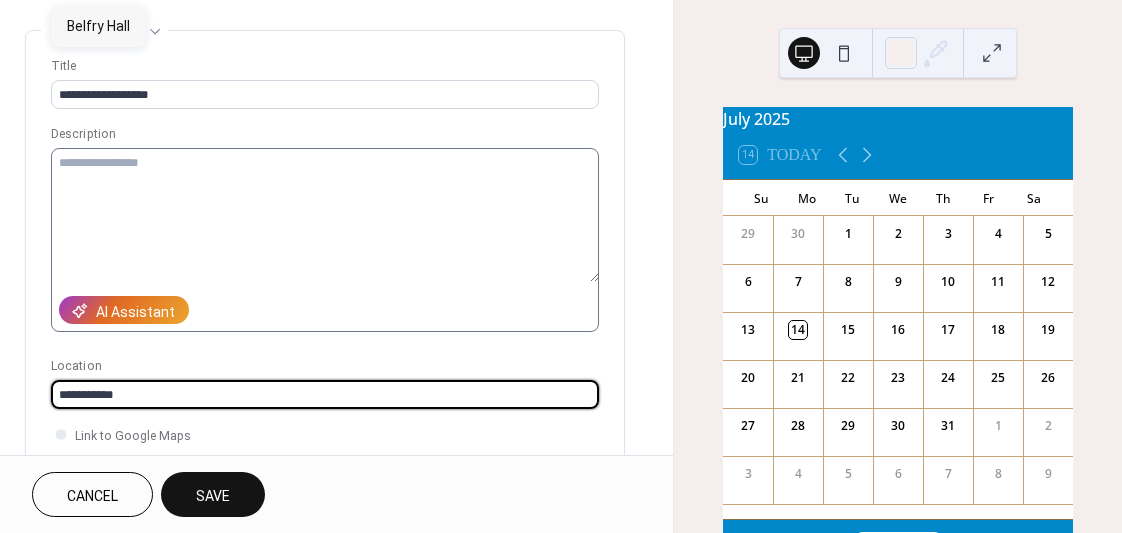 type on "**********" 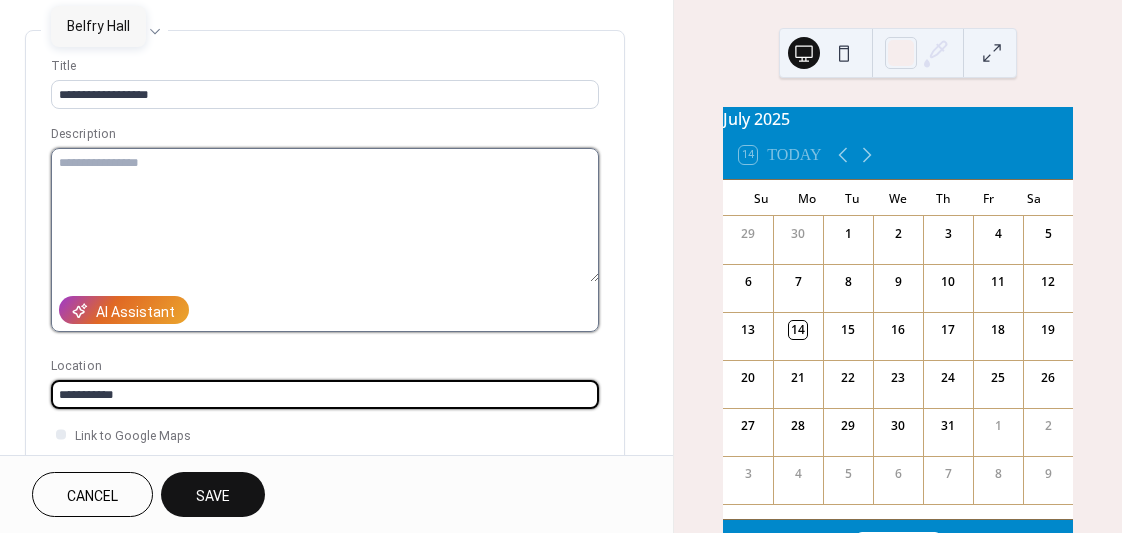 click at bounding box center (325, 215) 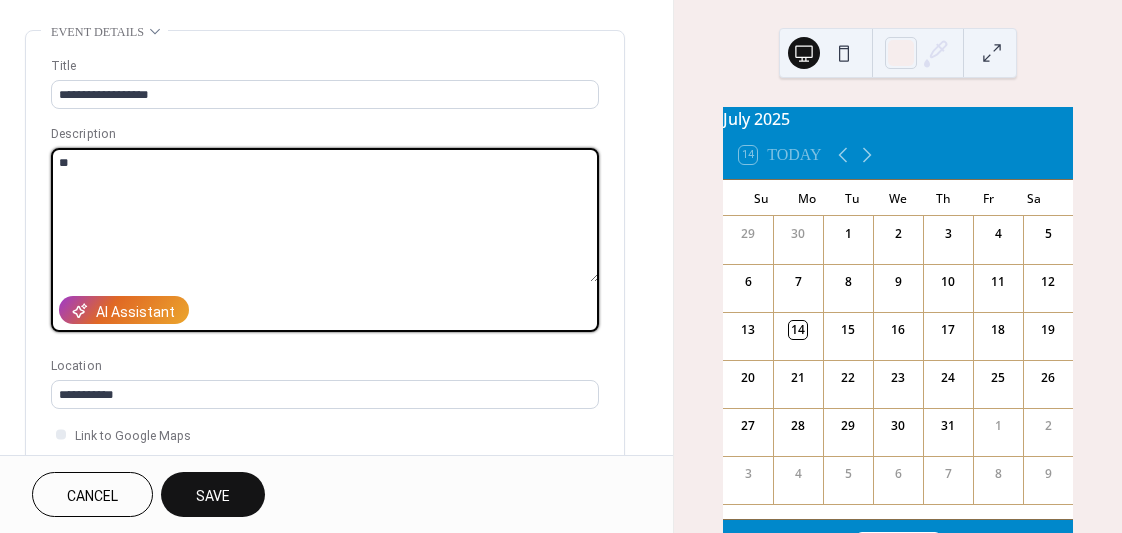 type on "*" 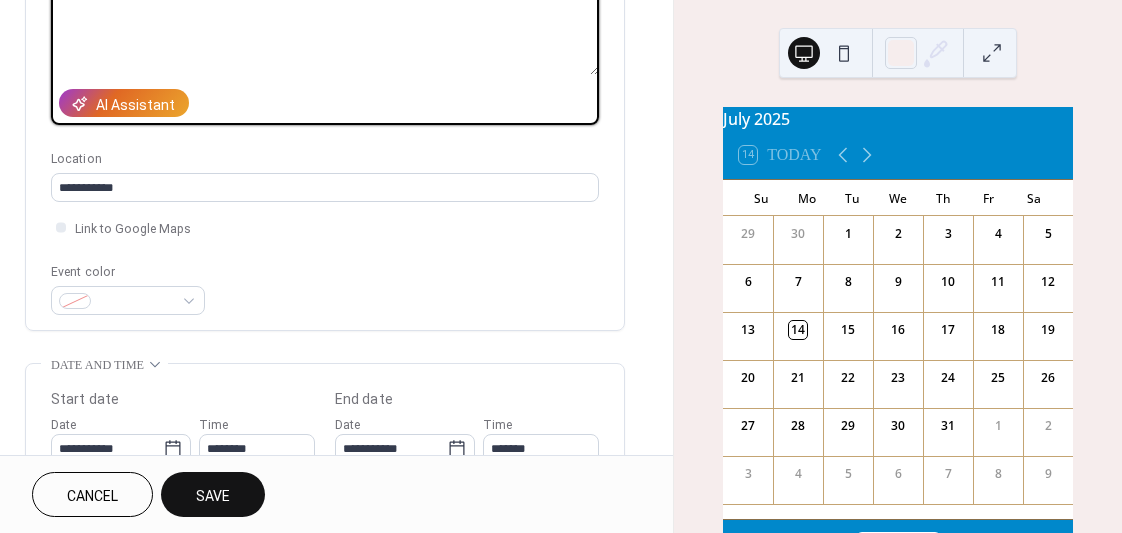scroll, scrollTop: 290, scrollLeft: 0, axis: vertical 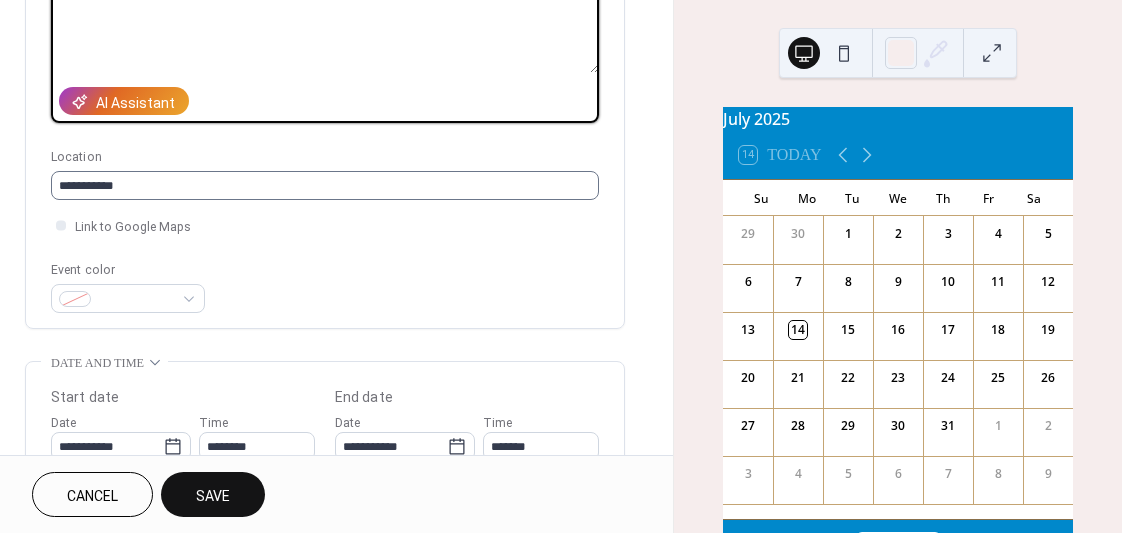 type on "**********" 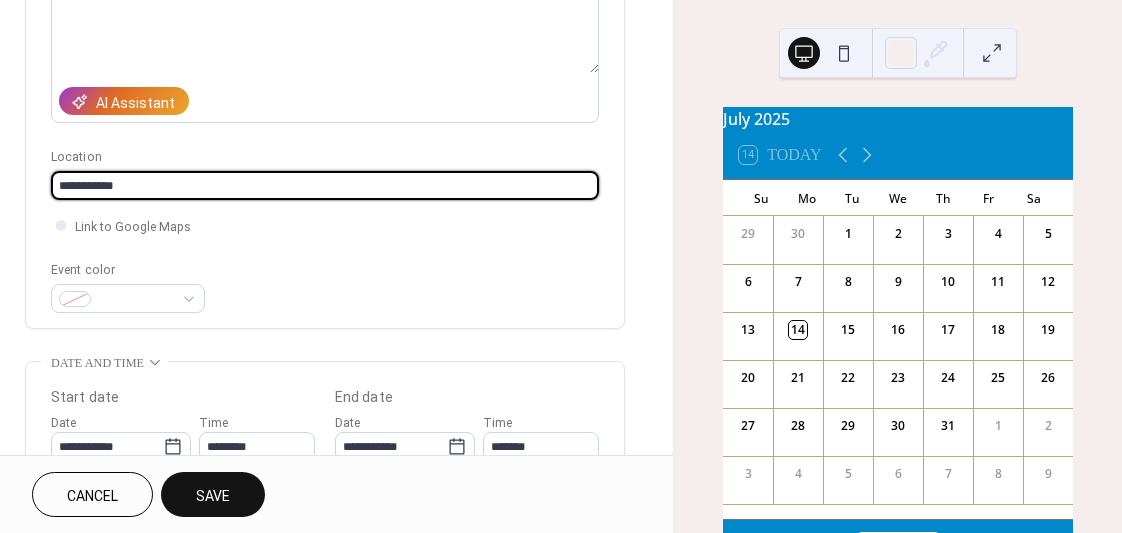 click on "**********" at bounding box center (325, 185) 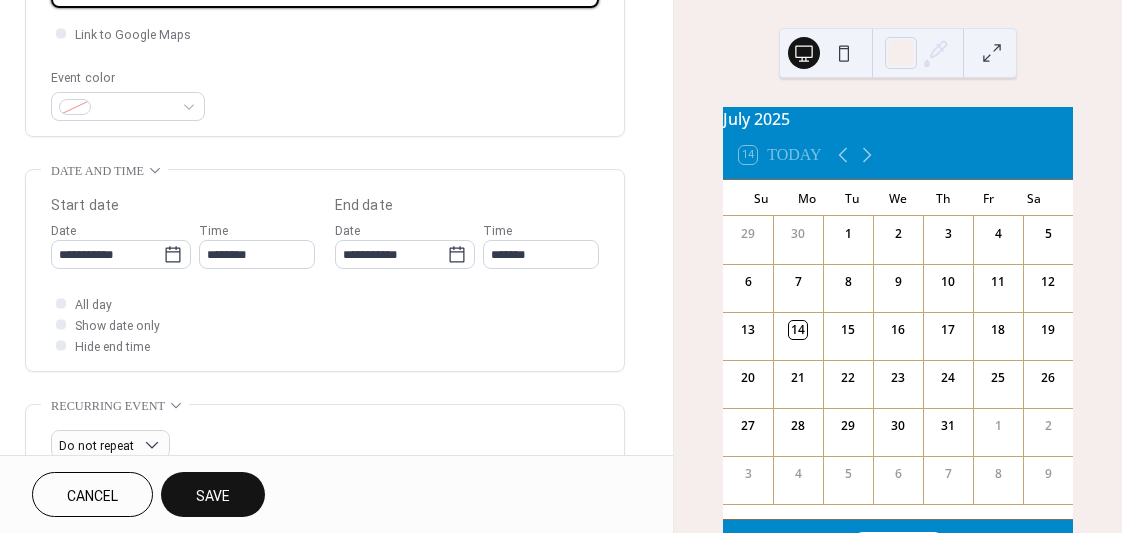 scroll, scrollTop: 504, scrollLeft: 0, axis: vertical 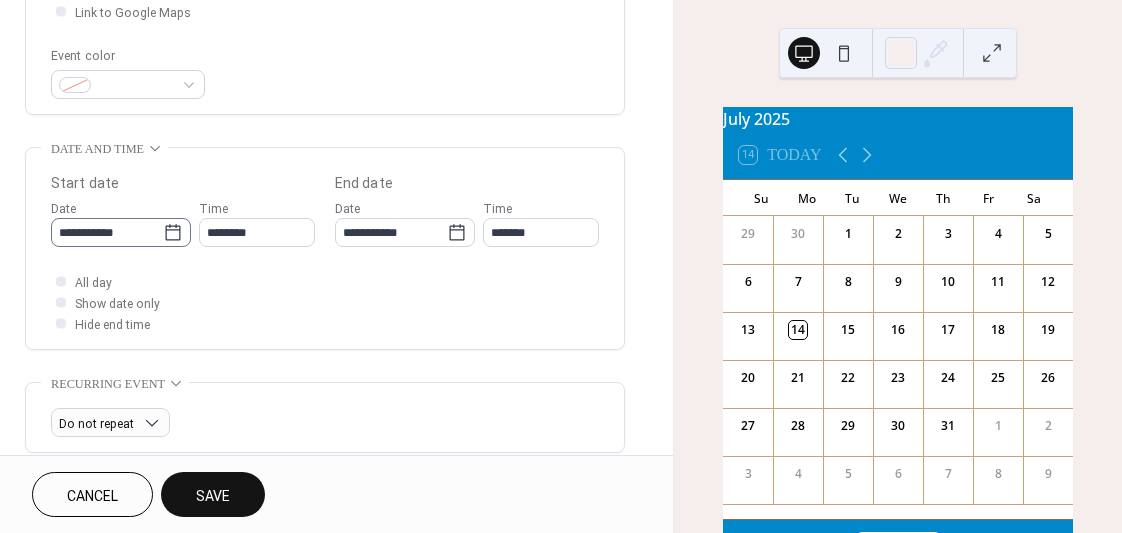 type on "**********" 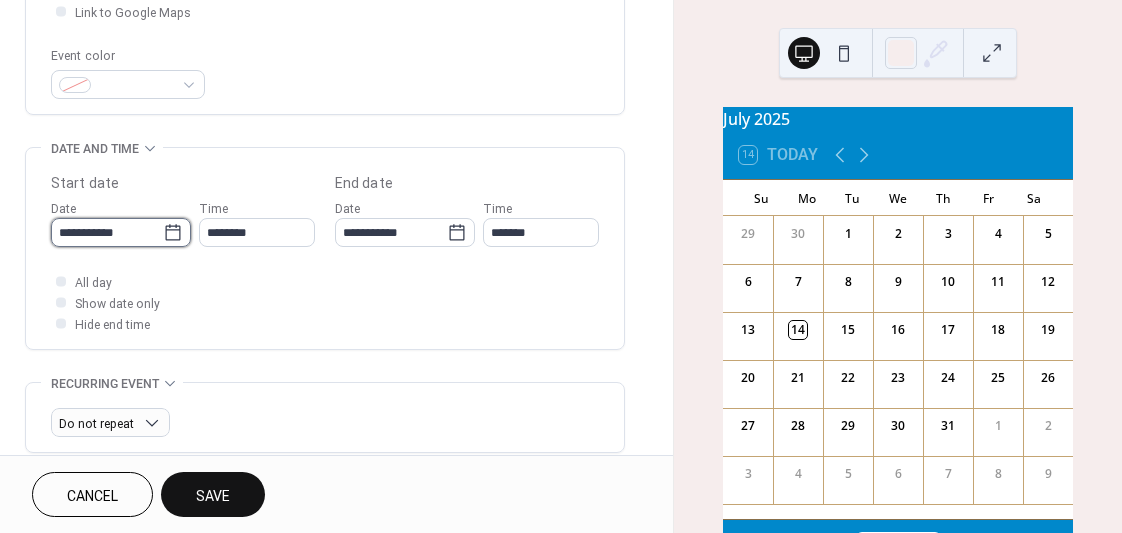click on "**********" at bounding box center (107, 232) 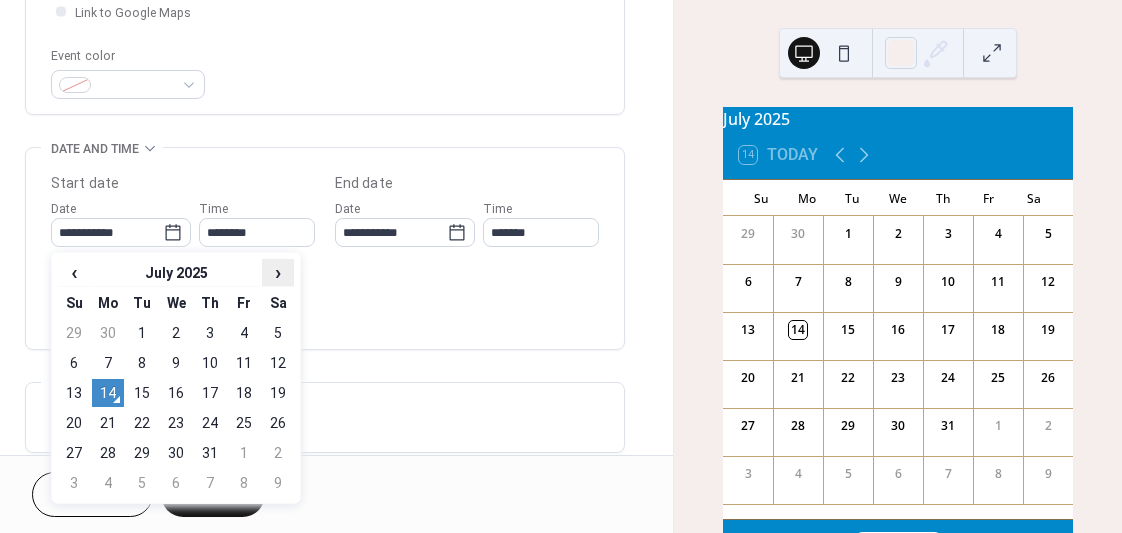 click on "›" at bounding box center [278, 272] 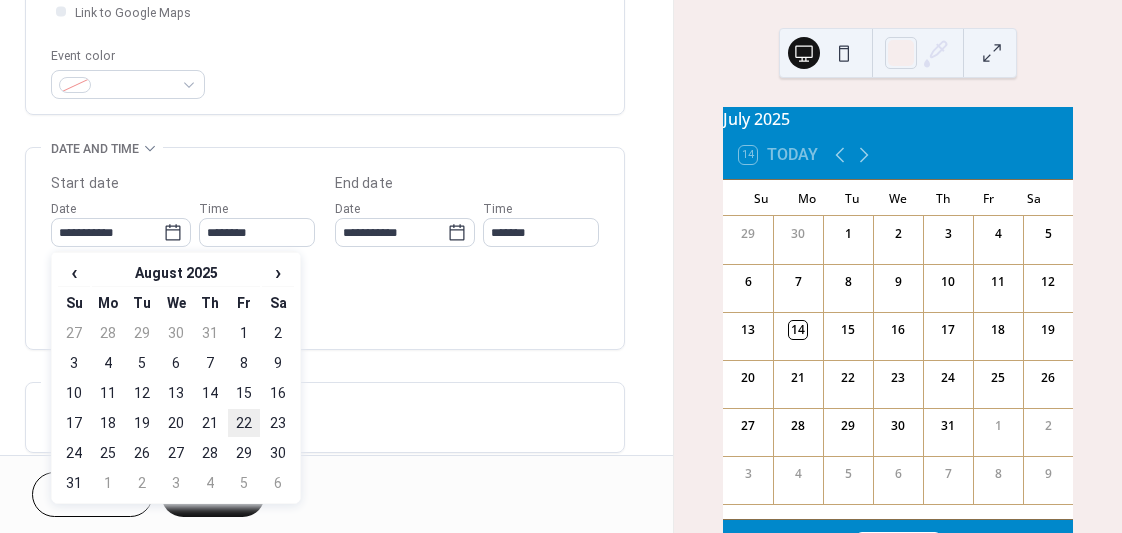 click on "22" at bounding box center [244, 423] 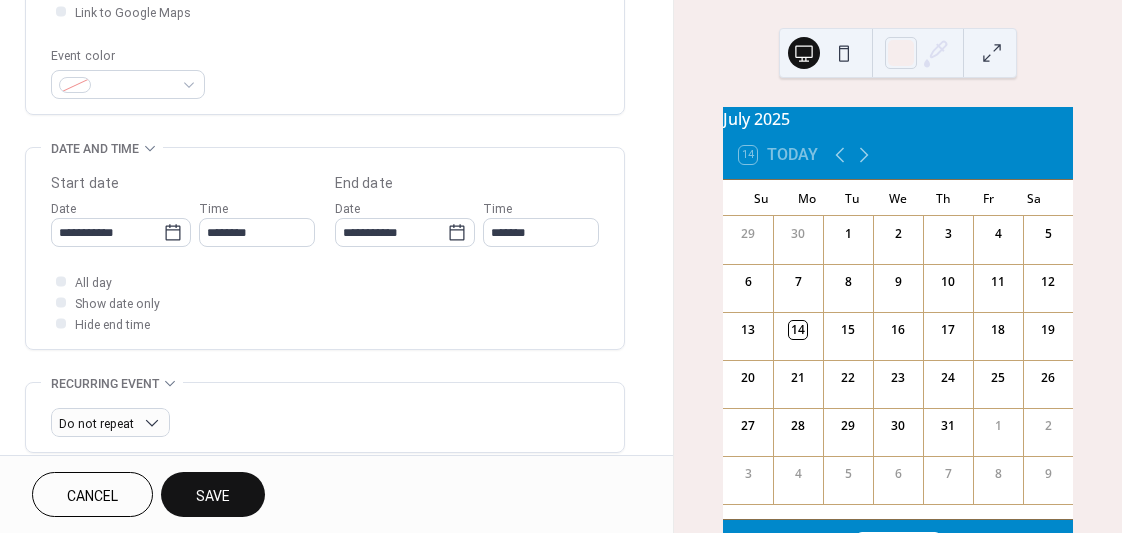type on "**********" 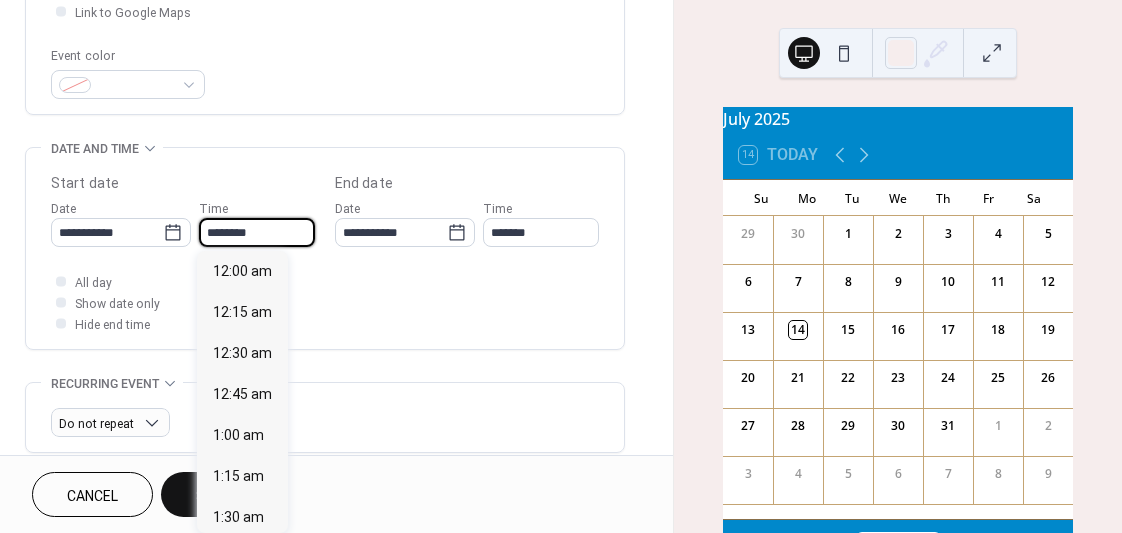 click on "********" at bounding box center [257, 232] 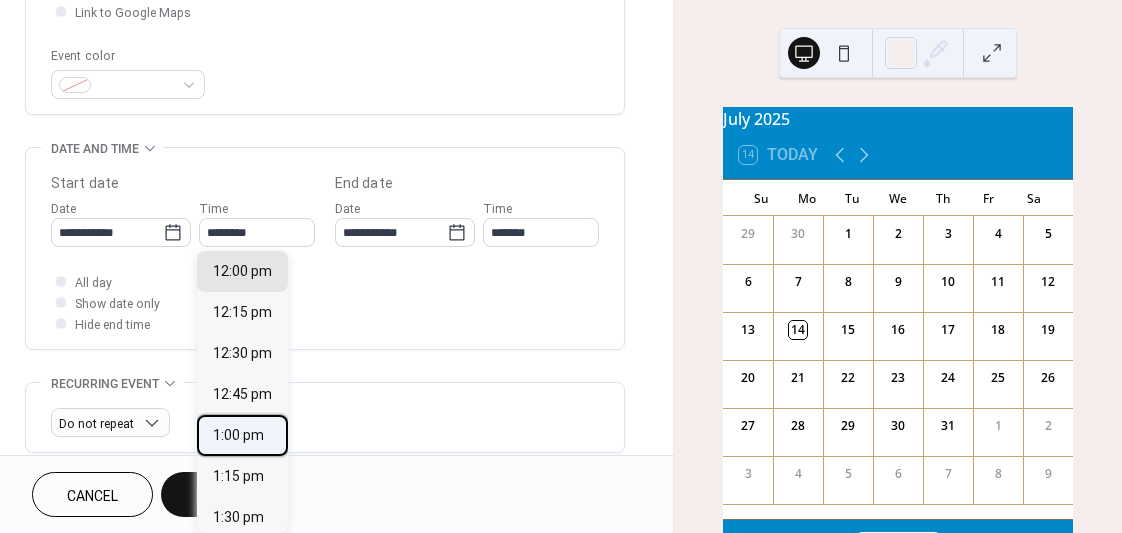 click on "1:00 pm" at bounding box center (238, 435) 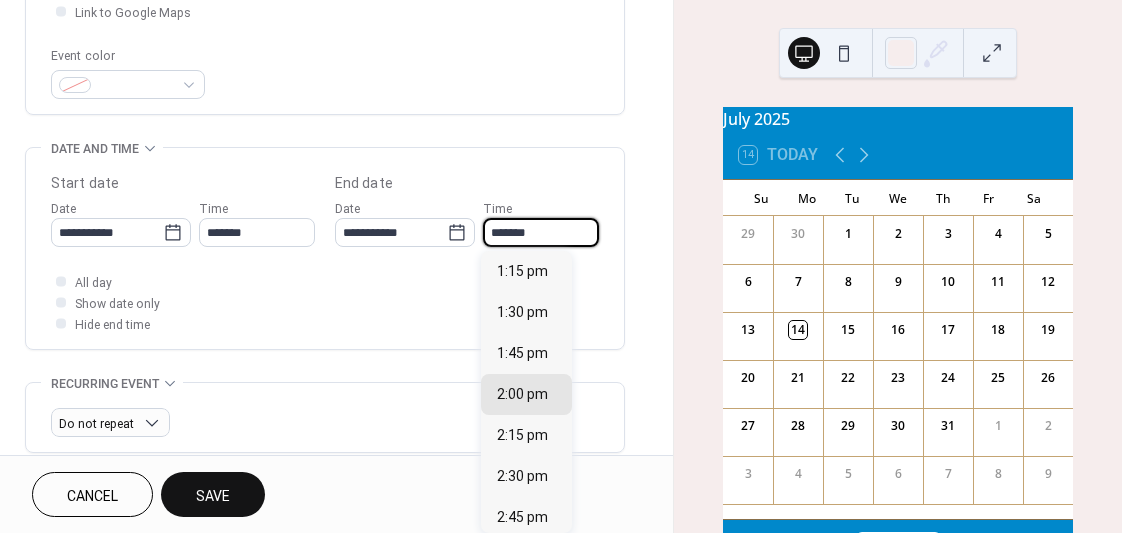click on "*******" at bounding box center (541, 232) 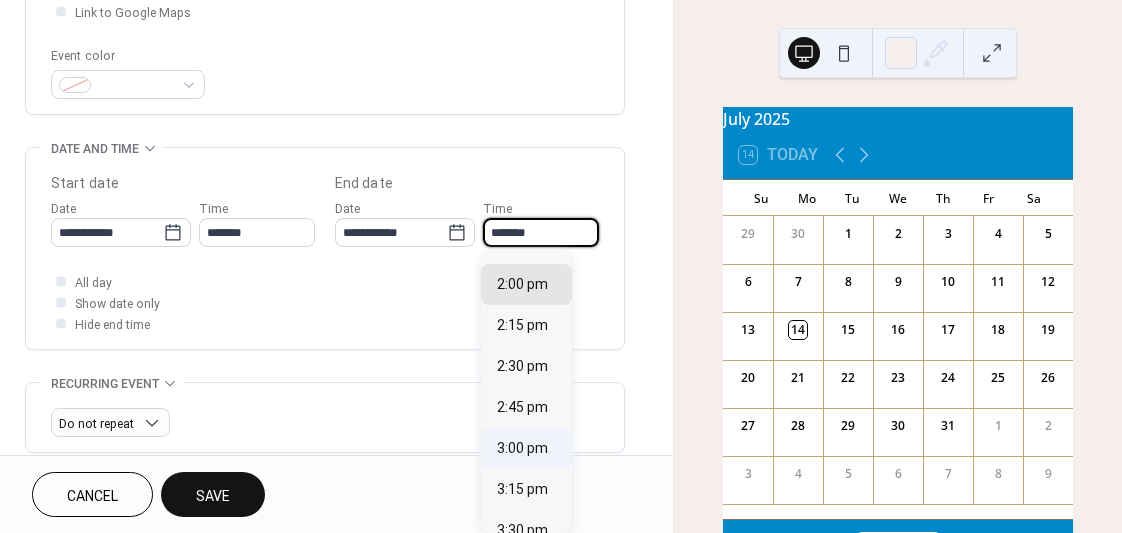 scroll, scrollTop: 114, scrollLeft: 0, axis: vertical 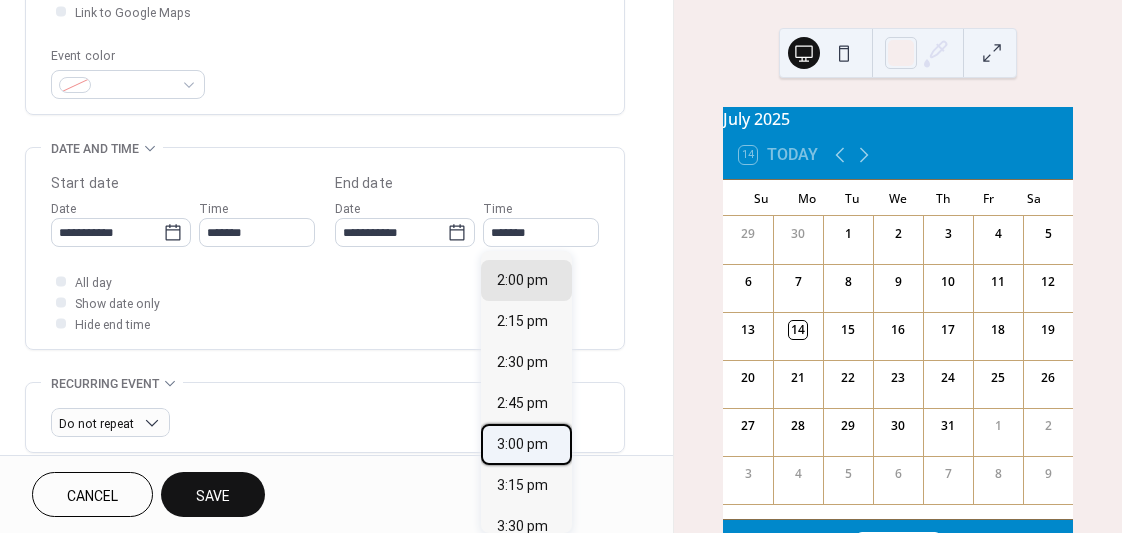 click on "3:00 pm" at bounding box center [522, 444] 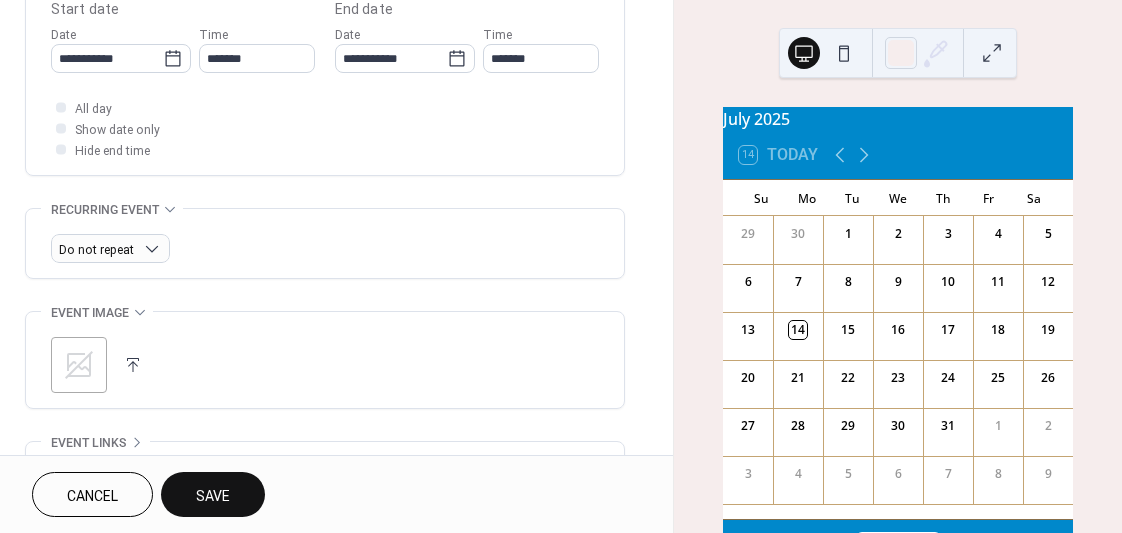 scroll, scrollTop: 690, scrollLeft: 0, axis: vertical 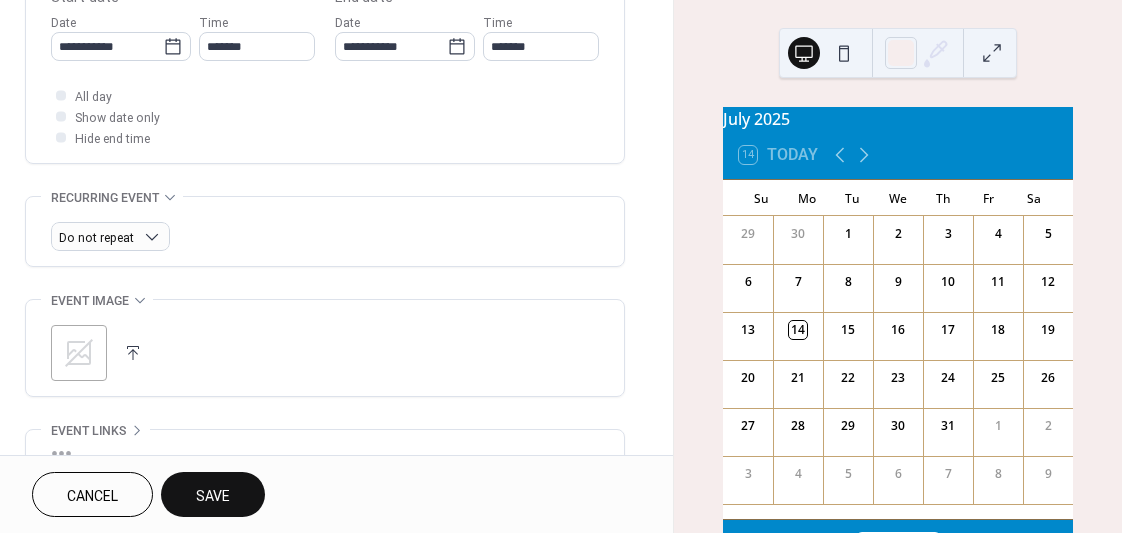 click on "Save" at bounding box center (213, 496) 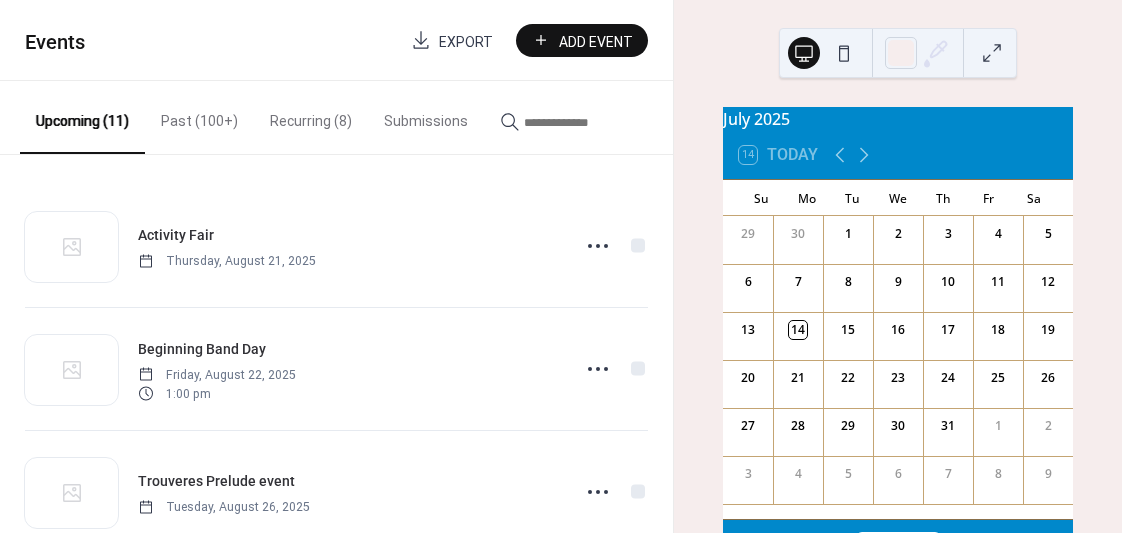 click on "Add Event" at bounding box center (596, 41) 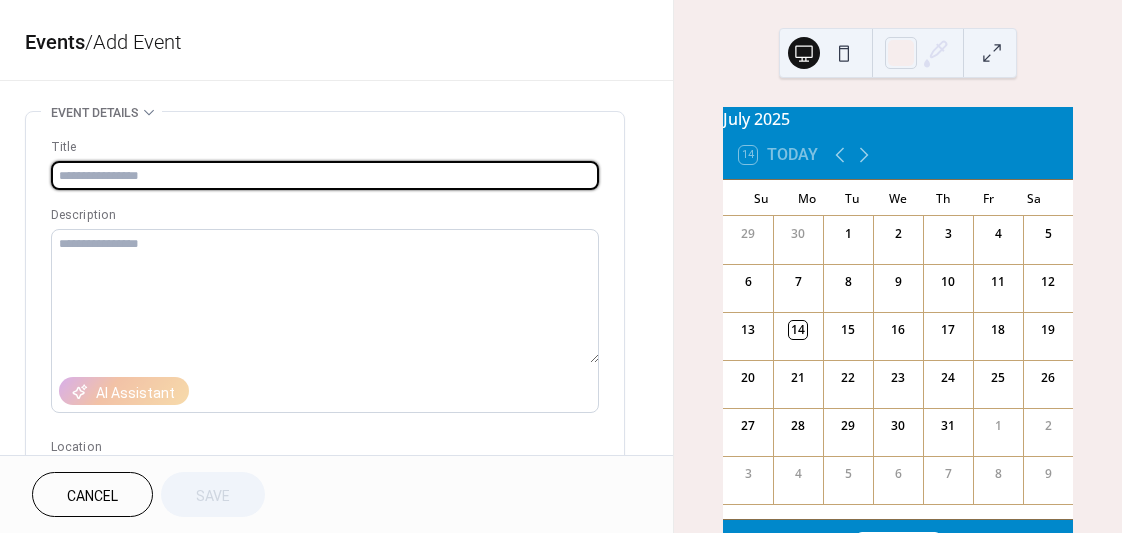 click at bounding box center (325, 175) 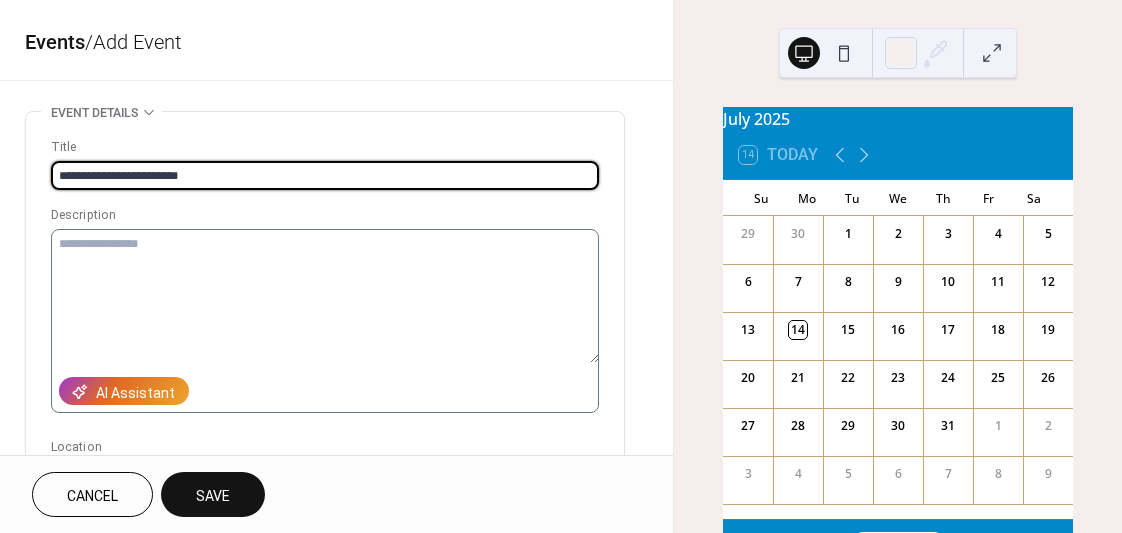 type on "**********" 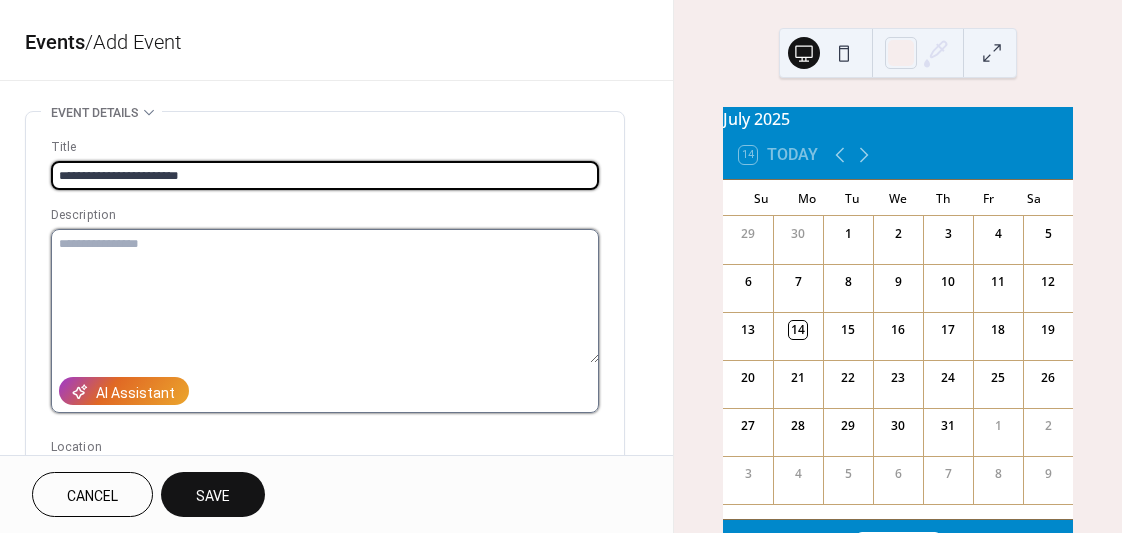 click at bounding box center (325, 296) 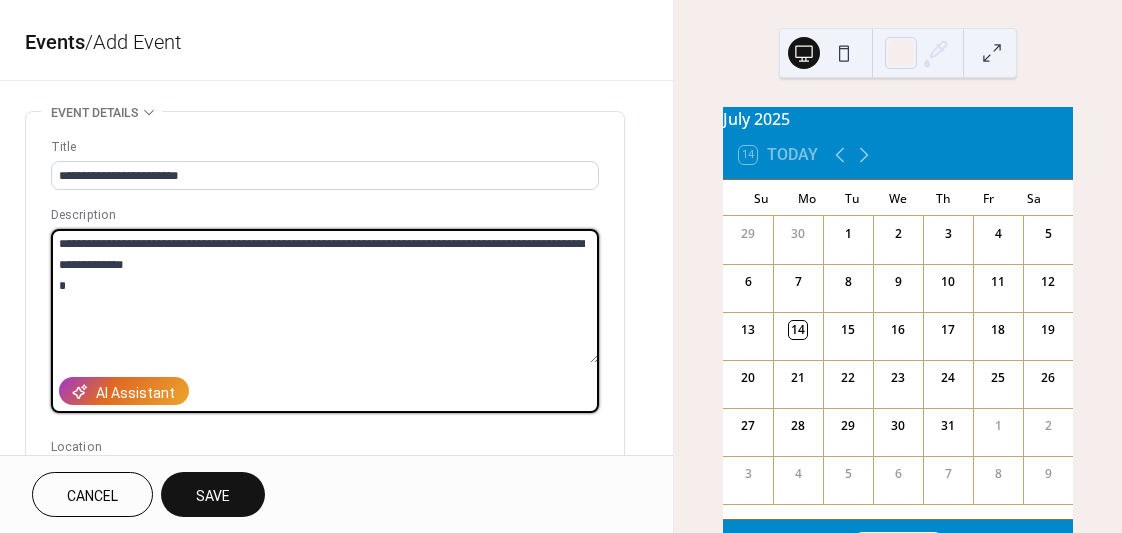 type on "**********" 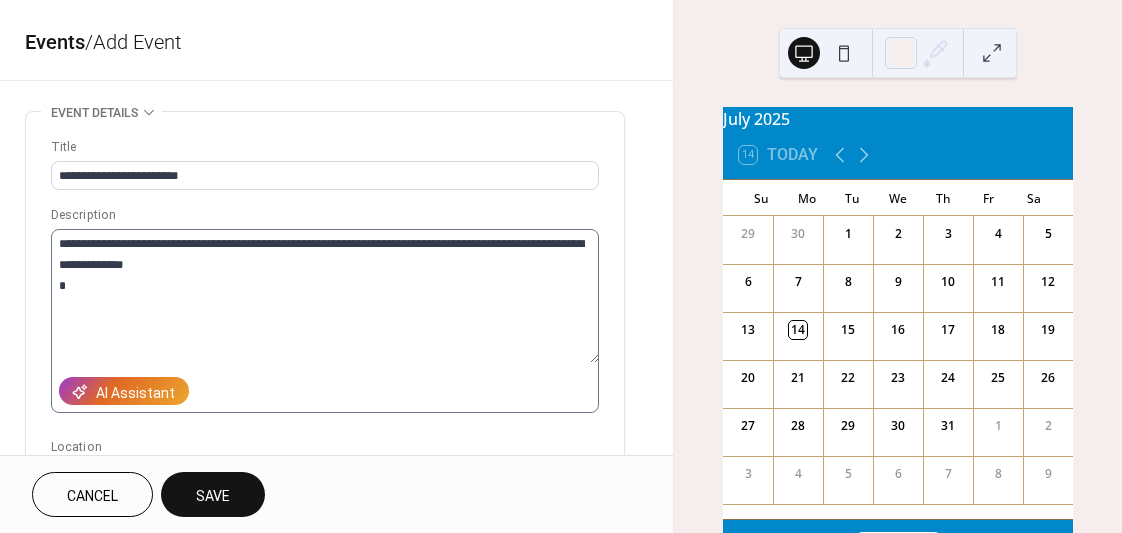 type 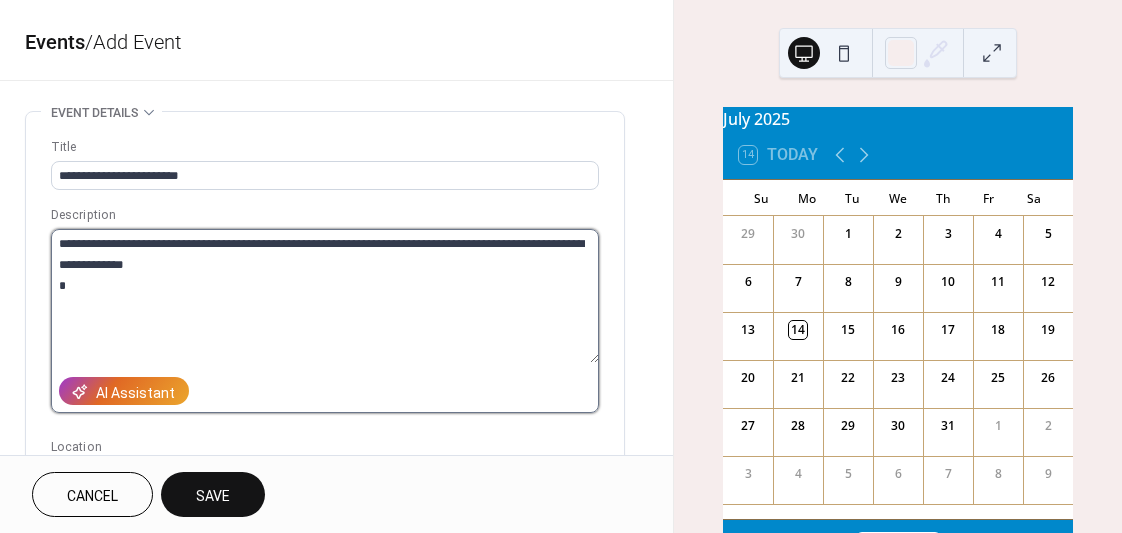 click on "**********" at bounding box center [325, 296] 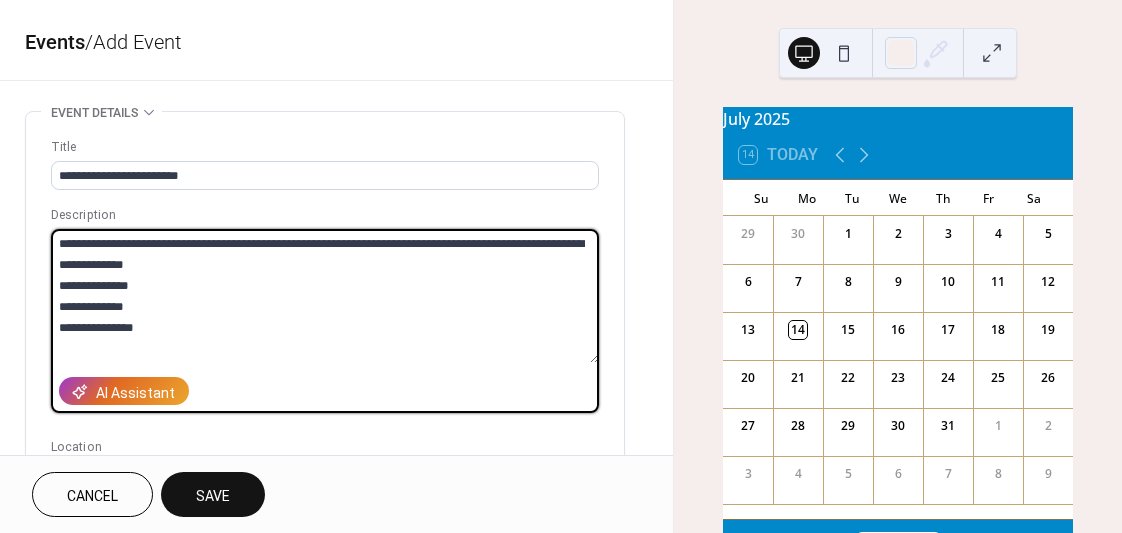 click on "**********" at bounding box center [325, 296] 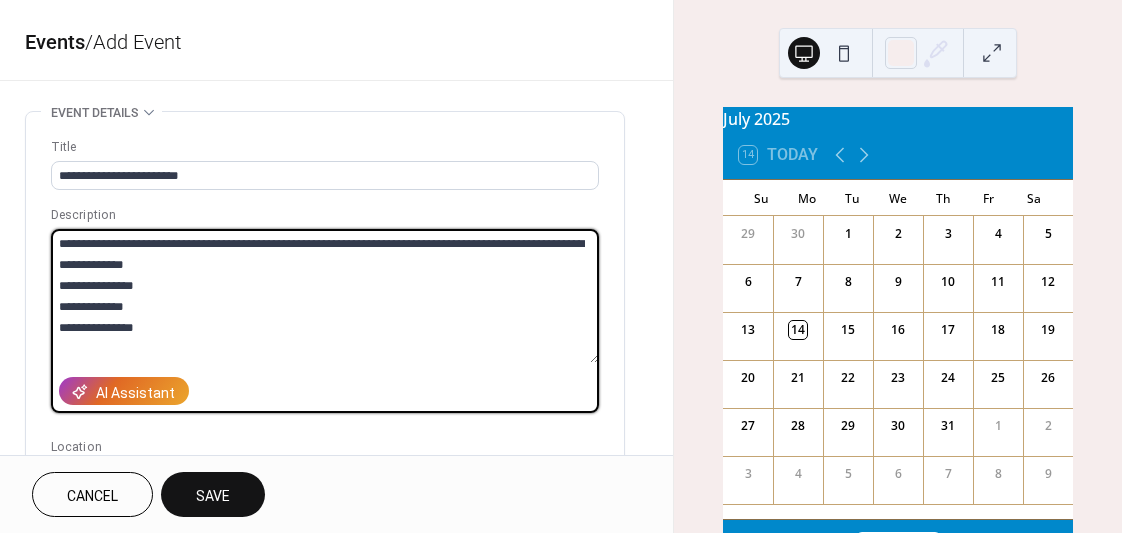 click on "**********" at bounding box center (325, 296) 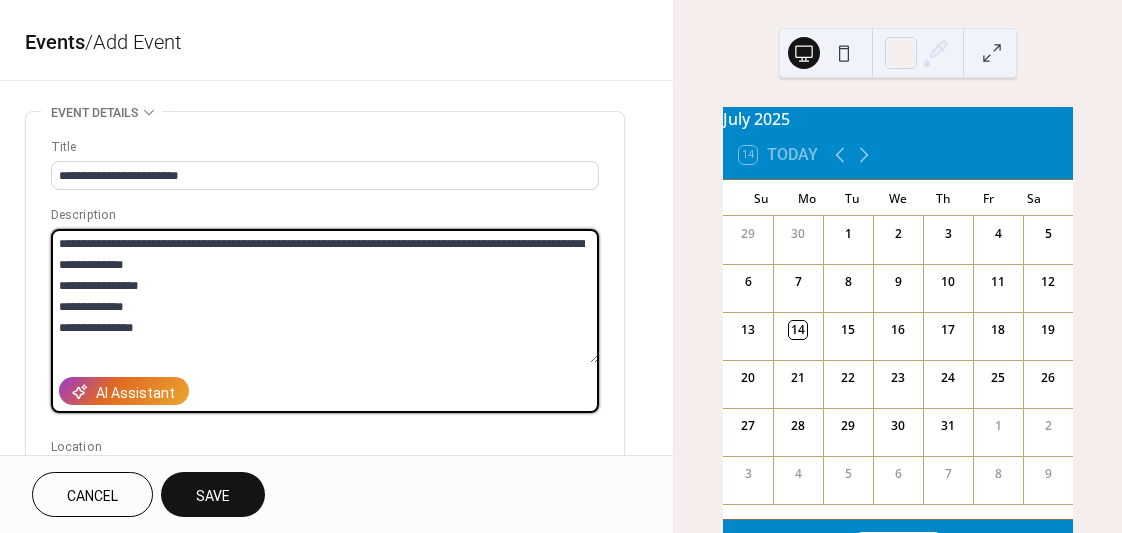 click on "**********" at bounding box center (325, 296) 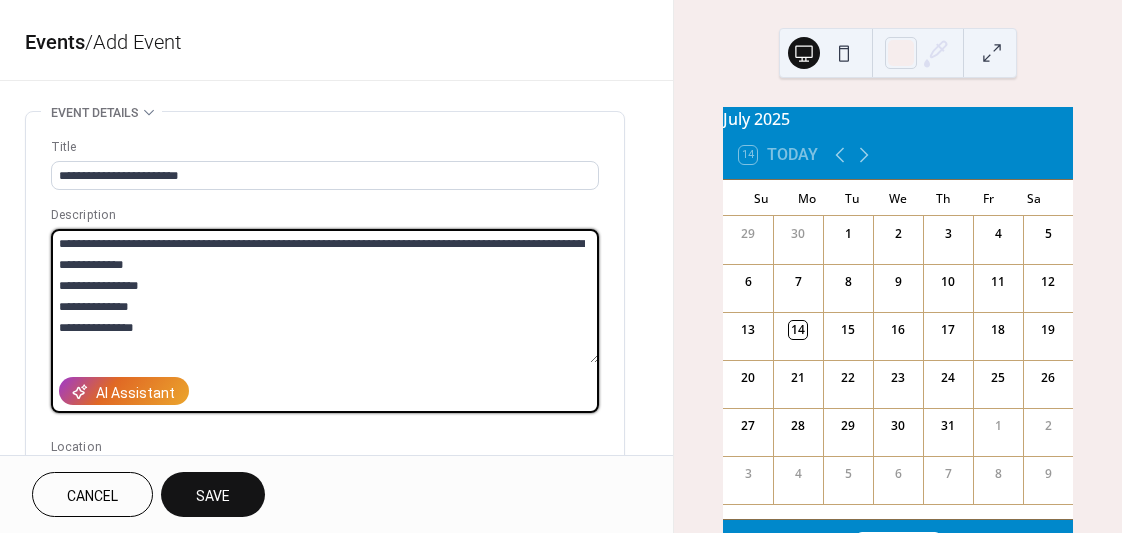 click on "**********" at bounding box center (325, 296) 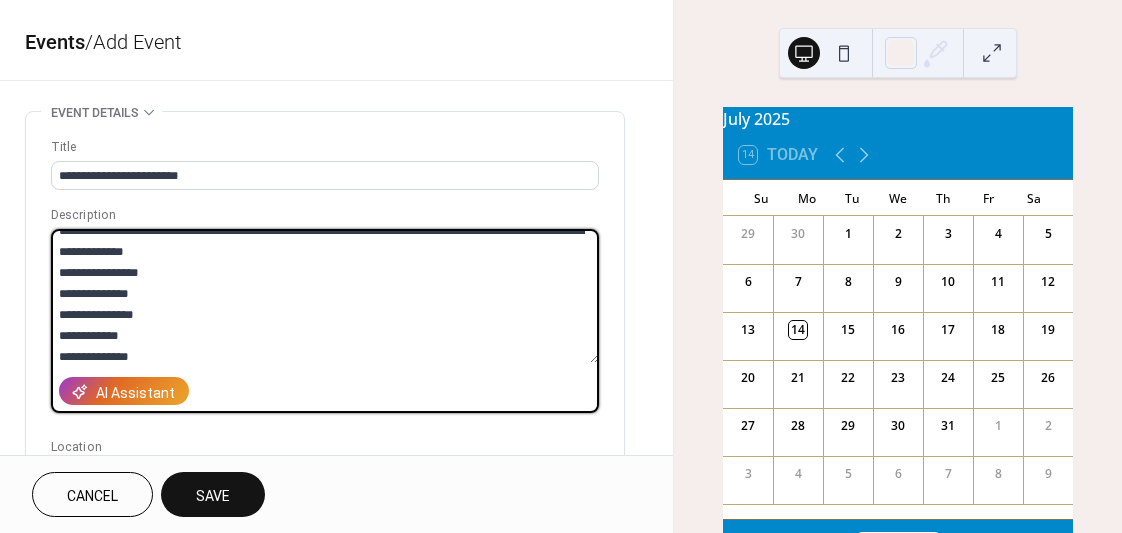 scroll, scrollTop: 34, scrollLeft: 0, axis: vertical 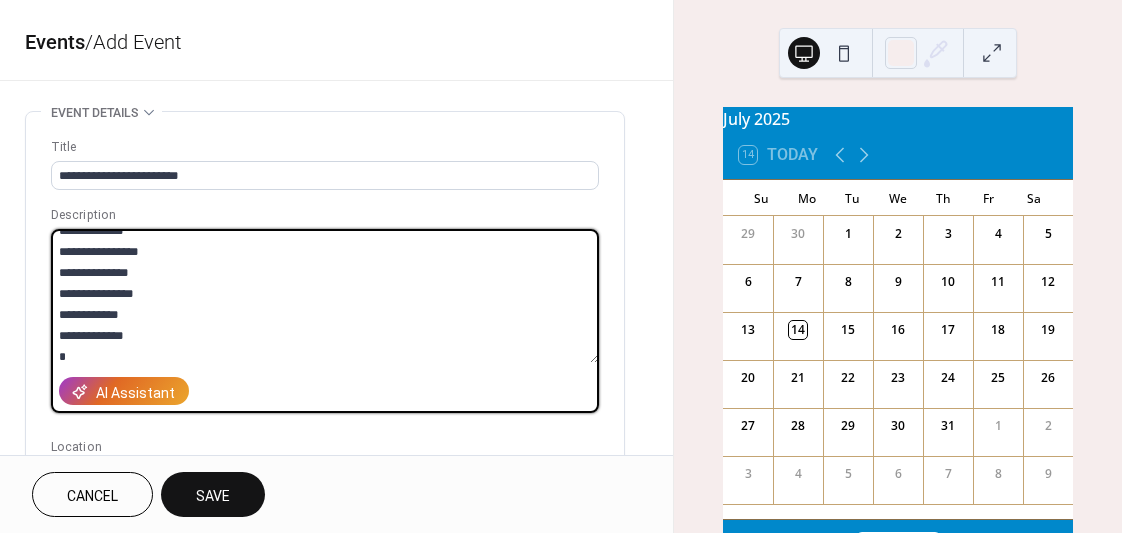click on "**********" at bounding box center (325, 296) 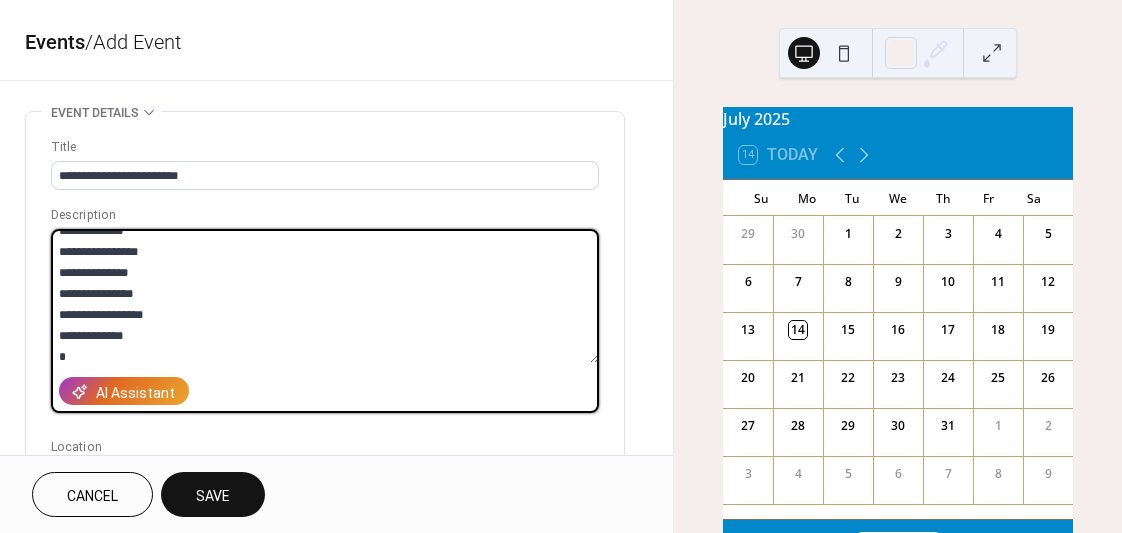click on "**********" at bounding box center (325, 296) 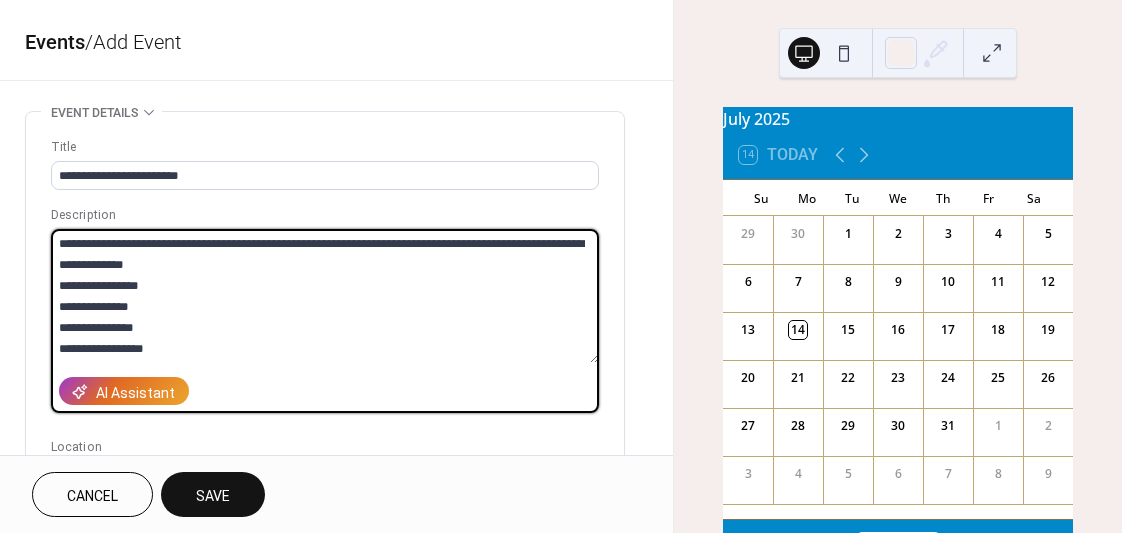 scroll, scrollTop: 0, scrollLeft: 0, axis: both 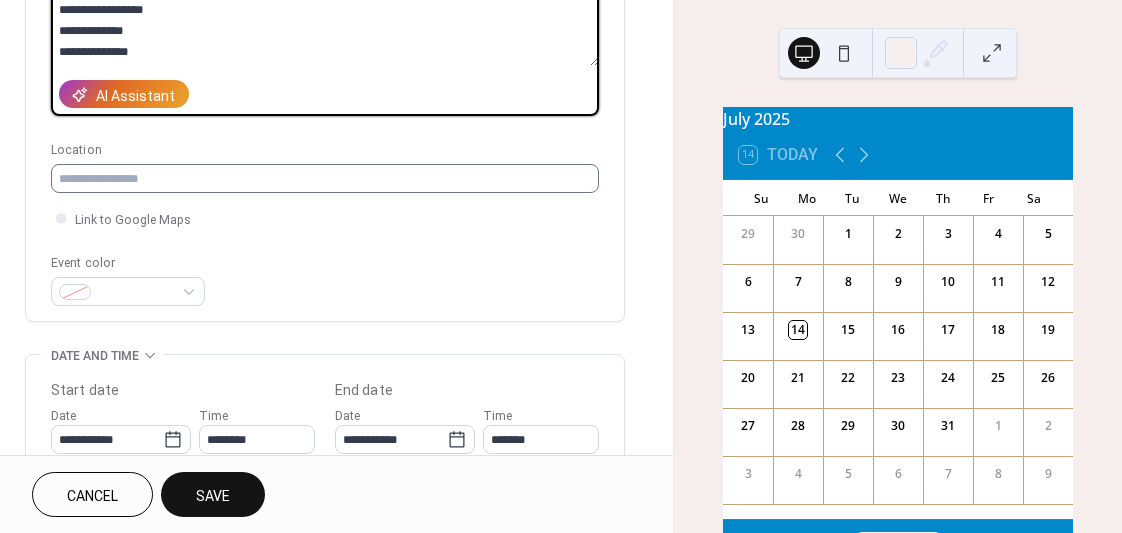 type on "**********" 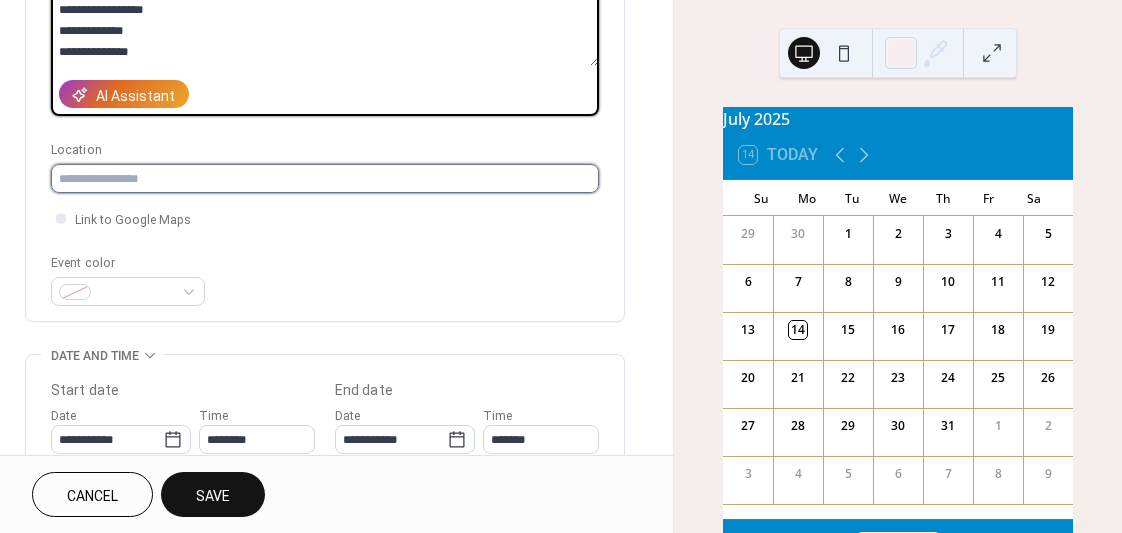 click at bounding box center (325, 178) 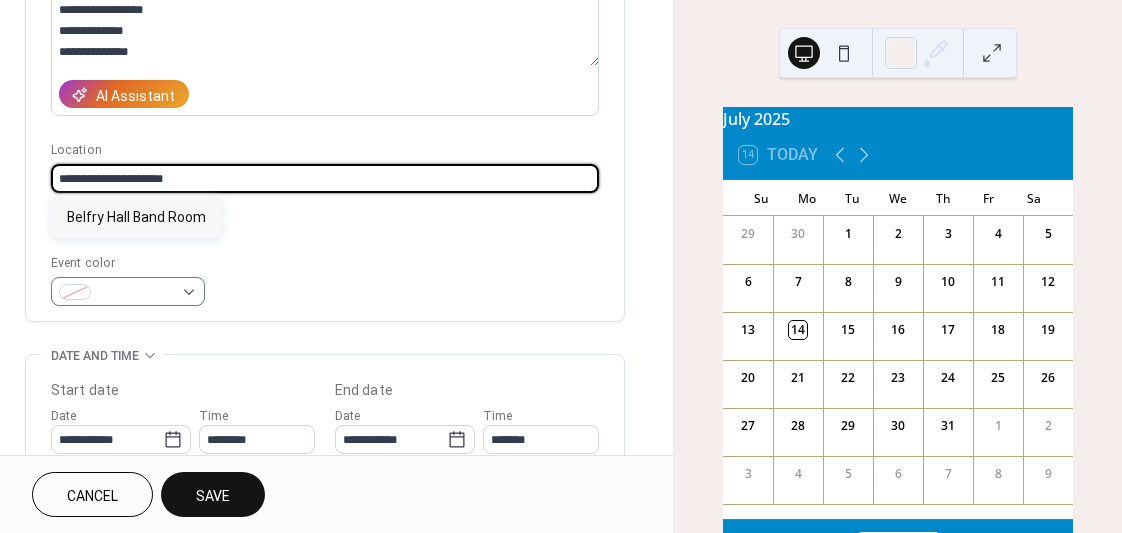 scroll, scrollTop: 524, scrollLeft: 0, axis: vertical 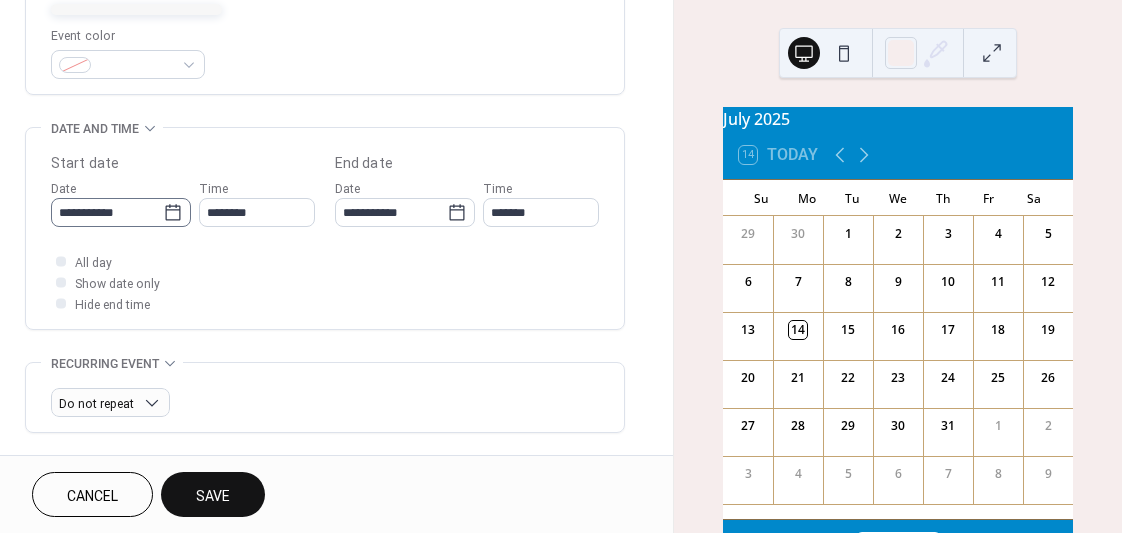 type on "**********" 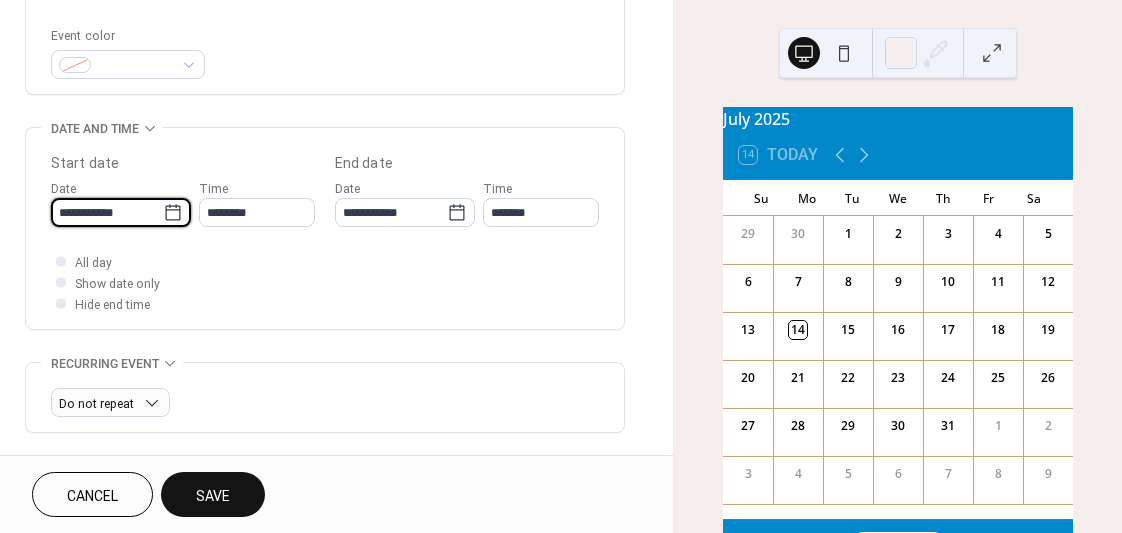 click on "**********" at bounding box center [107, 212] 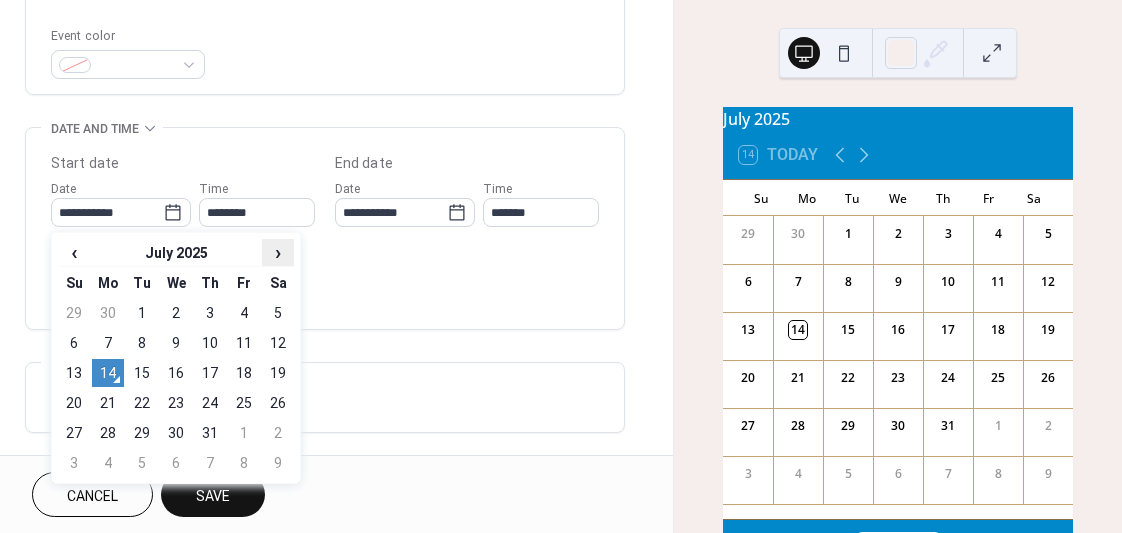click on "›" at bounding box center (278, 252) 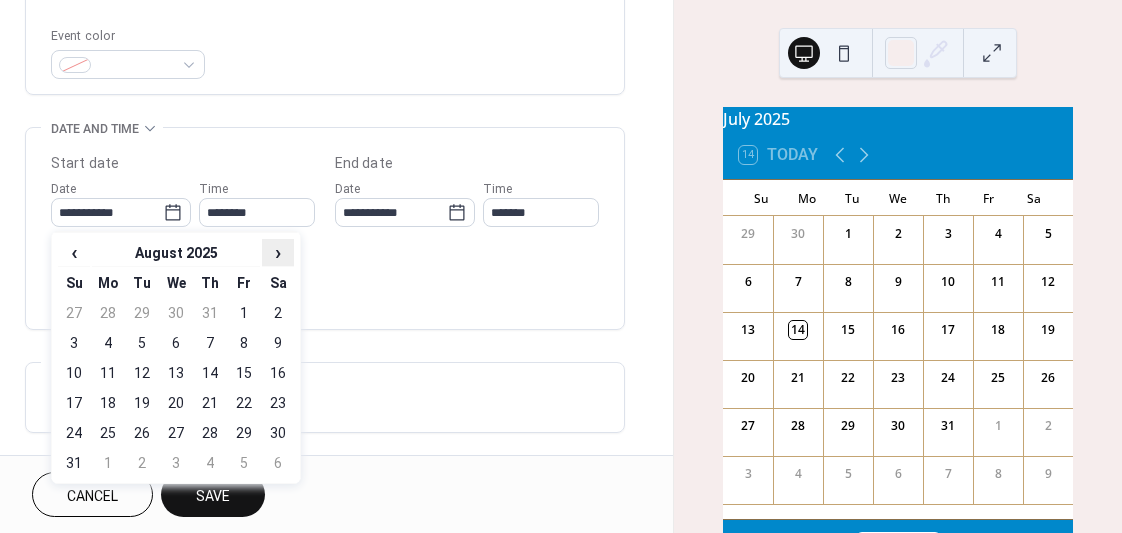 click on "›" at bounding box center (278, 252) 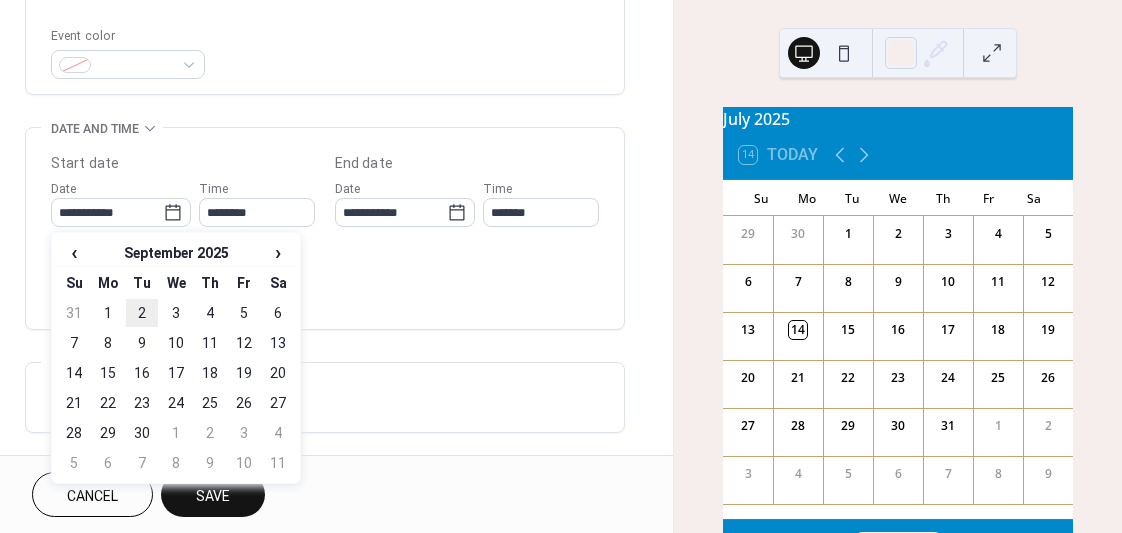 click on "2" at bounding box center (142, 313) 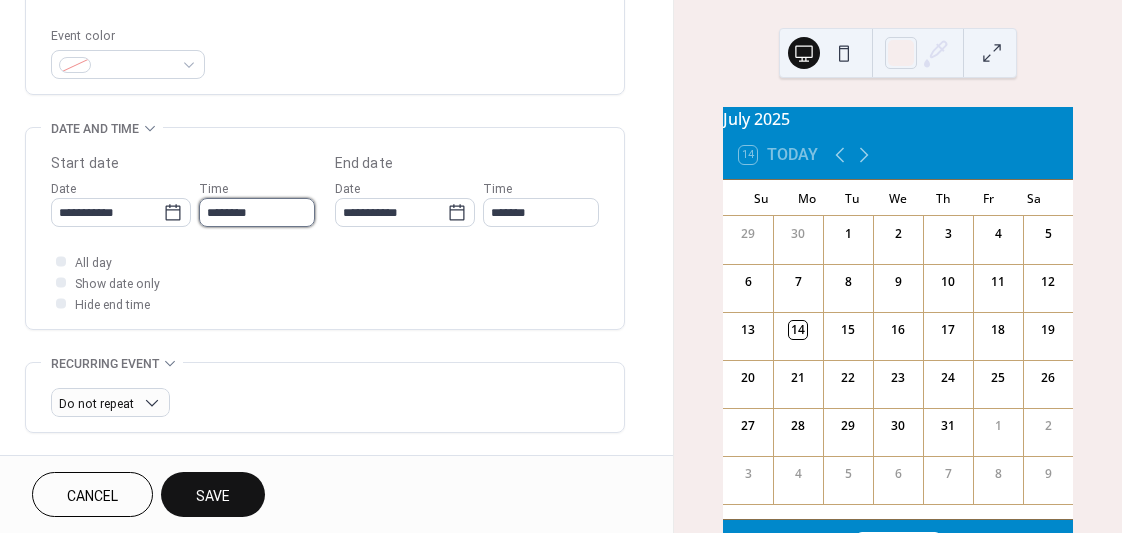 click on "********" at bounding box center [257, 212] 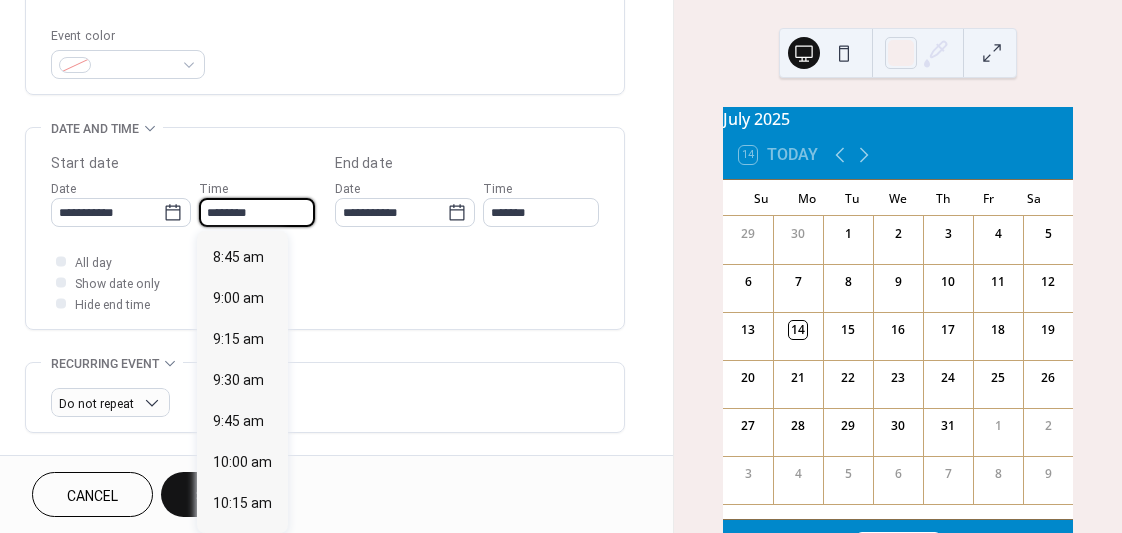 scroll, scrollTop: 1433, scrollLeft: 0, axis: vertical 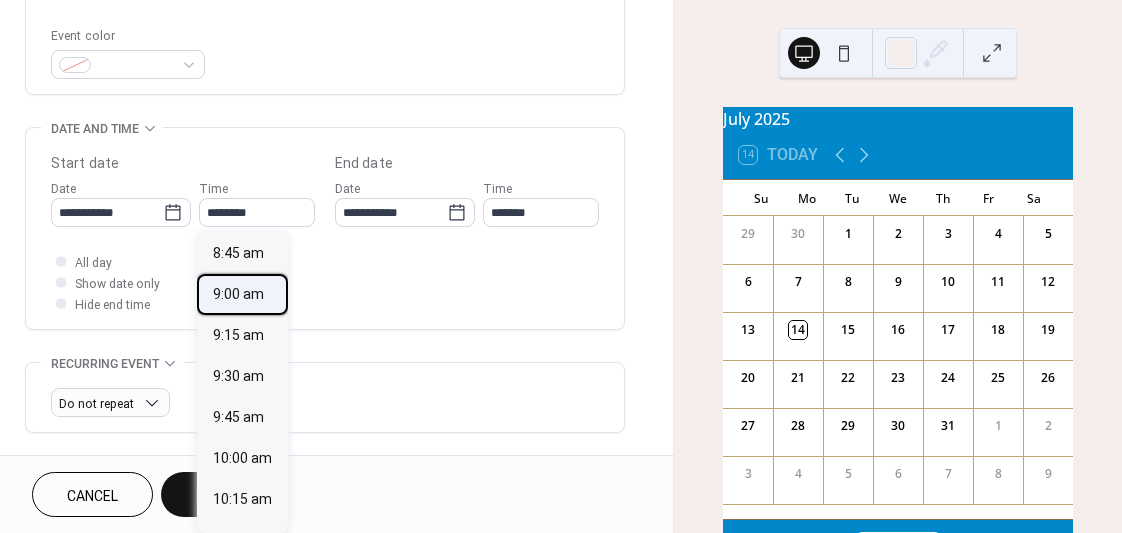 click on "9:00 am" at bounding box center (238, 294) 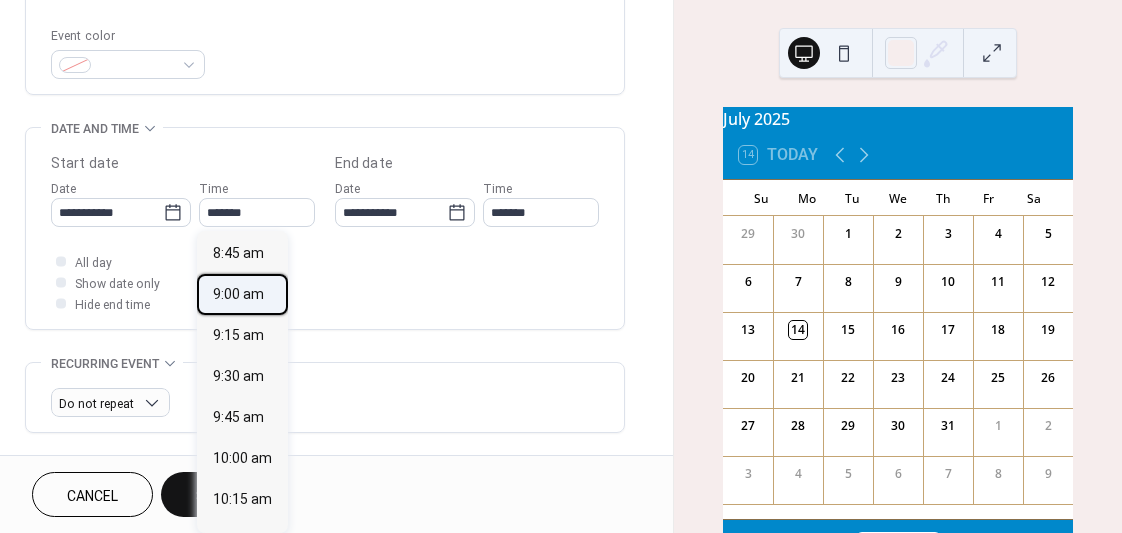 type on "********" 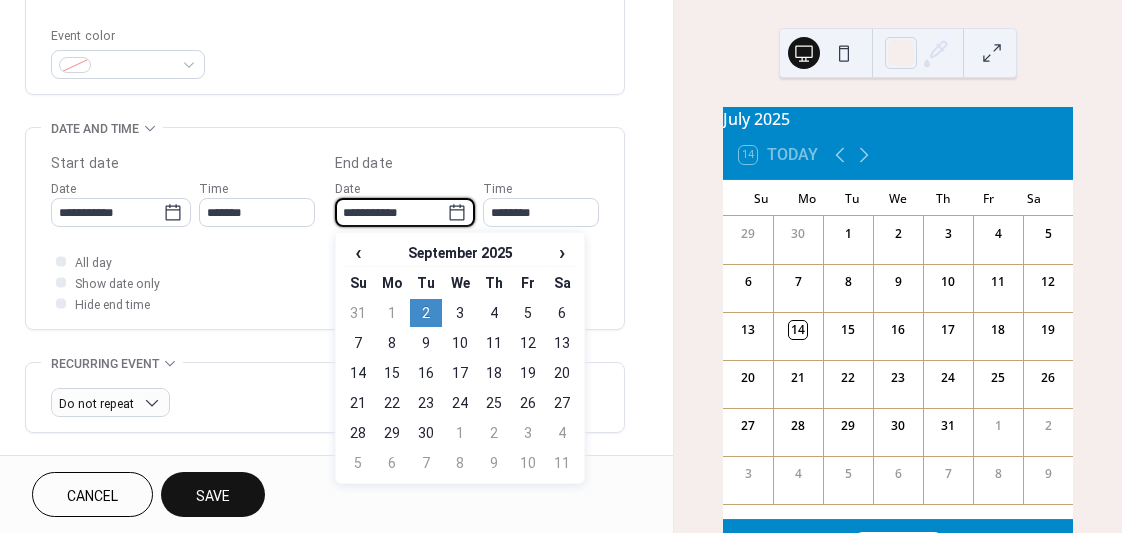 click on "**********" at bounding box center [391, 212] 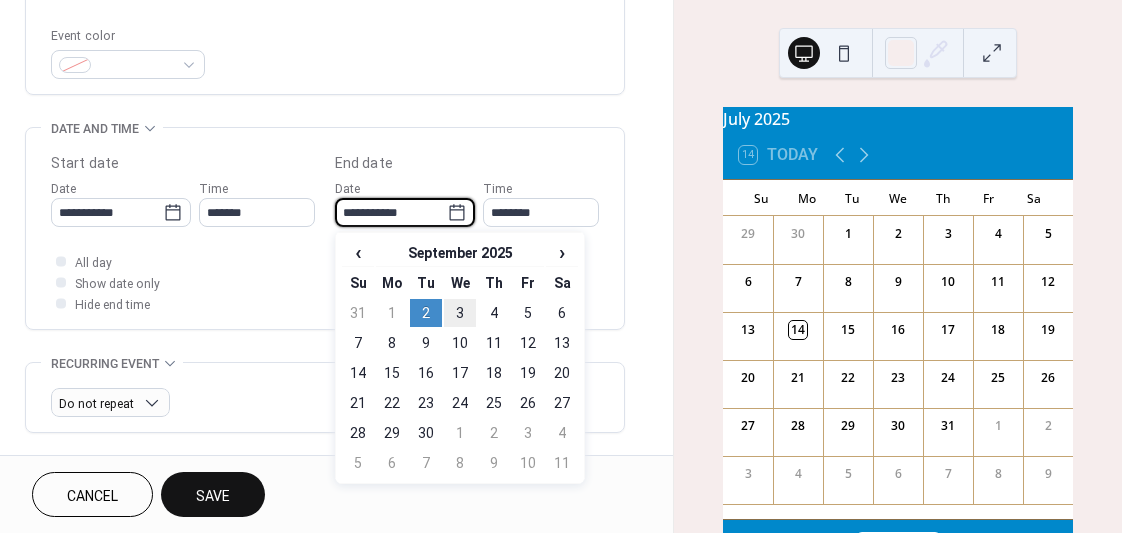 click on "3" at bounding box center (460, 313) 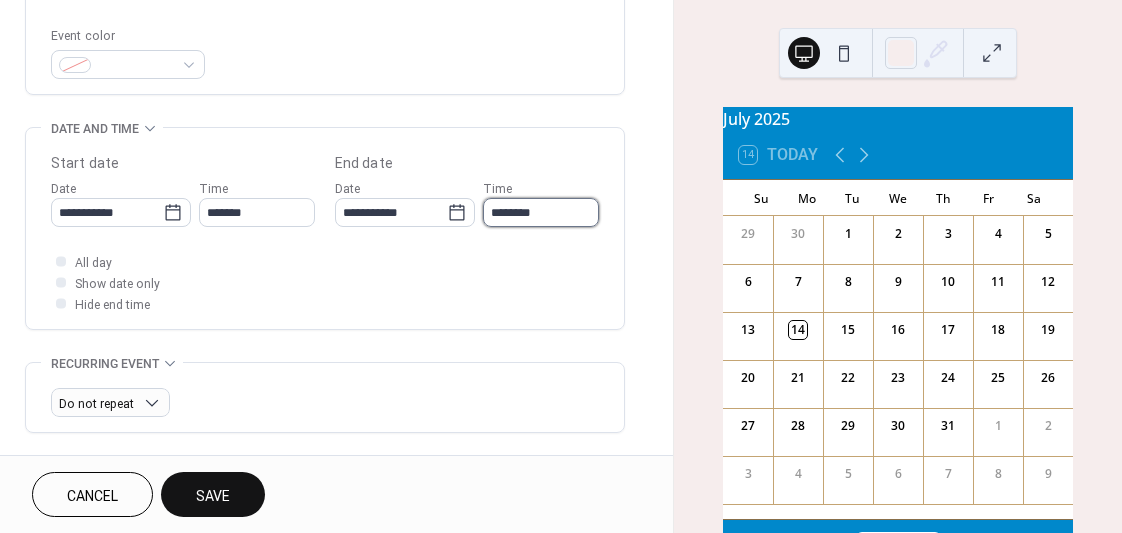 click on "********" at bounding box center [541, 212] 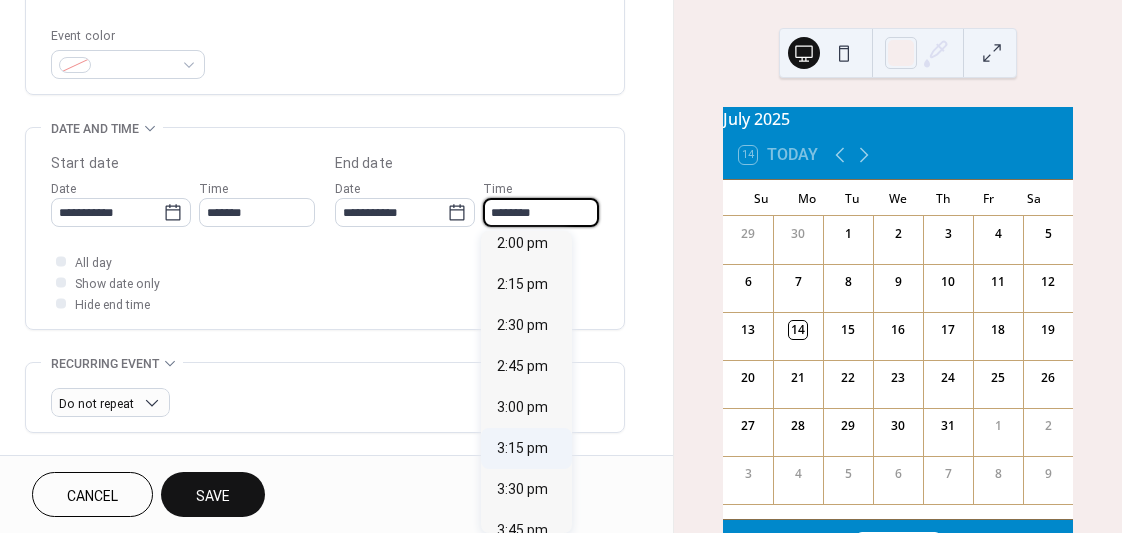 scroll, scrollTop: 2123, scrollLeft: 0, axis: vertical 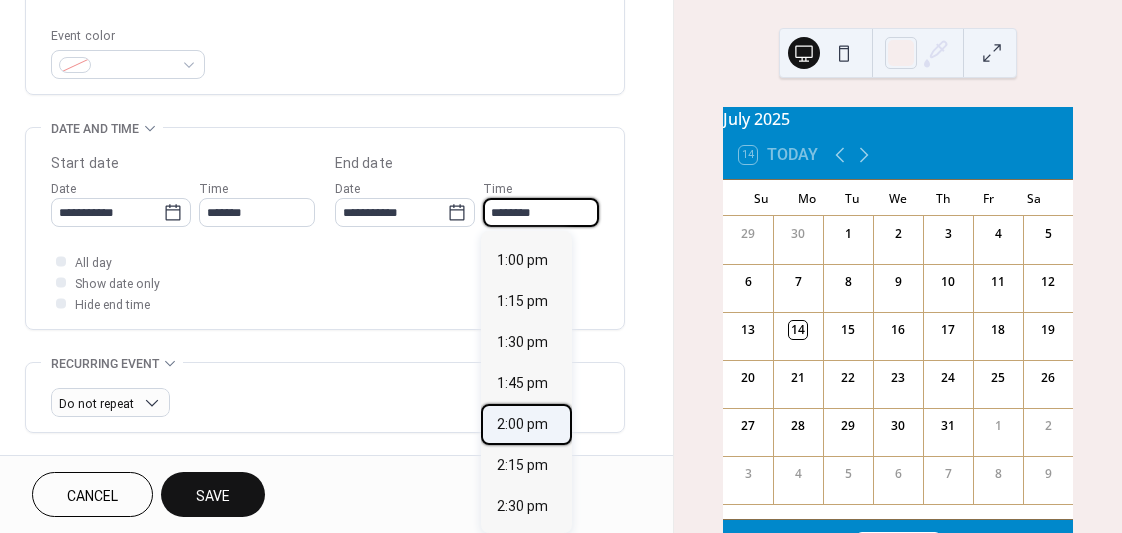 click on "2:00 pm" at bounding box center [522, 424] 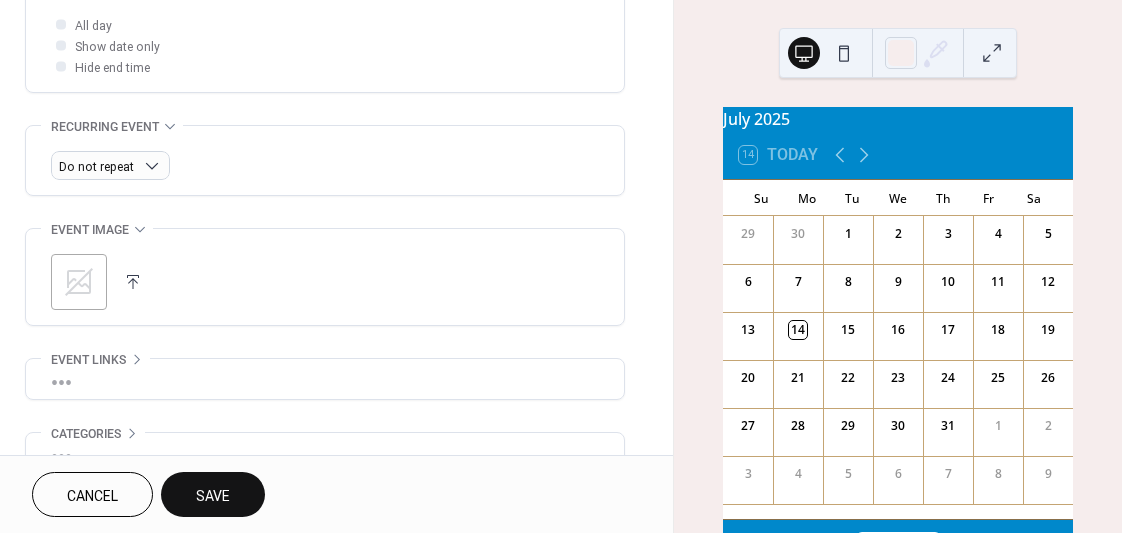 scroll, scrollTop: 767, scrollLeft: 0, axis: vertical 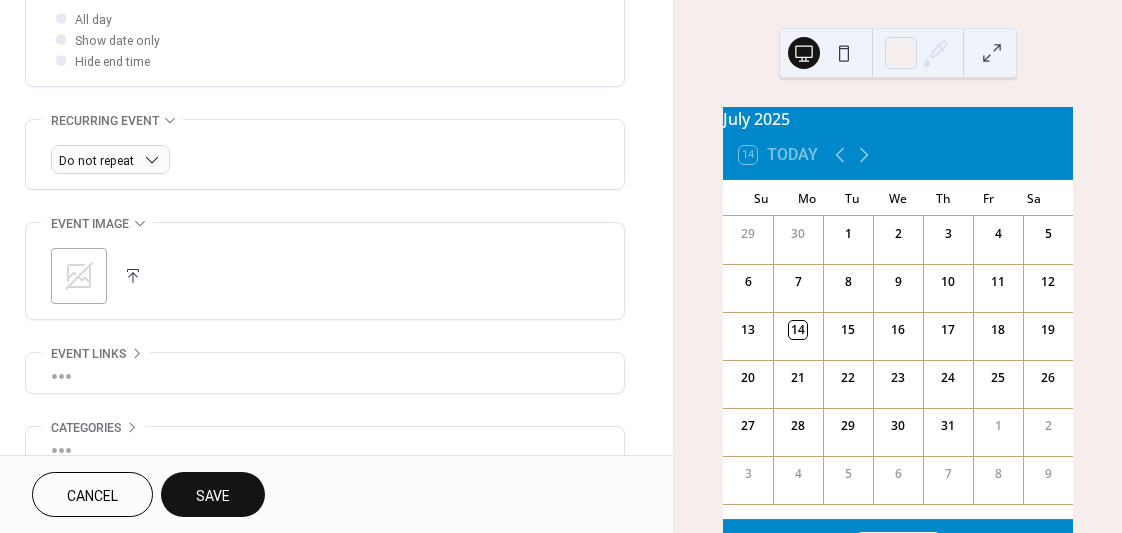 click on "Save" at bounding box center [213, 496] 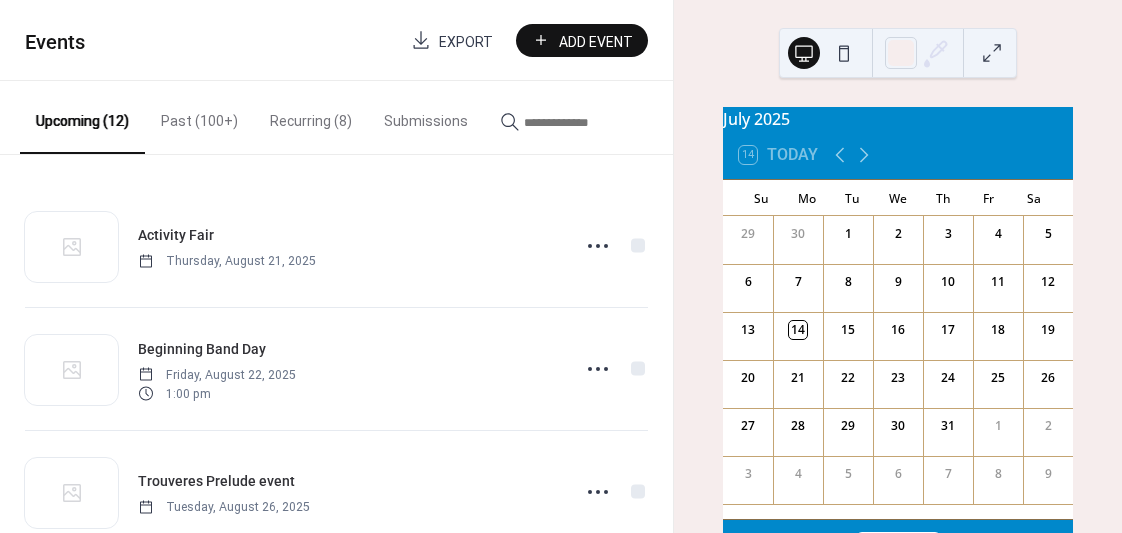 click on "Add Event" at bounding box center (596, 41) 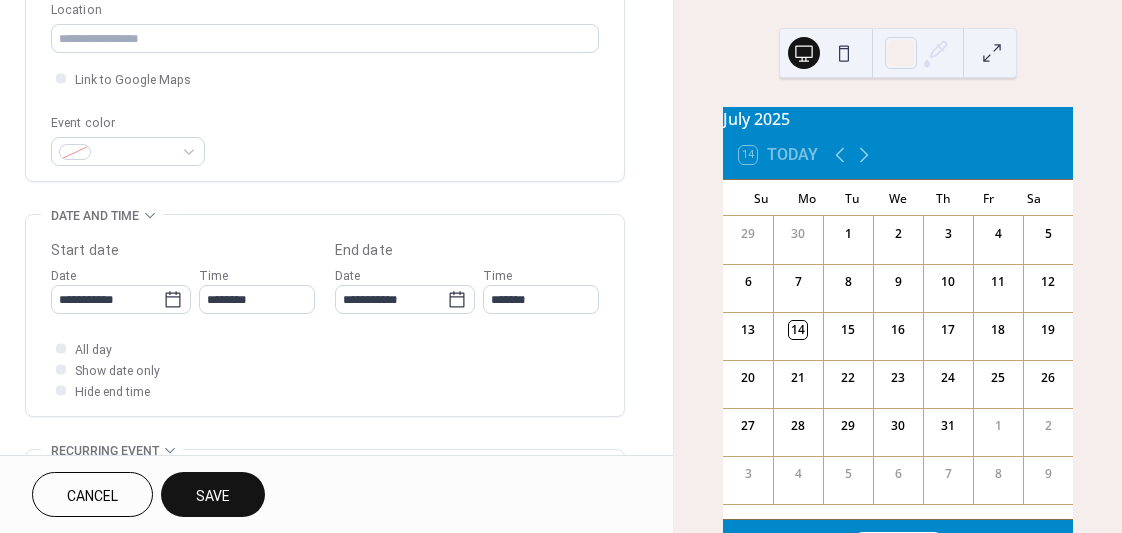 scroll, scrollTop: 438, scrollLeft: 0, axis: vertical 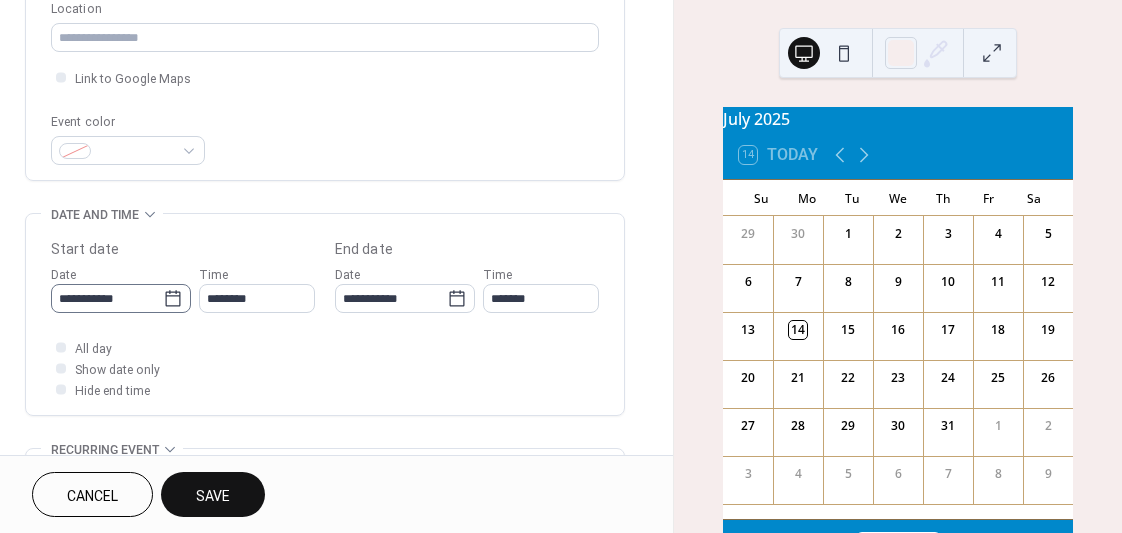 type on "**********" 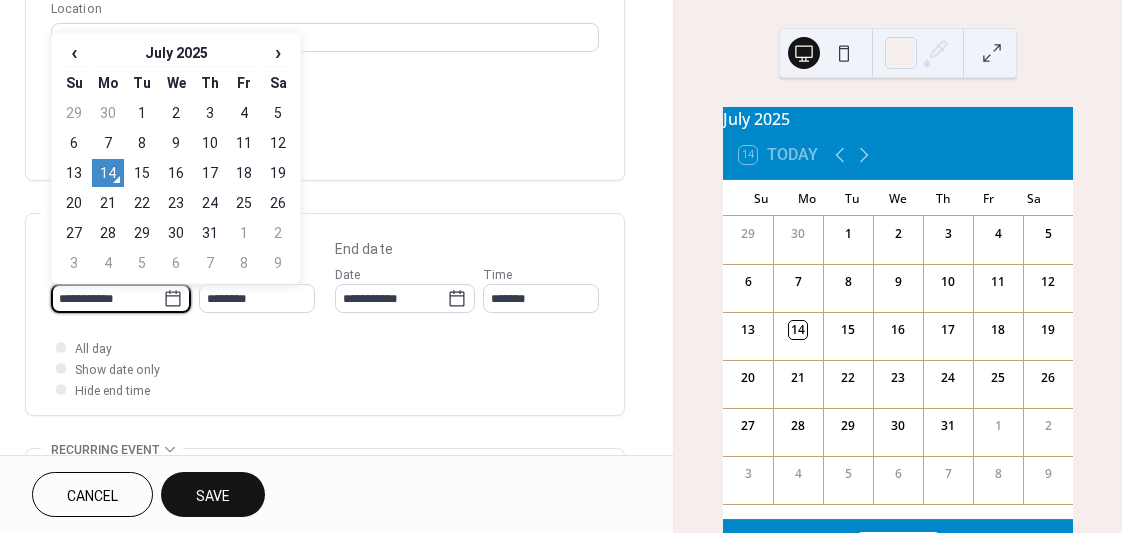 click on "**********" at bounding box center [107, 298] 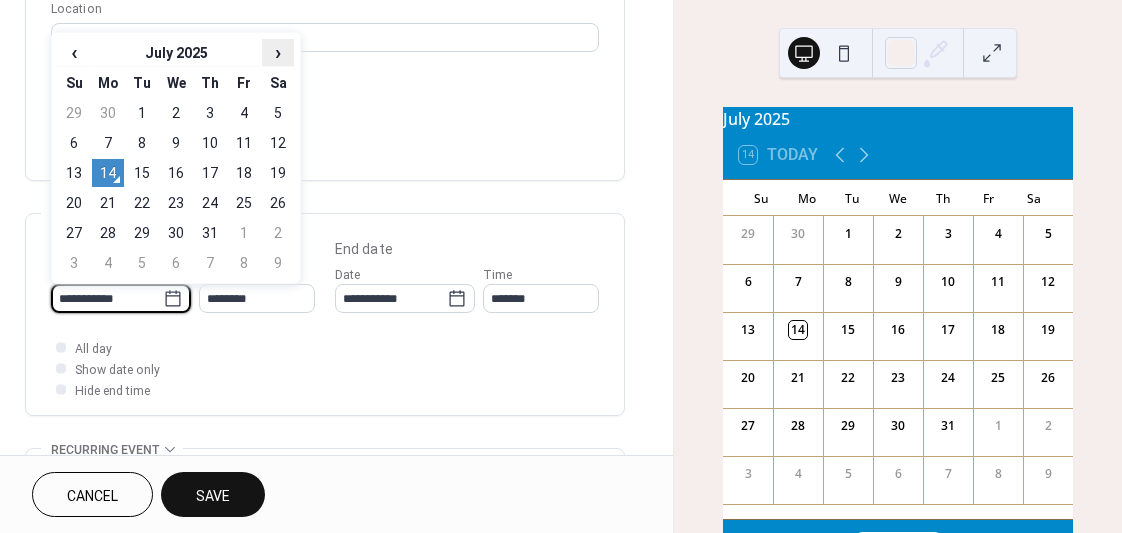 click on "›" at bounding box center [278, 52] 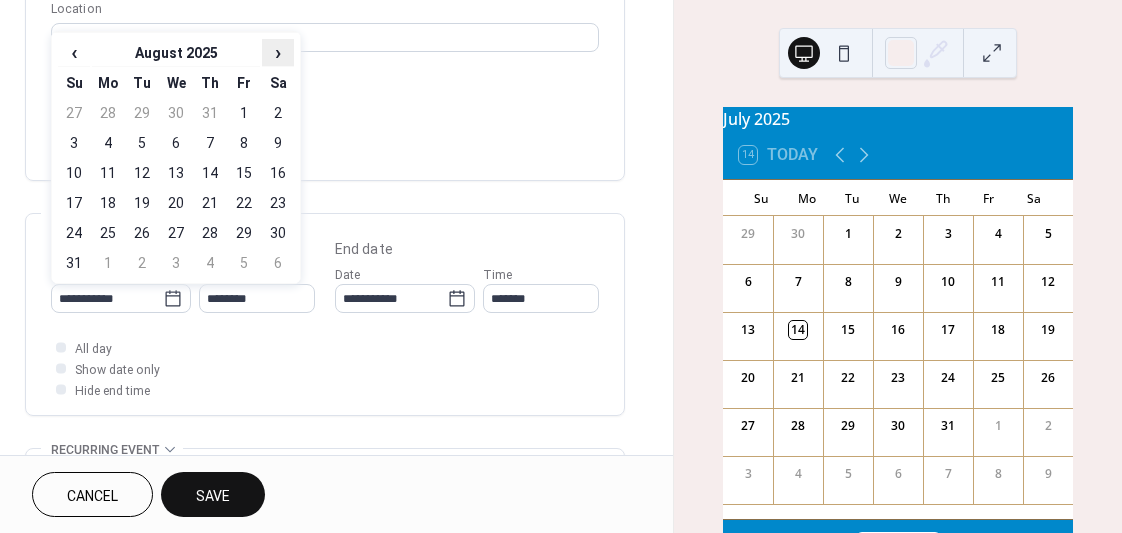 click on "›" at bounding box center (278, 52) 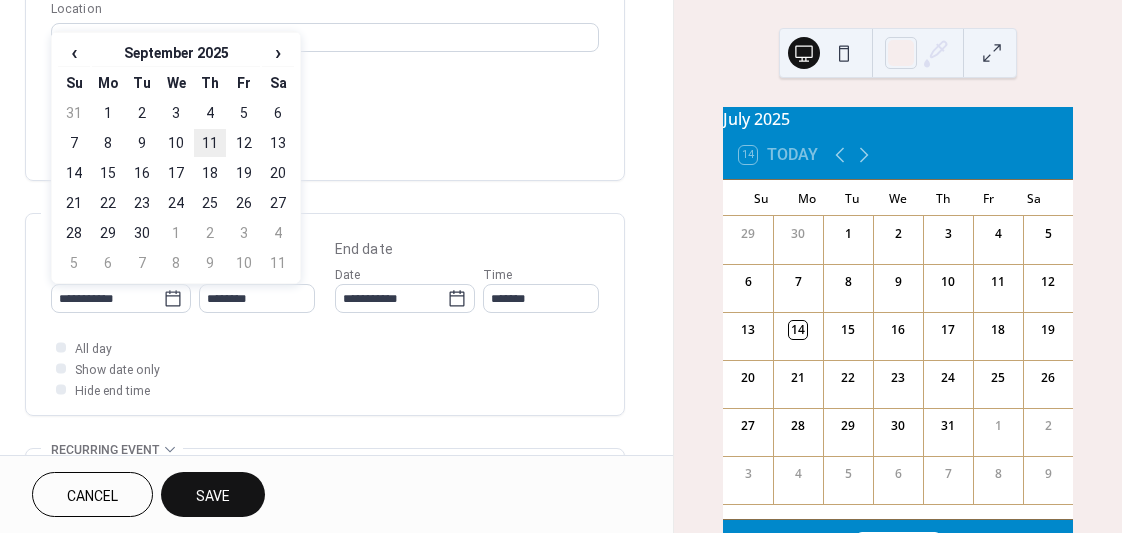 click on "11" at bounding box center [210, 143] 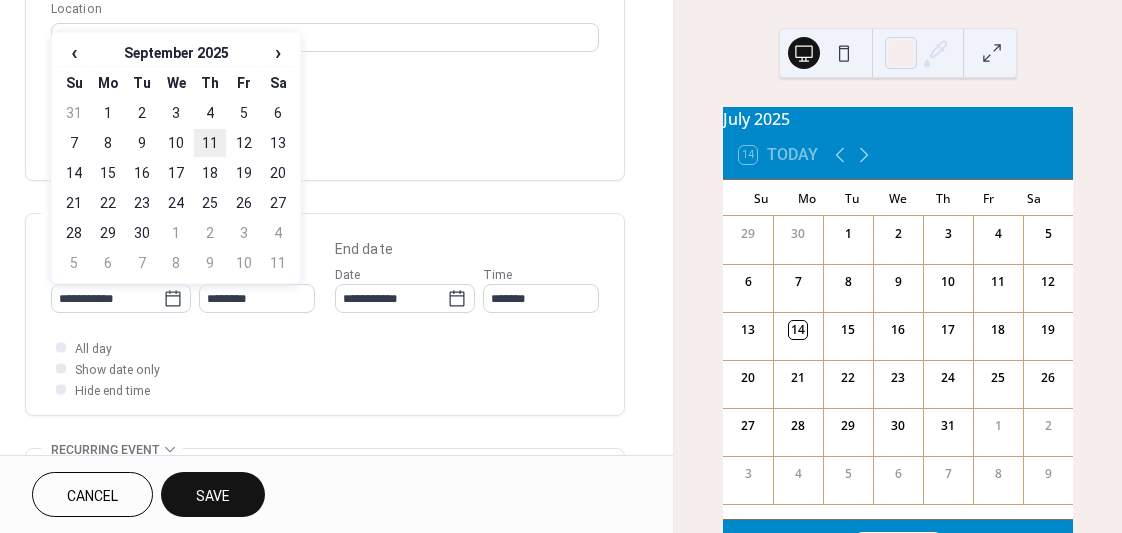 type on "**********" 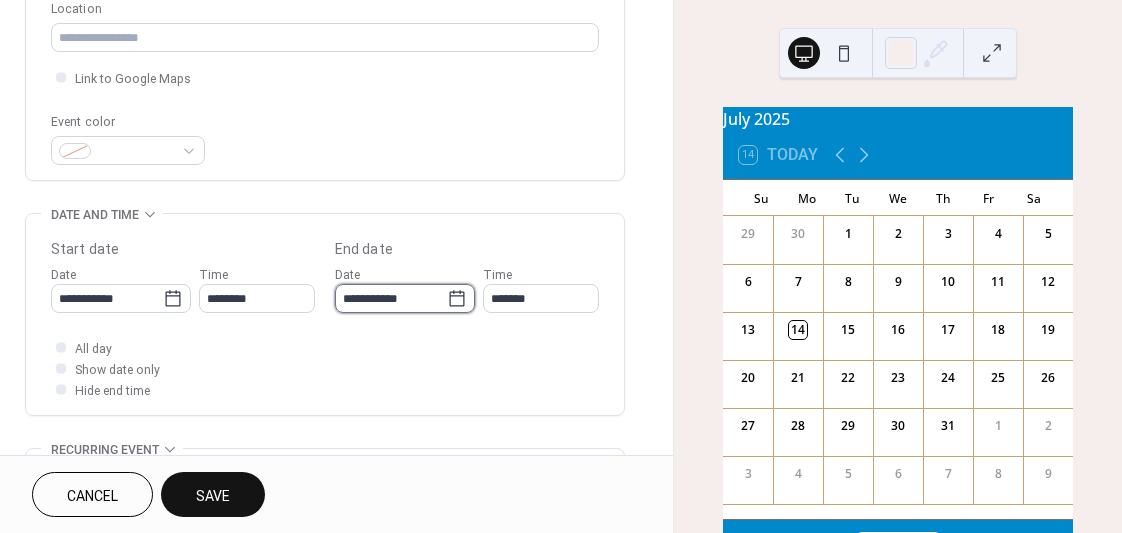 click on "**********" at bounding box center [391, 298] 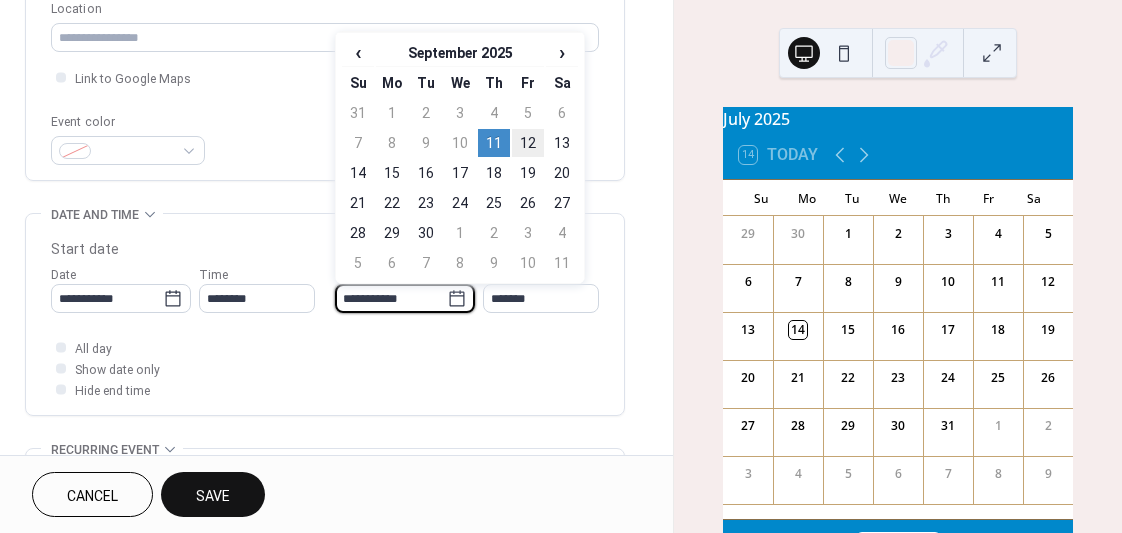 click on "12" at bounding box center [528, 143] 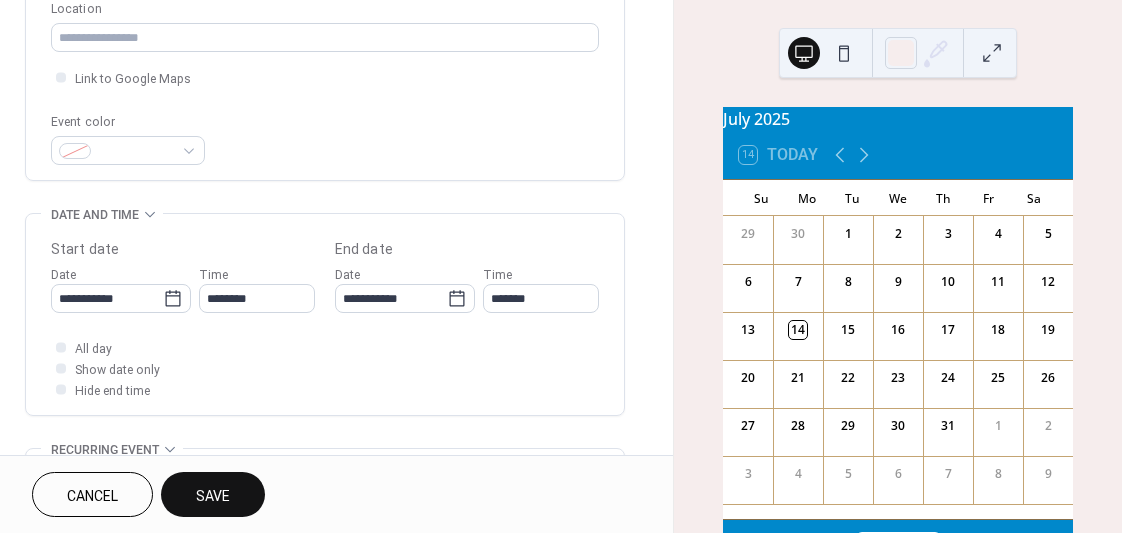 type on "**********" 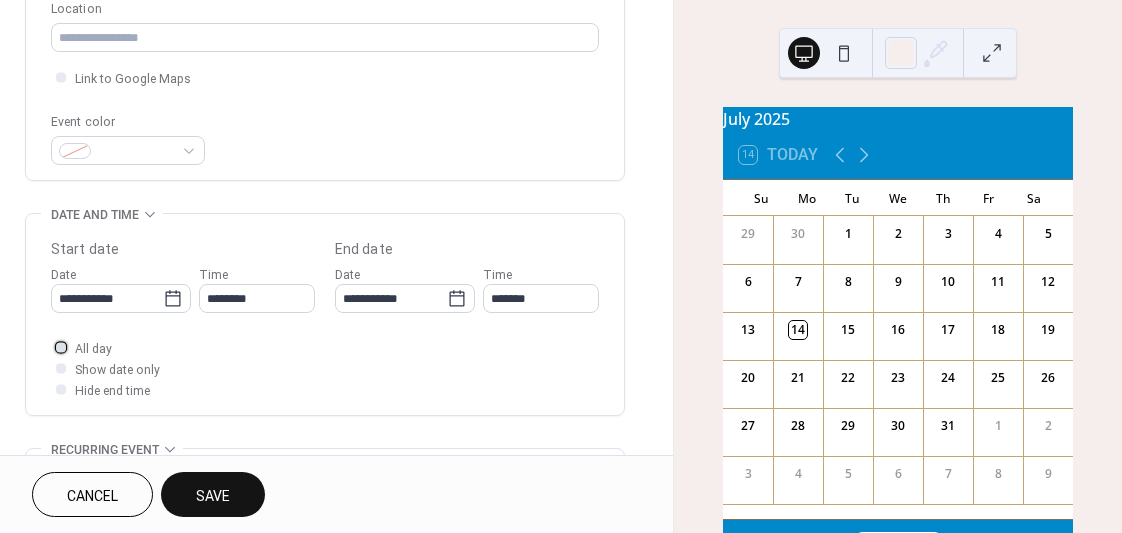 click at bounding box center (61, 347) 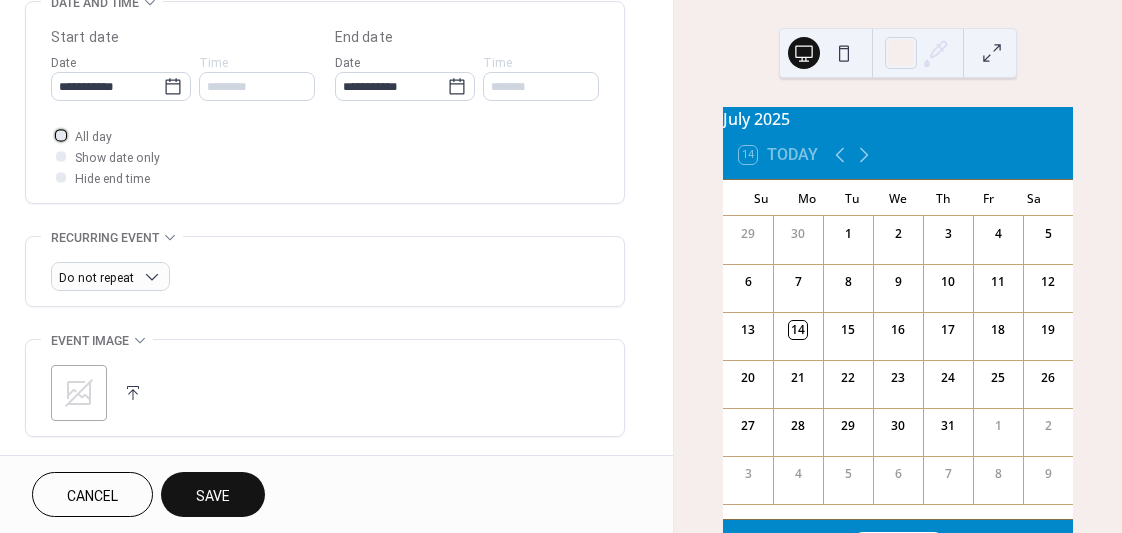 scroll, scrollTop: 677, scrollLeft: 0, axis: vertical 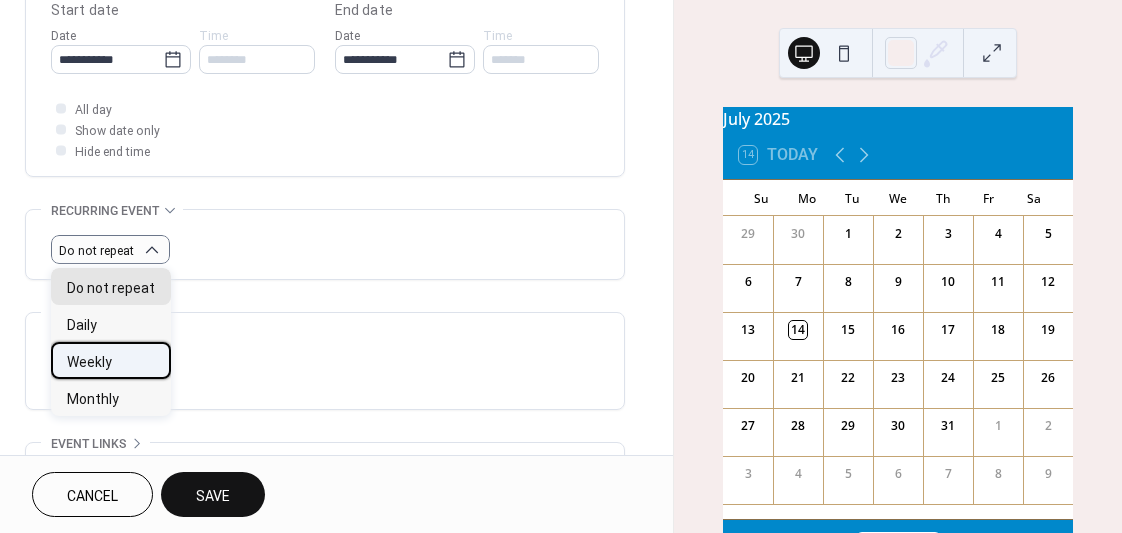 click on "Weekly" at bounding box center (89, 362) 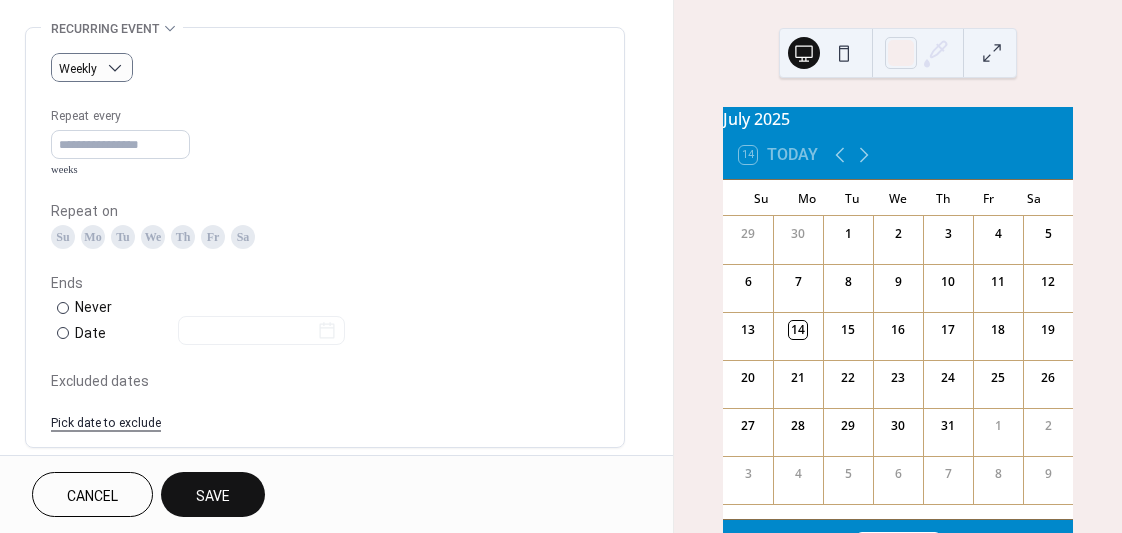 scroll, scrollTop: 863, scrollLeft: 0, axis: vertical 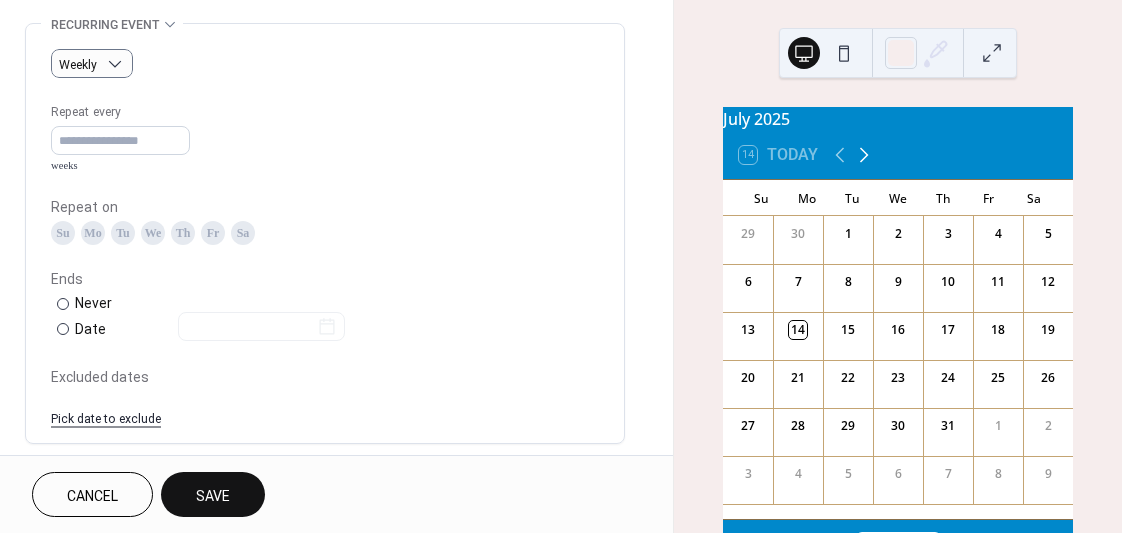 click 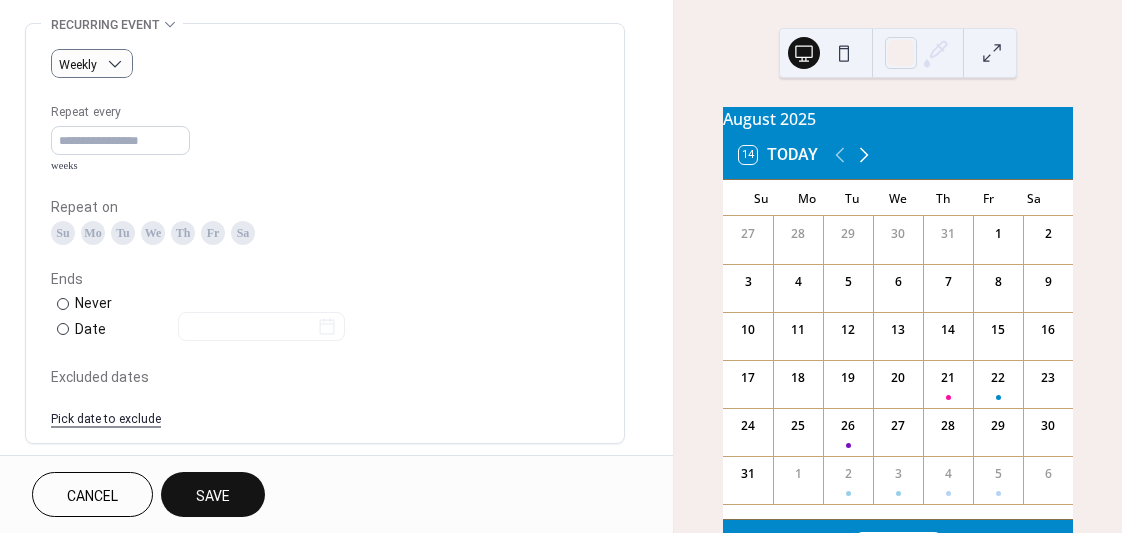 click 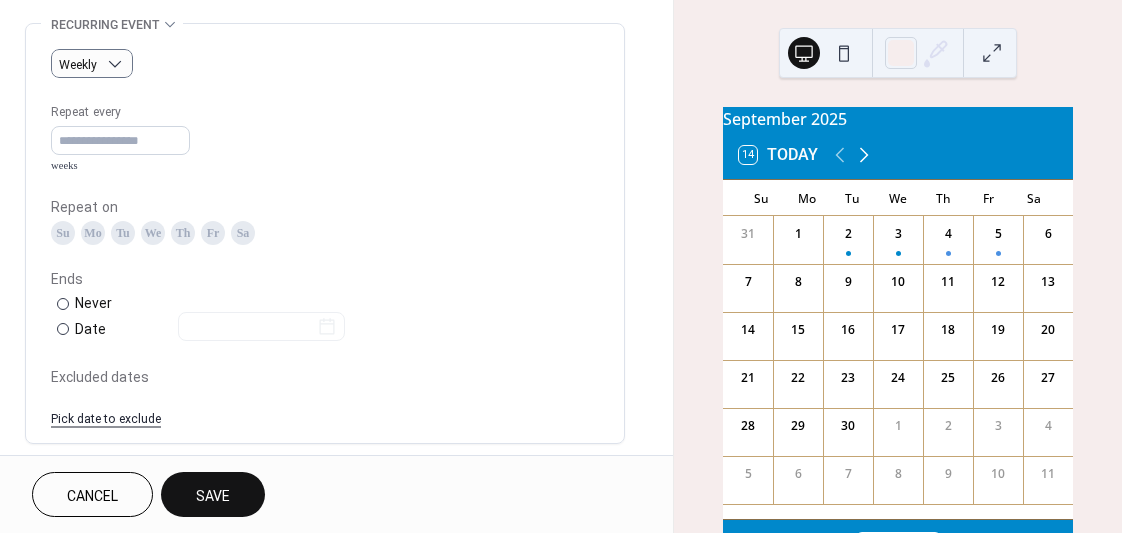 click 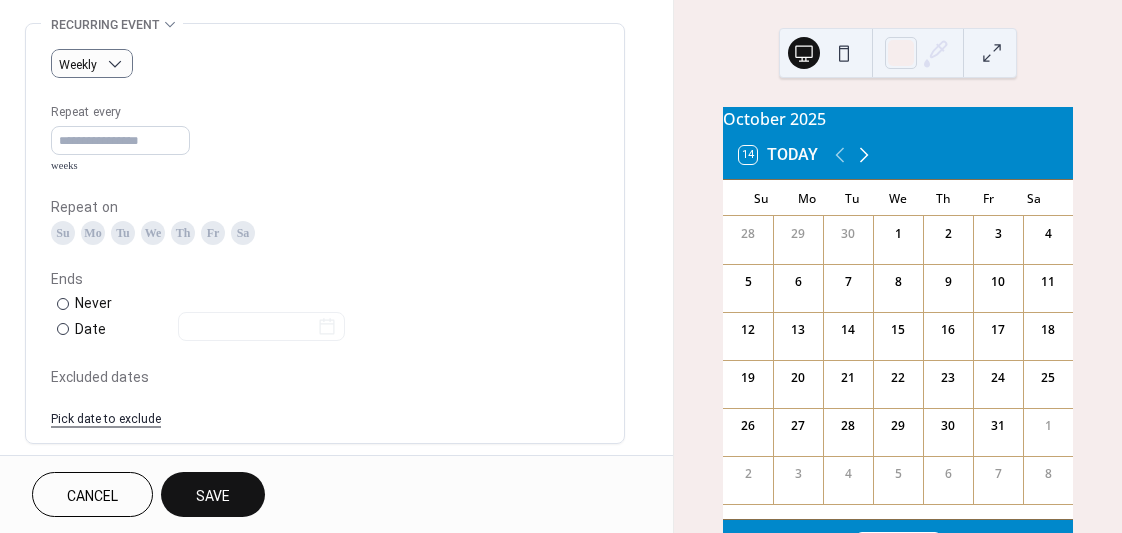 click 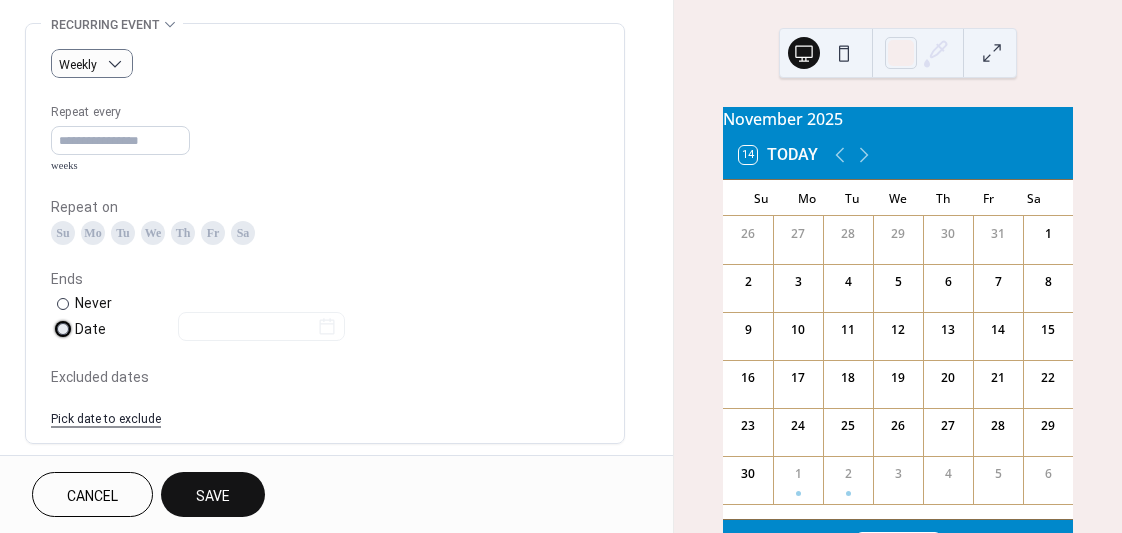 click at bounding box center (63, 329) 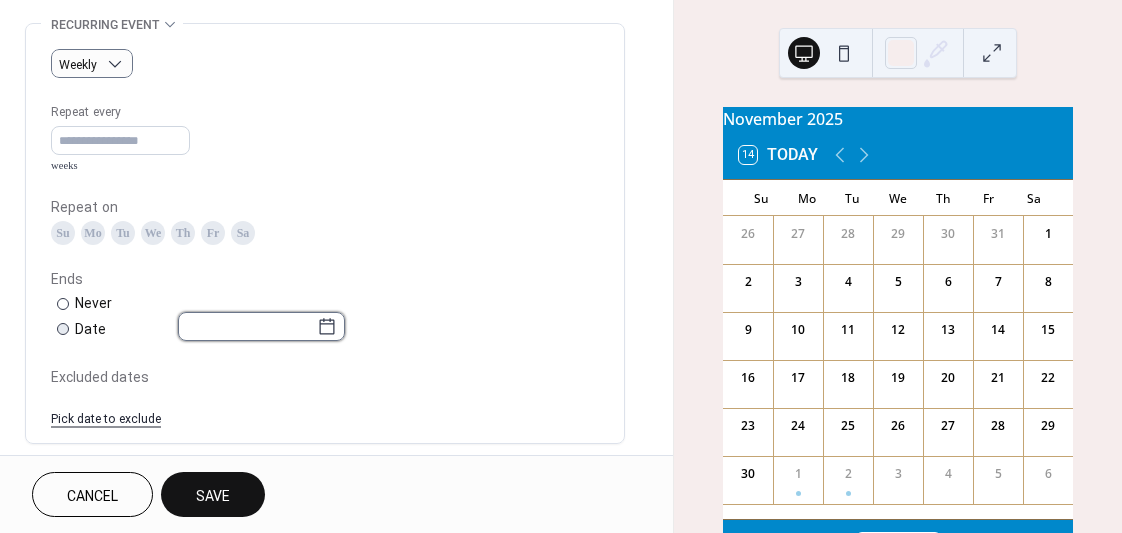 click at bounding box center (247, 326) 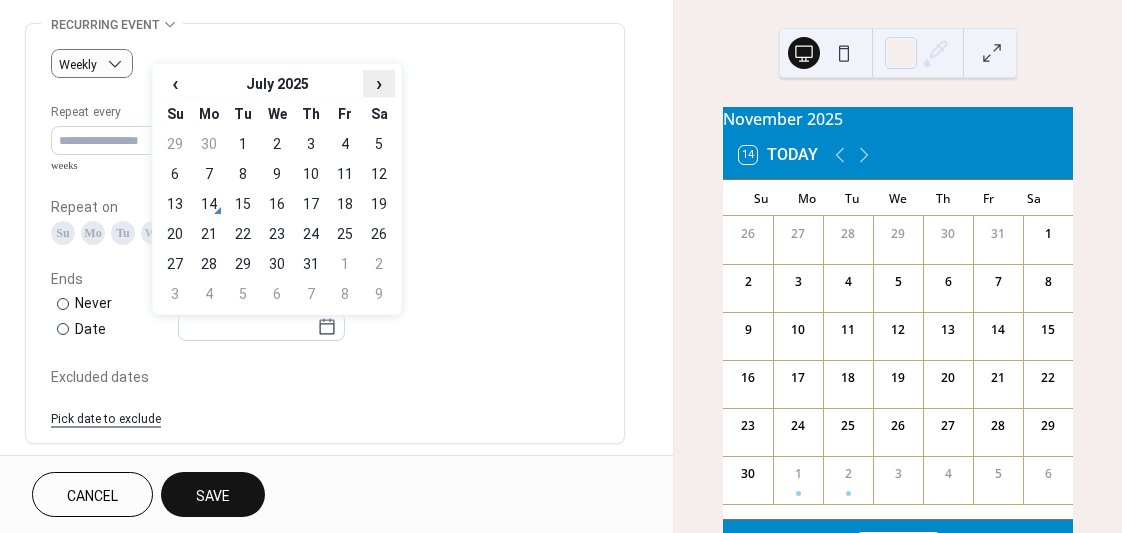 click on "›" at bounding box center (379, 83) 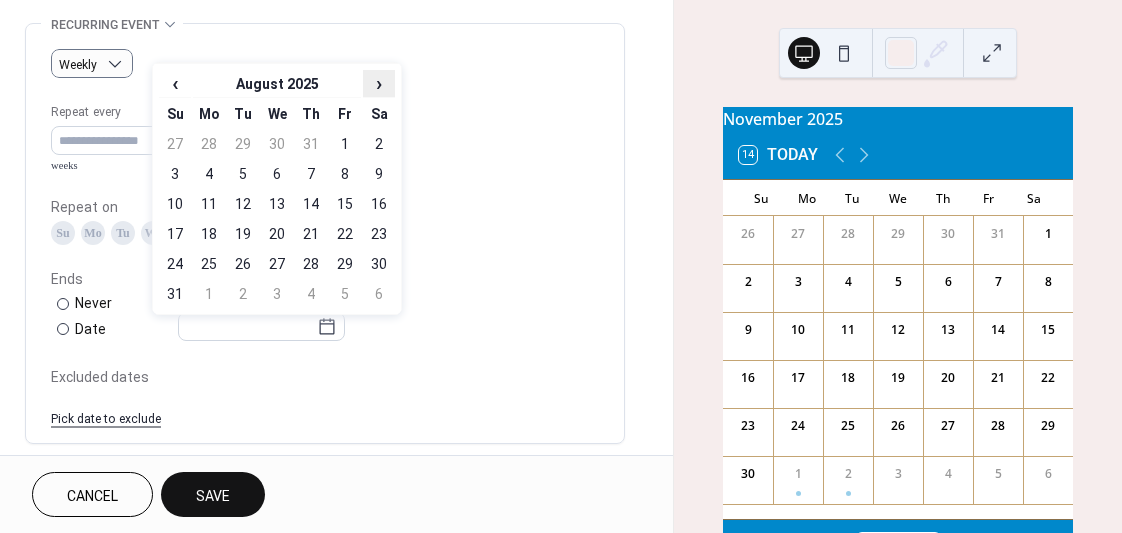 click on "›" at bounding box center [379, 83] 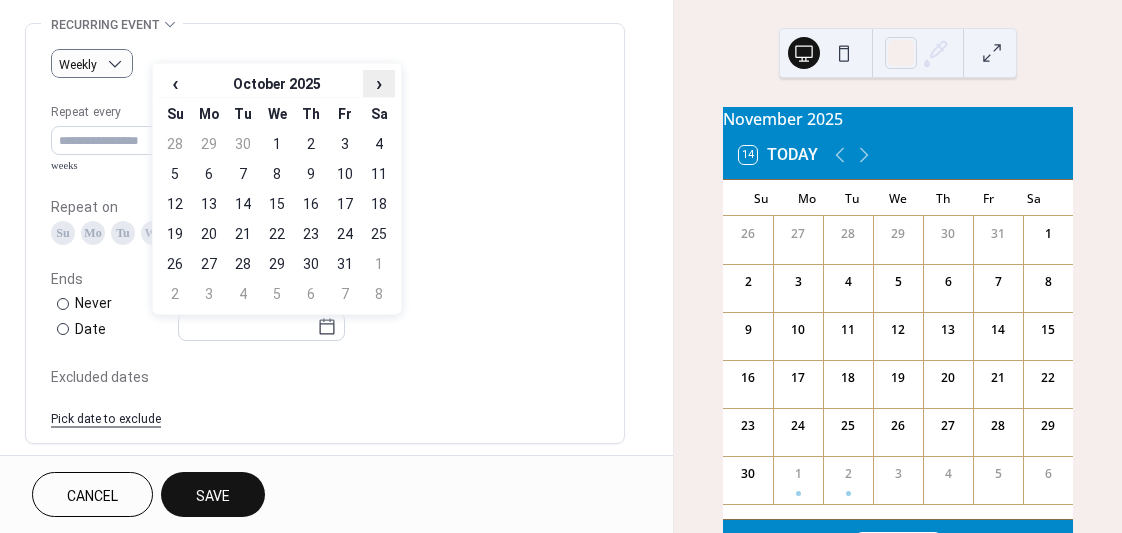 click on "›" at bounding box center (379, 83) 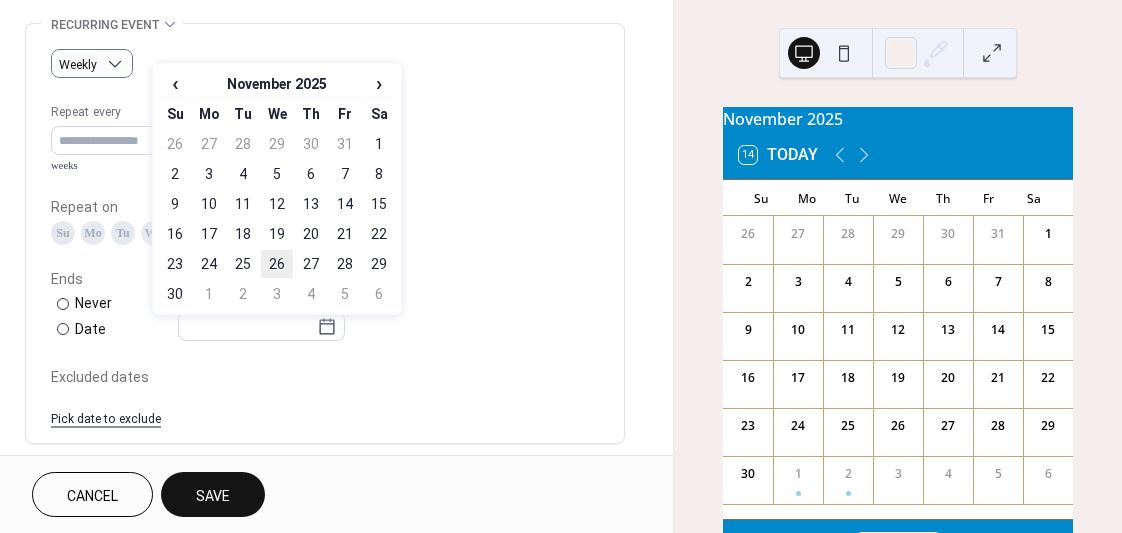 click on "26" at bounding box center (277, 264) 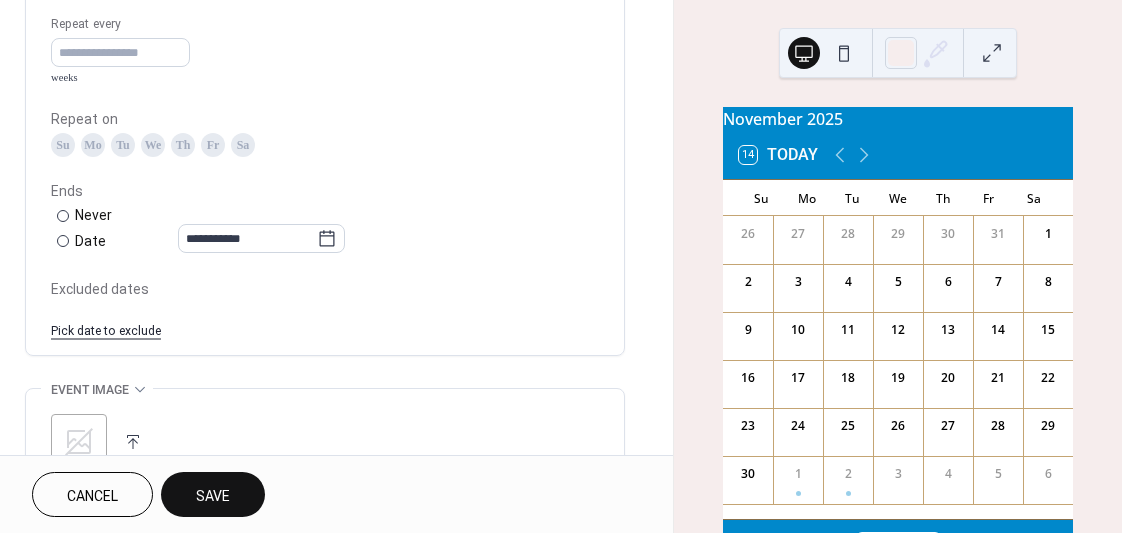 scroll, scrollTop: 946, scrollLeft: 0, axis: vertical 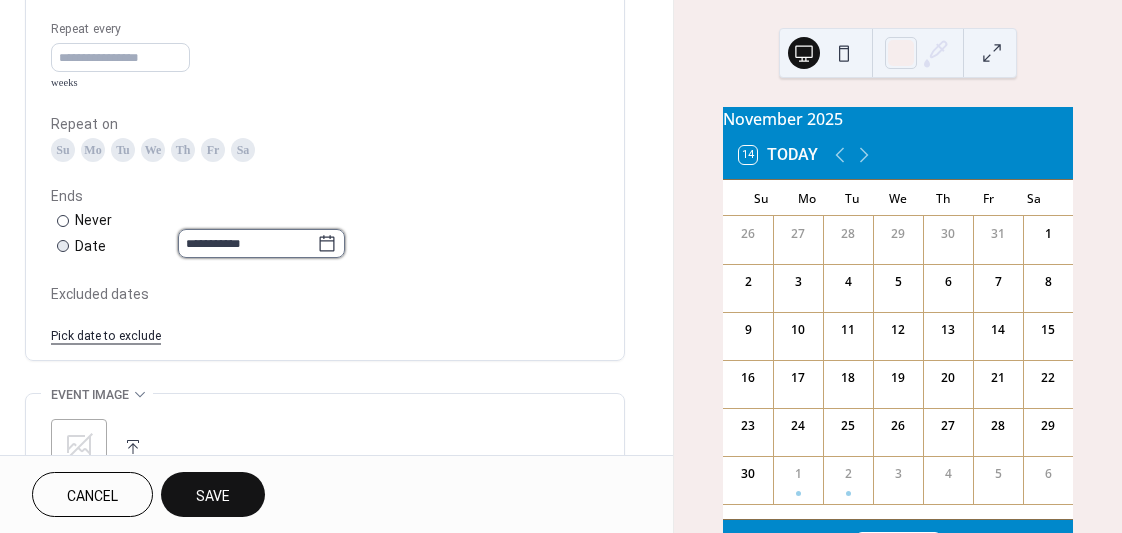 click on "**********" at bounding box center [247, 243] 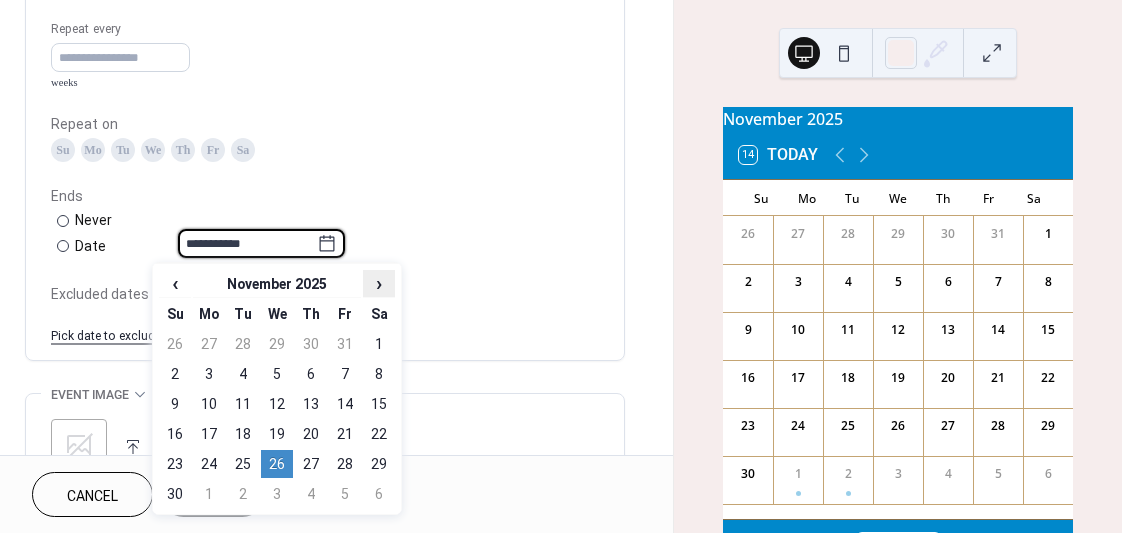 click on "›" at bounding box center (379, 283) 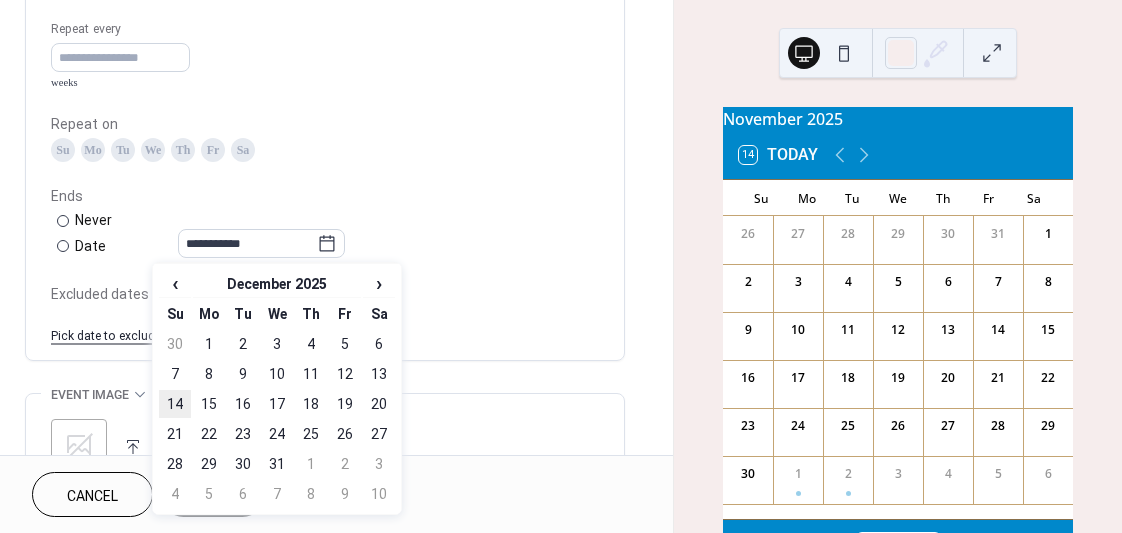 click on "14" at bounding box center [175, 404] 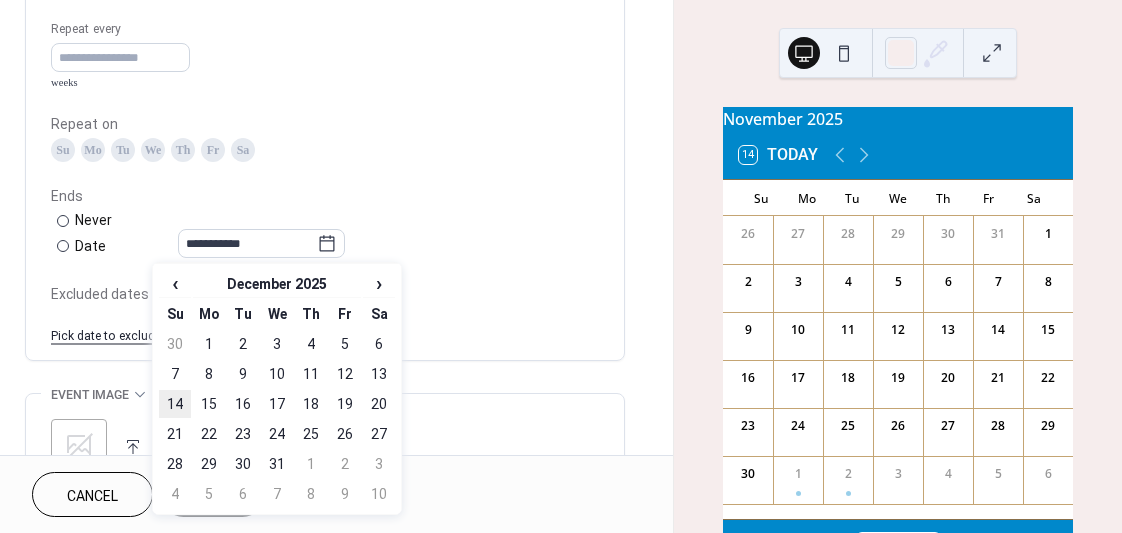 type on "**********" 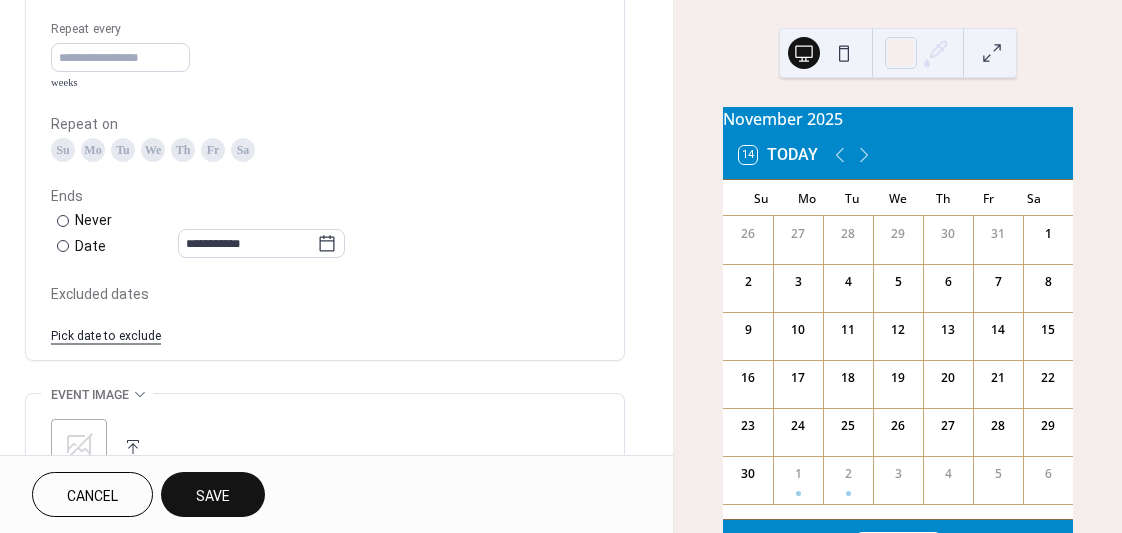 click on "Pick date to exclude" at bounding box center (106, 334) 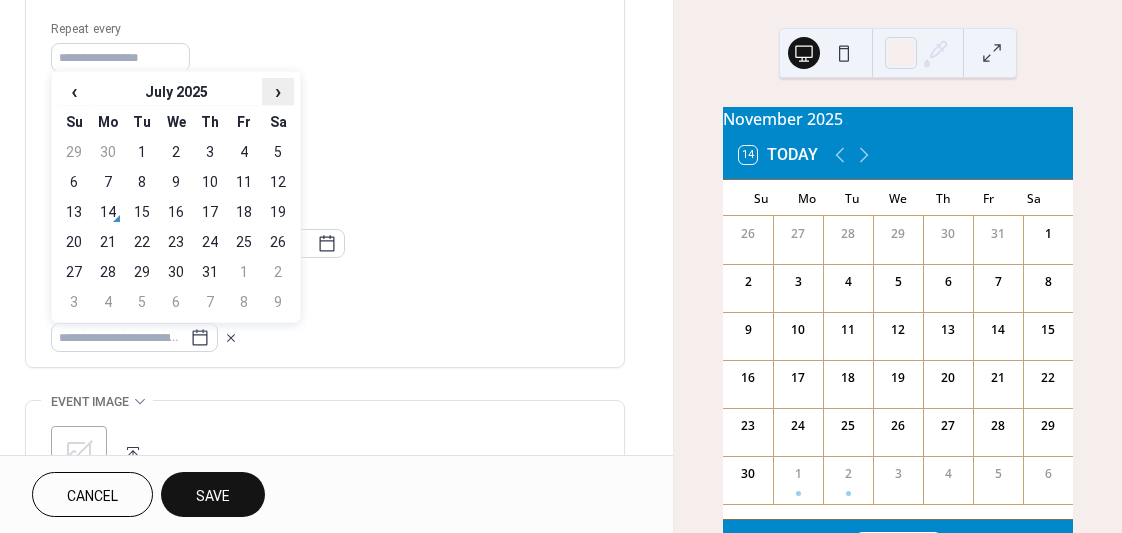 click on "›" at bounding box center [278, 91] 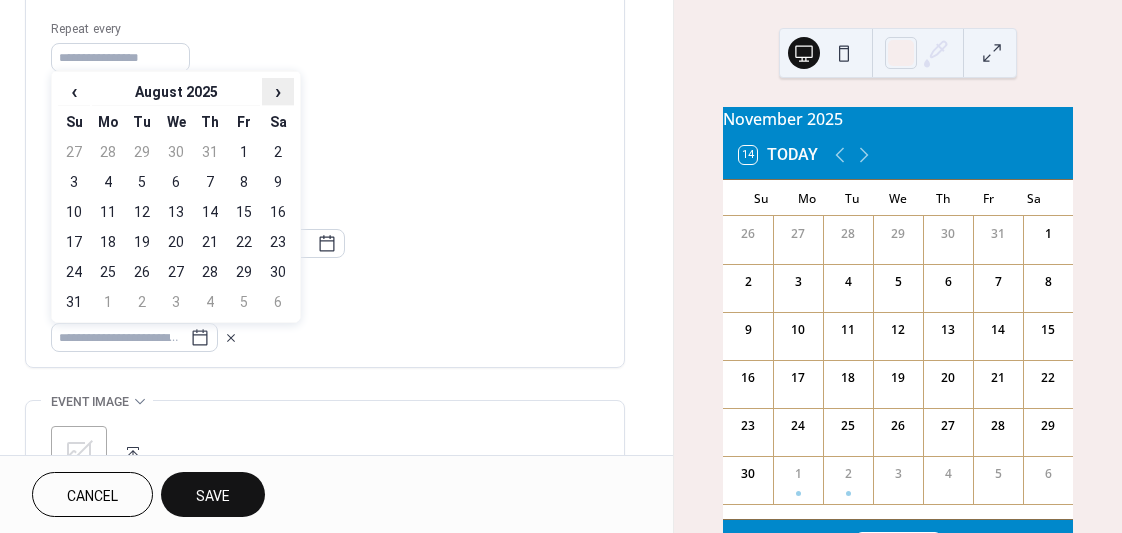 click on "›" at bounding box center [278, 91] 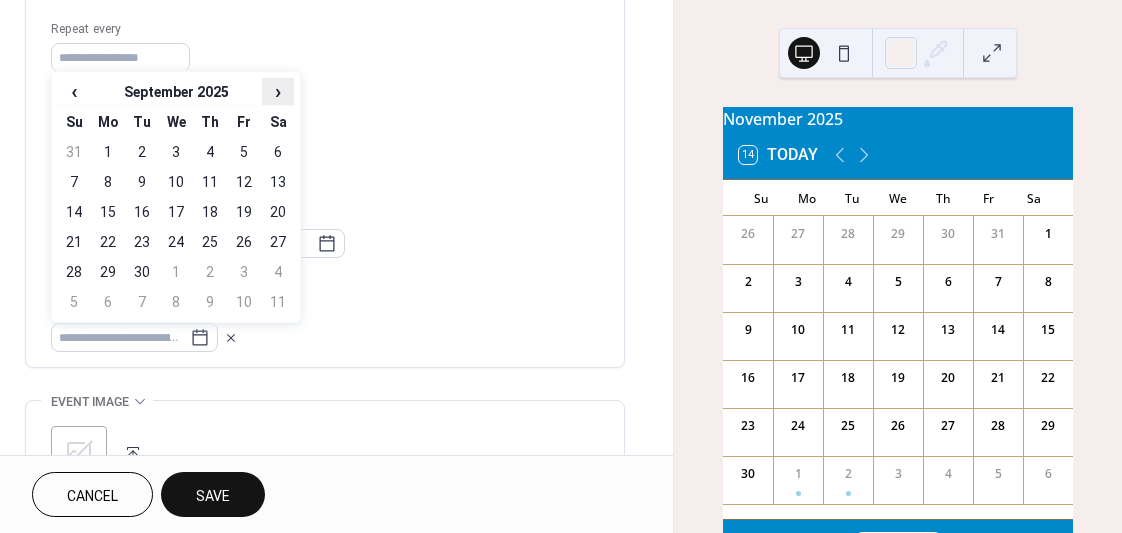 click on "›" at bounding box center (278, 91) 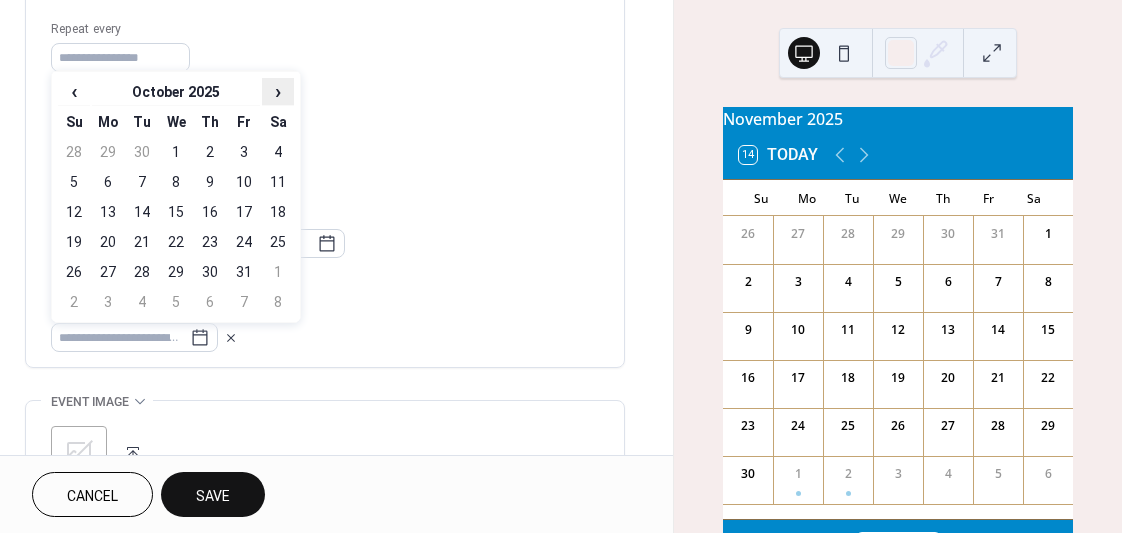 click on "›" at bounding box center [278, 91] 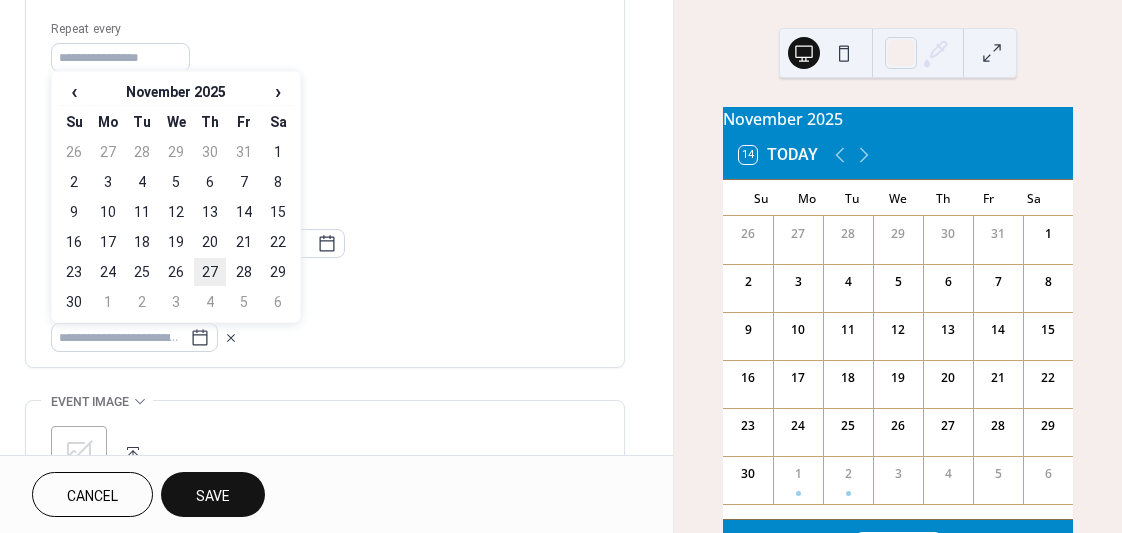click on "27" at bounding box center [210, 272] 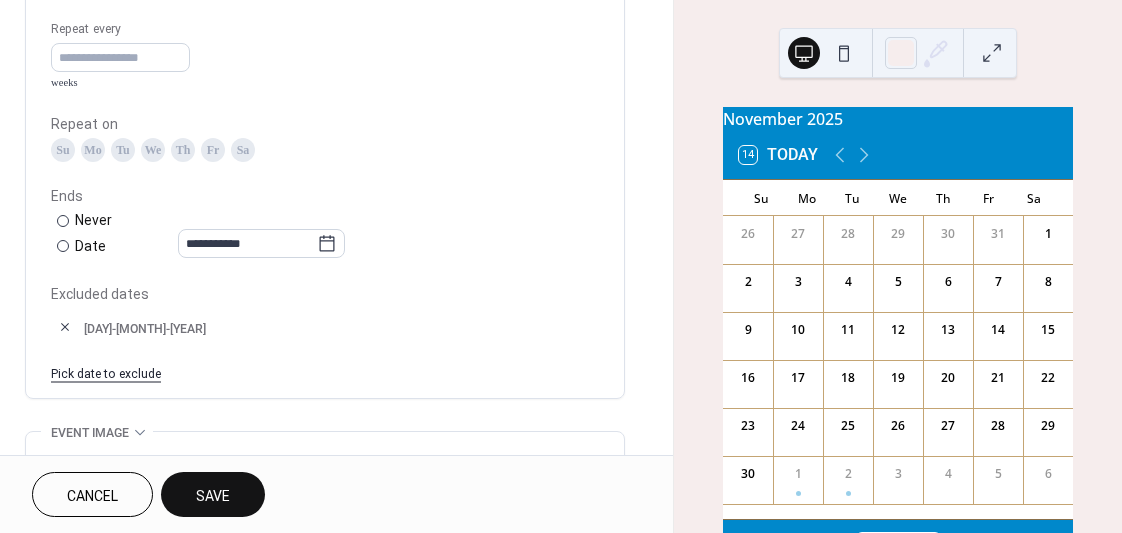 click on "Pick date to exclude" at bounding box center [106, 372] 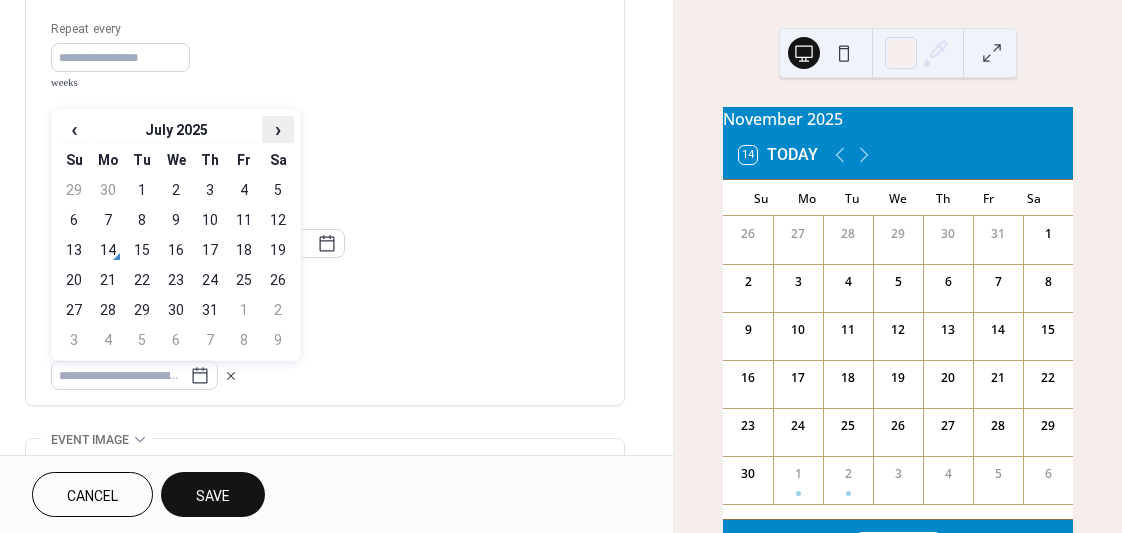 click on "›" at bounding box center (278, 129) 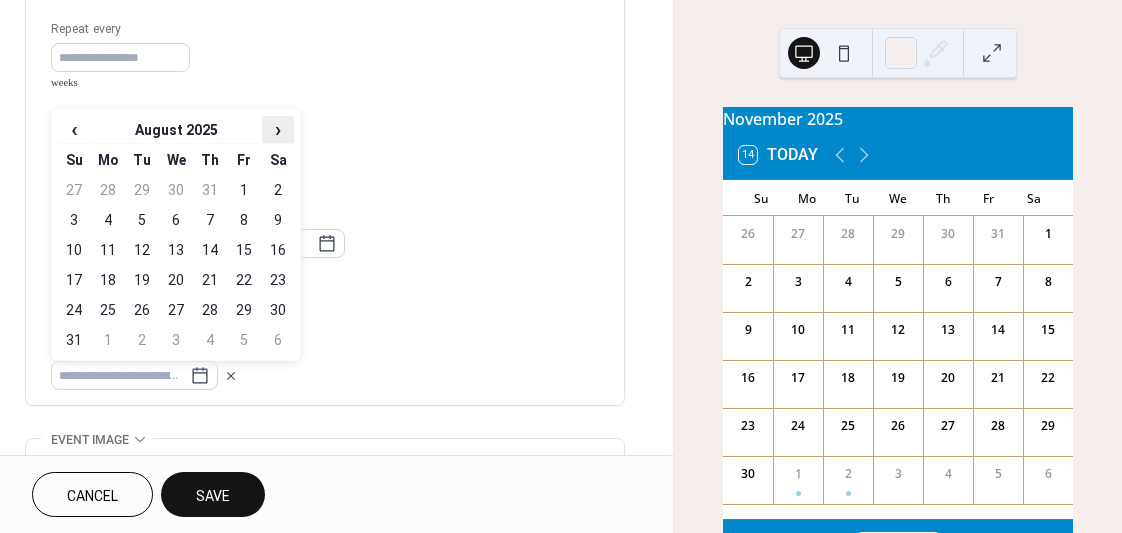 click on "›" at bounding box center (278, 129) 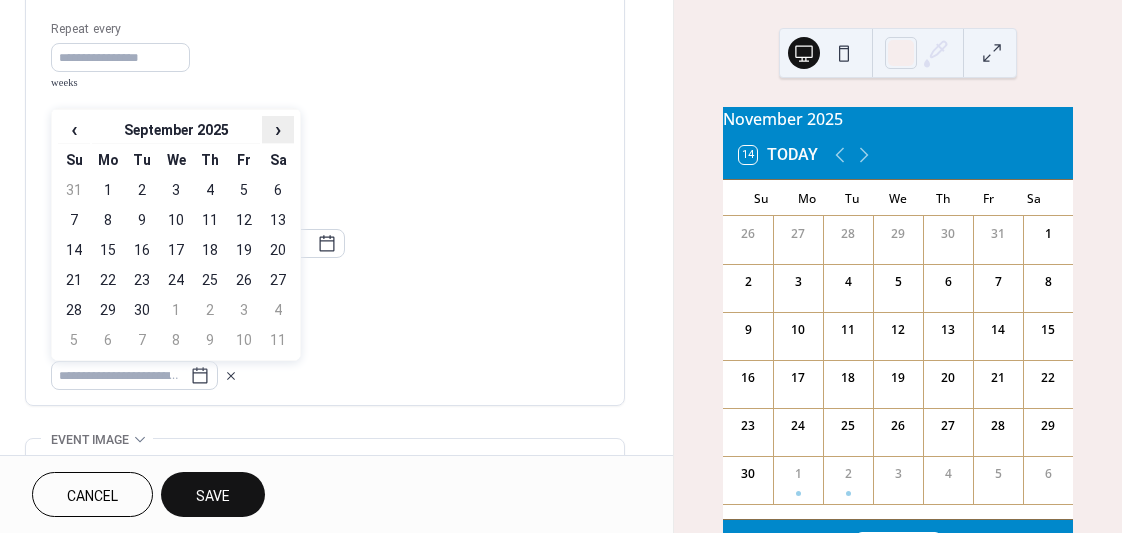 click on "›" at bounding box center [278, 129] 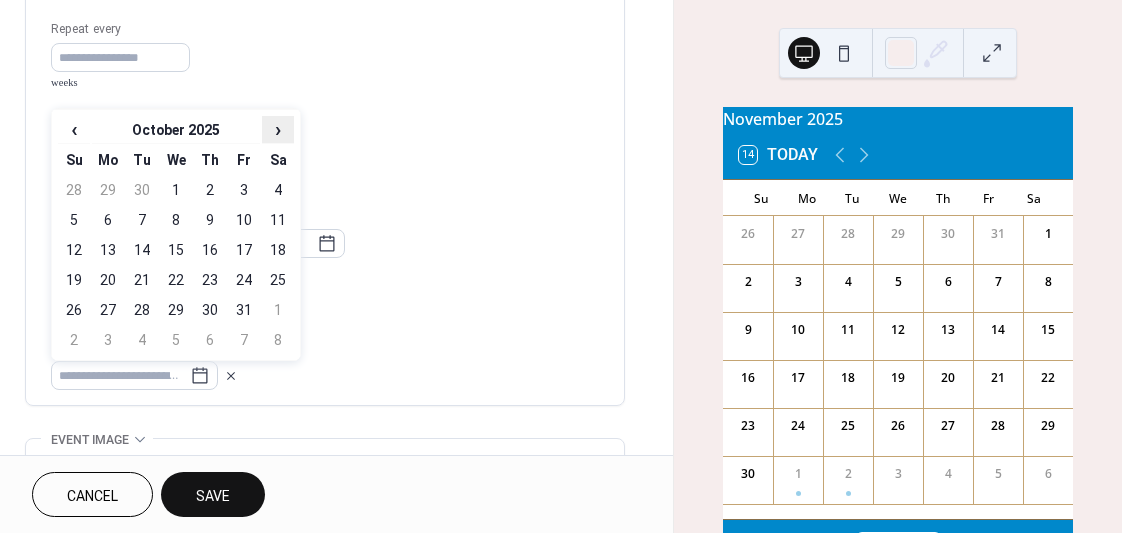 click on "›" at bounding box center [278, 129] 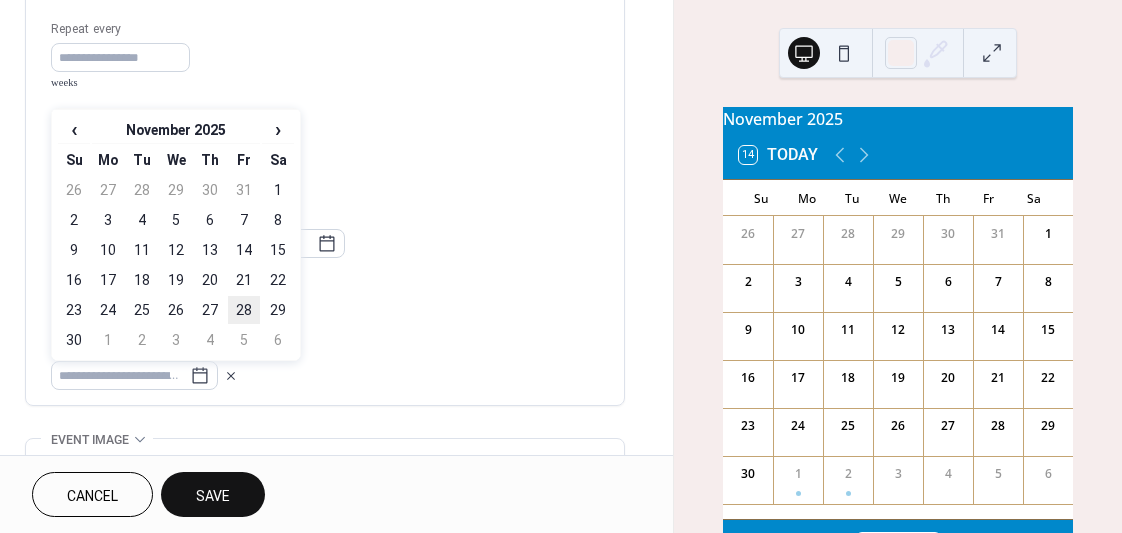 click on "28" at bounding box center (244, 310) 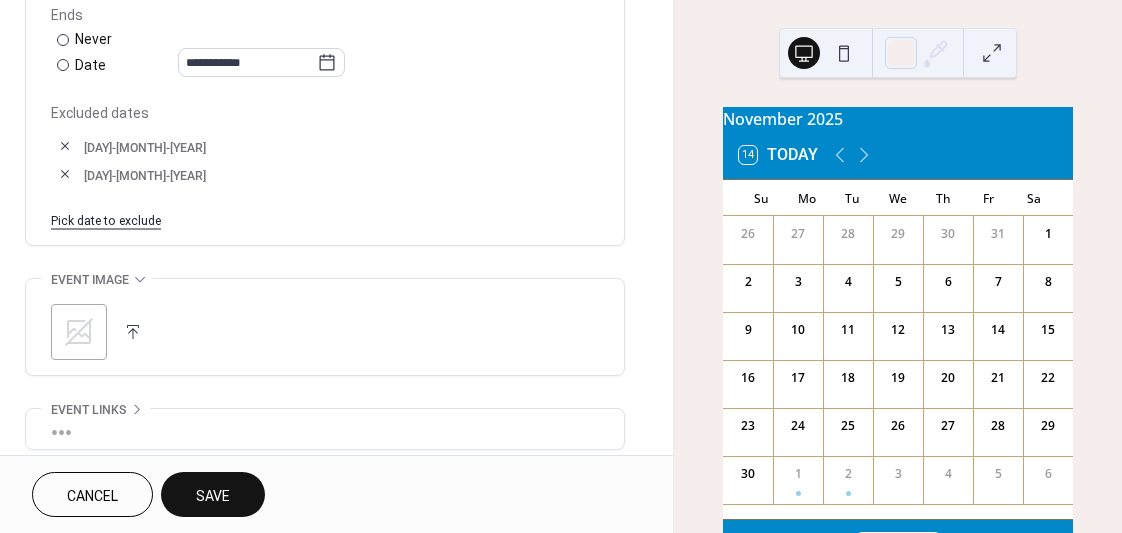 scroll, scrollTop: 1128, scrollLeft: 0, axis: vertical 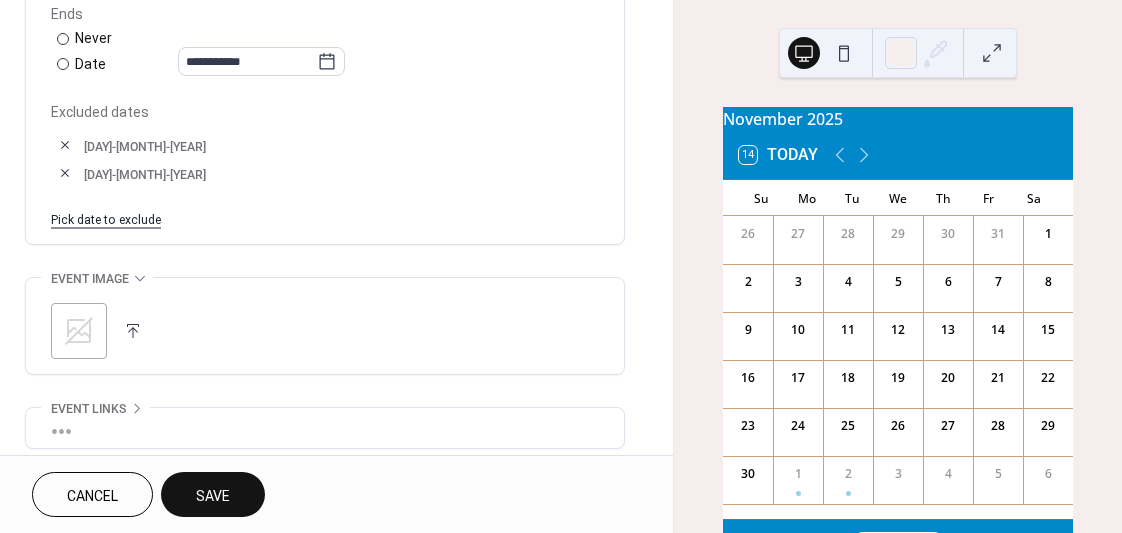 click on "Save" at bounding box center (213, 496) 